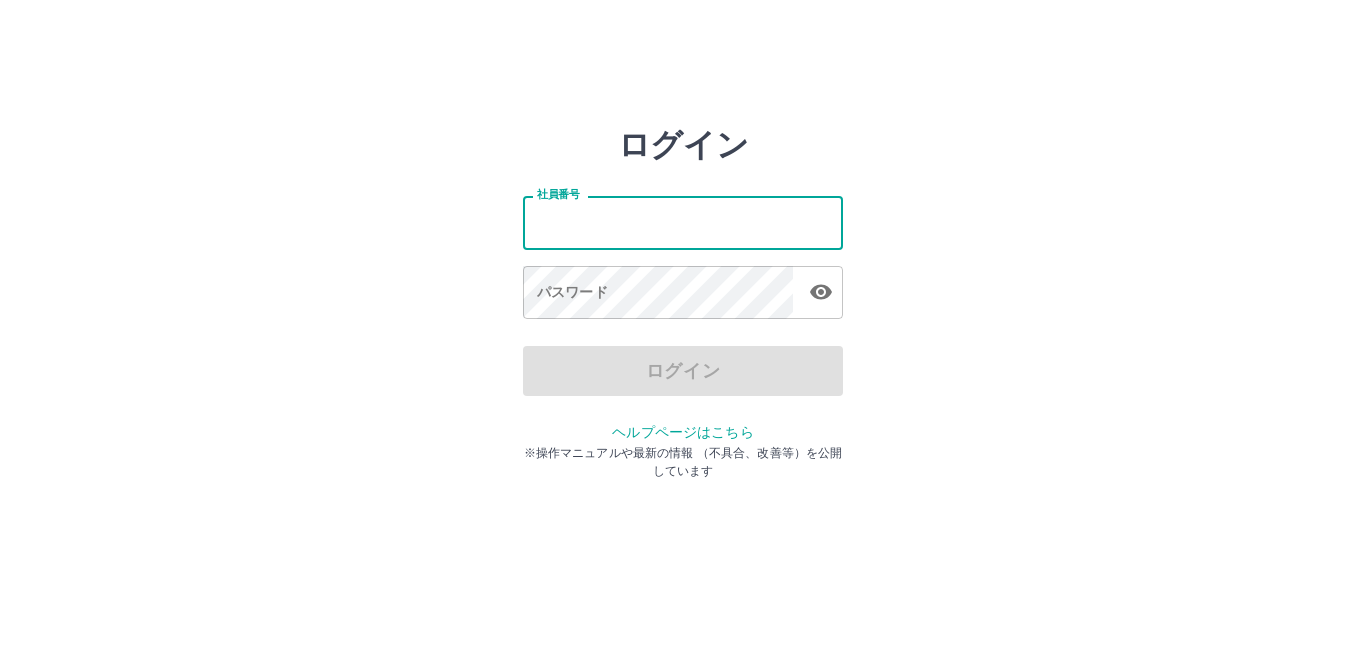 click on "社員番号" at bounding box center (683, 222) 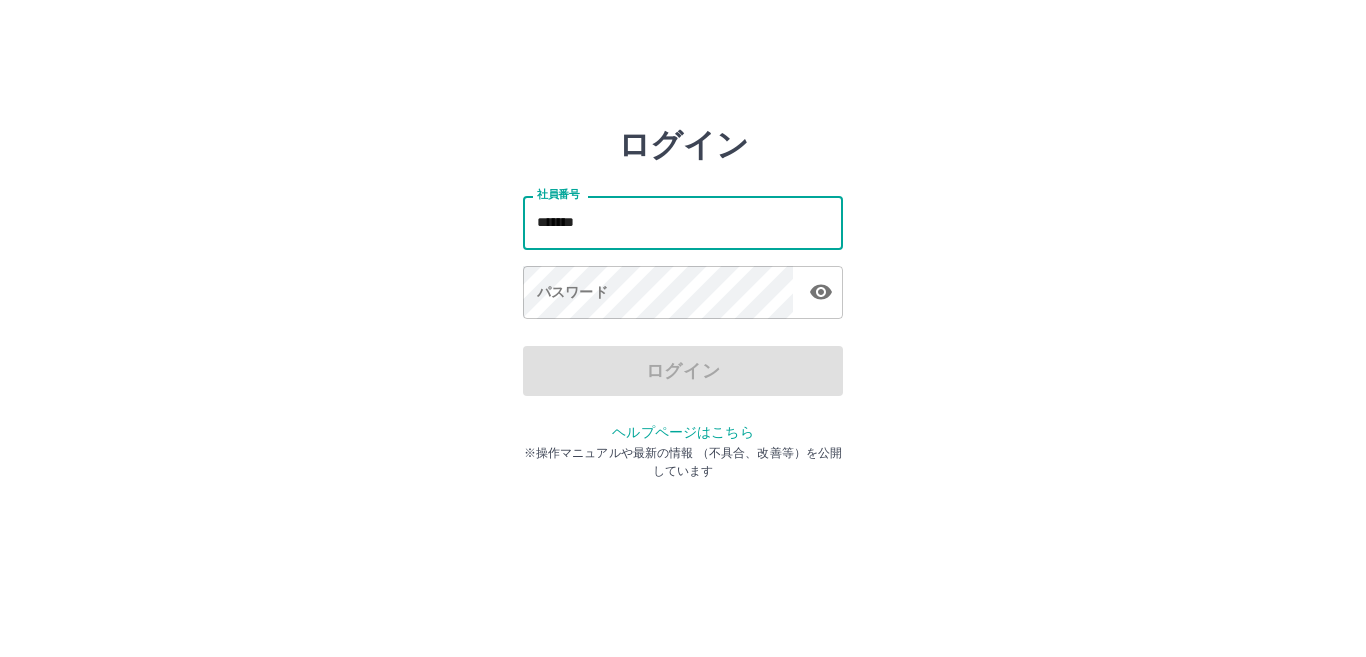 type on "*******" 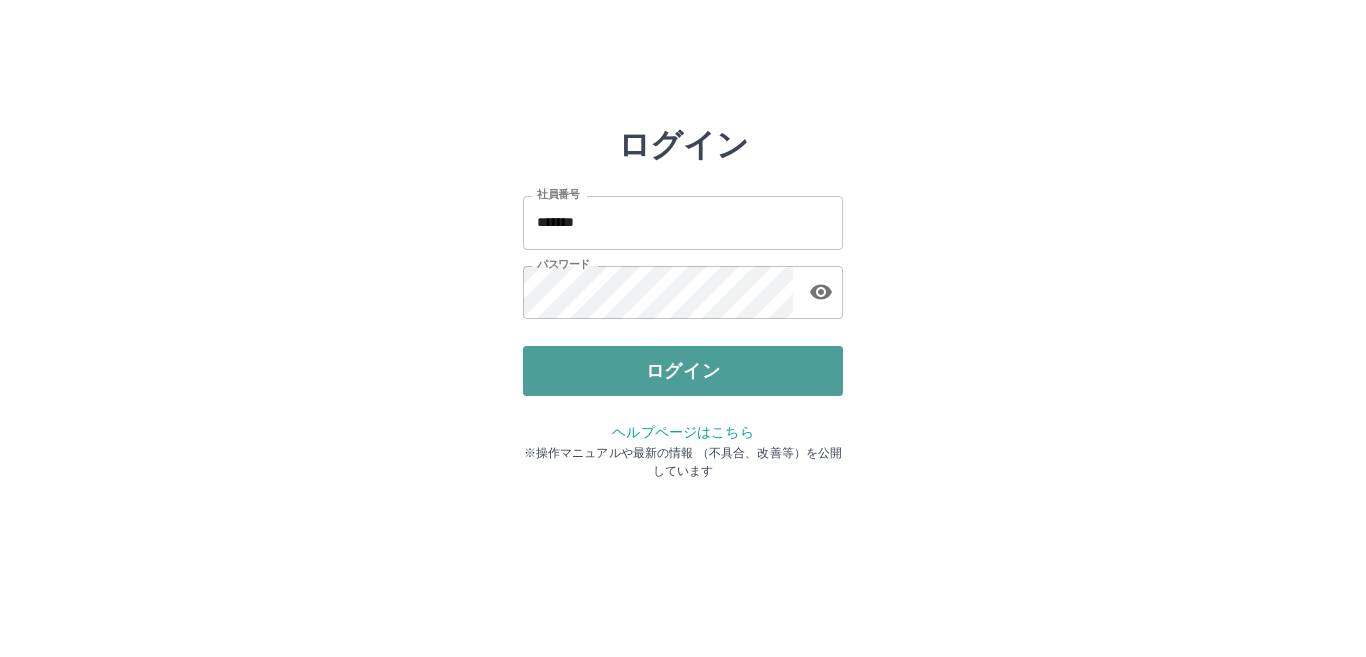 click on "ログイン" at bounding box center [683, 371] 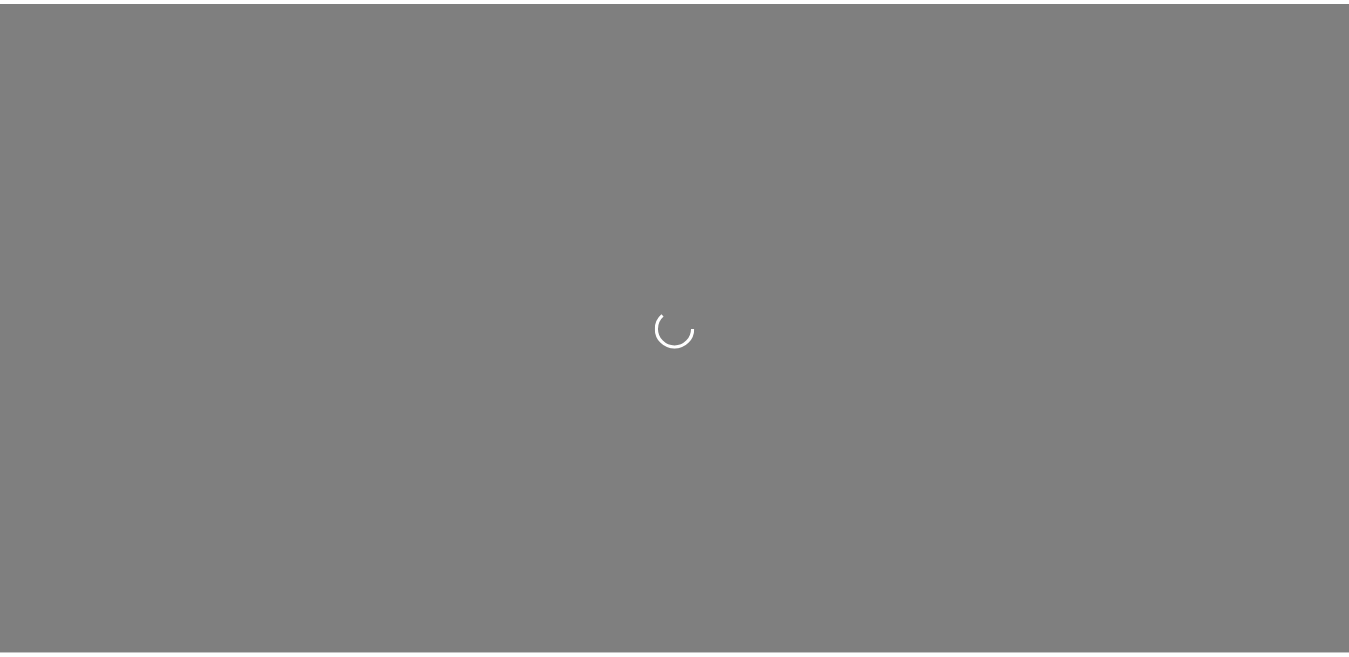 scroll, scrollTop: 0, scrollLeft: 0, axis: both 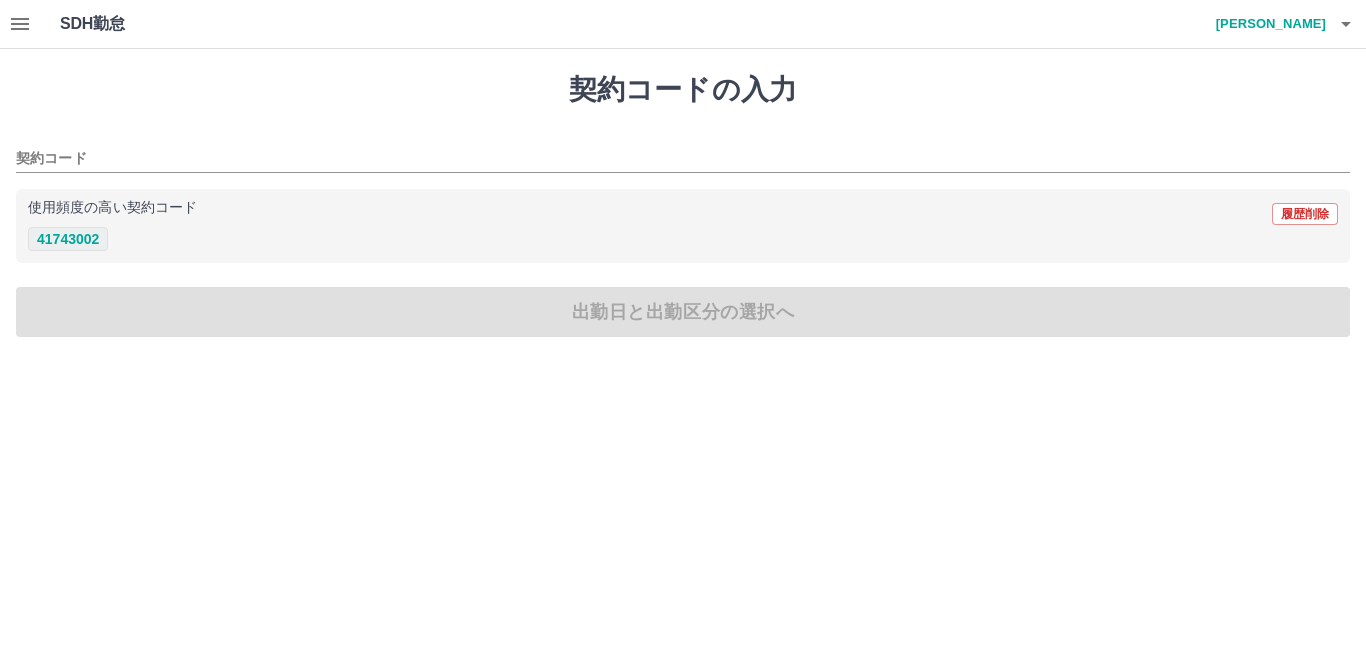 click on "41743002" at bounding box center [68, 239] 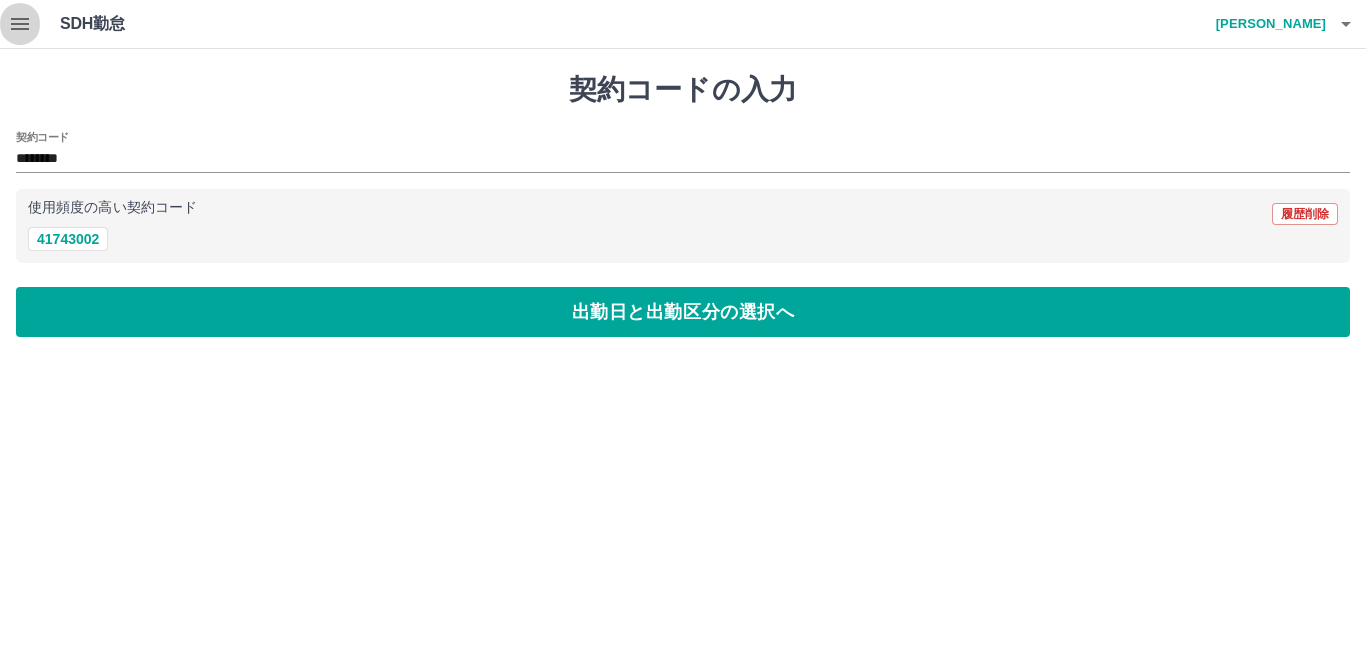 click 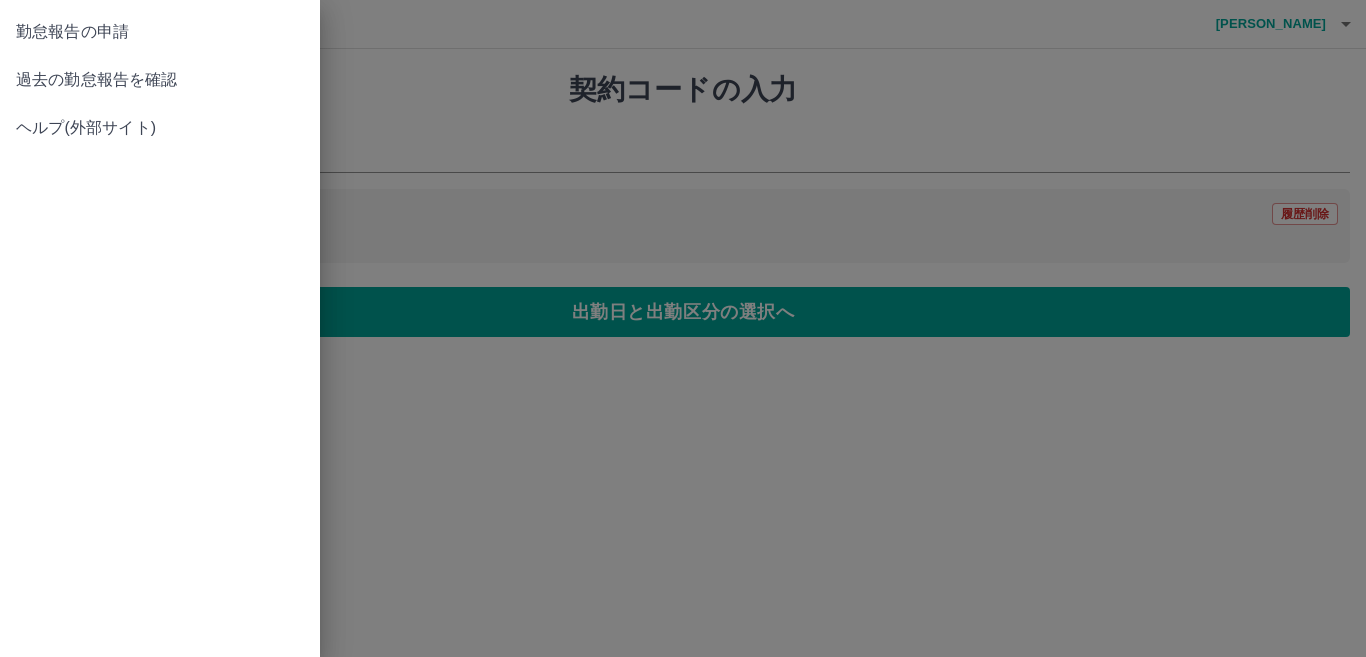 click on "過去の勤怠報告を確認" at bounding box center [160, 80] 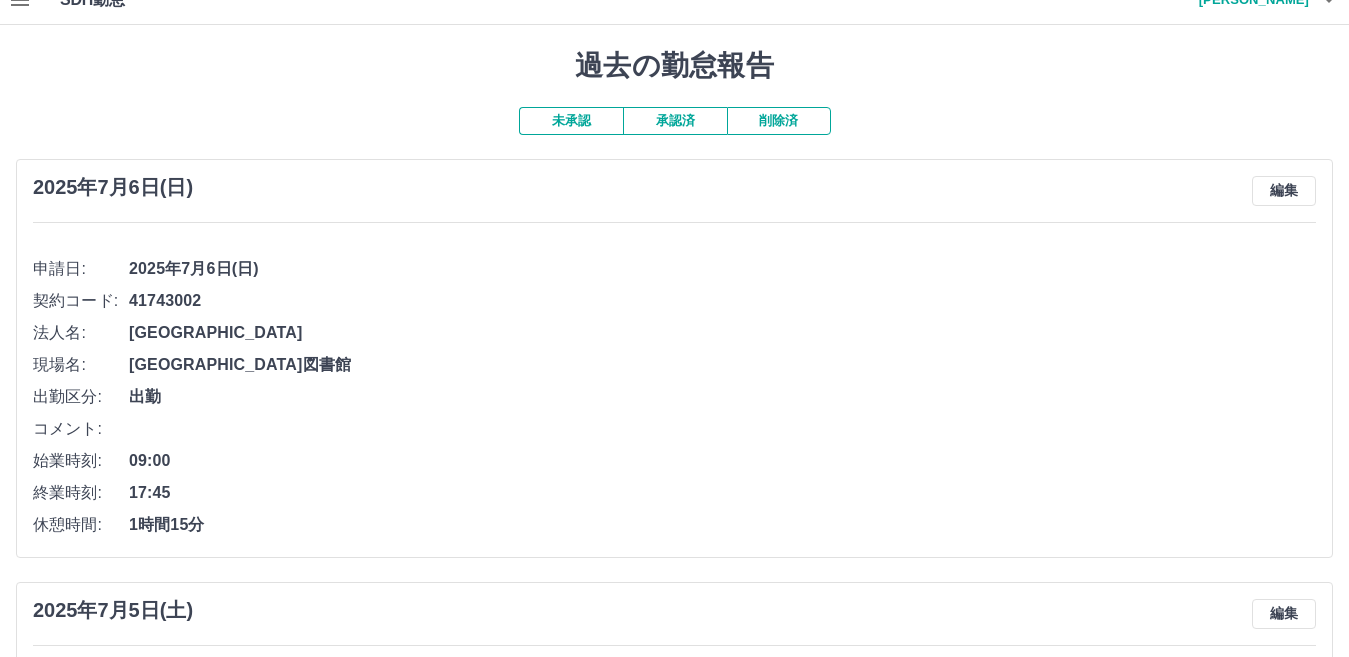scroll, scrollTop: 0, scrollLeft: 0, axis: both 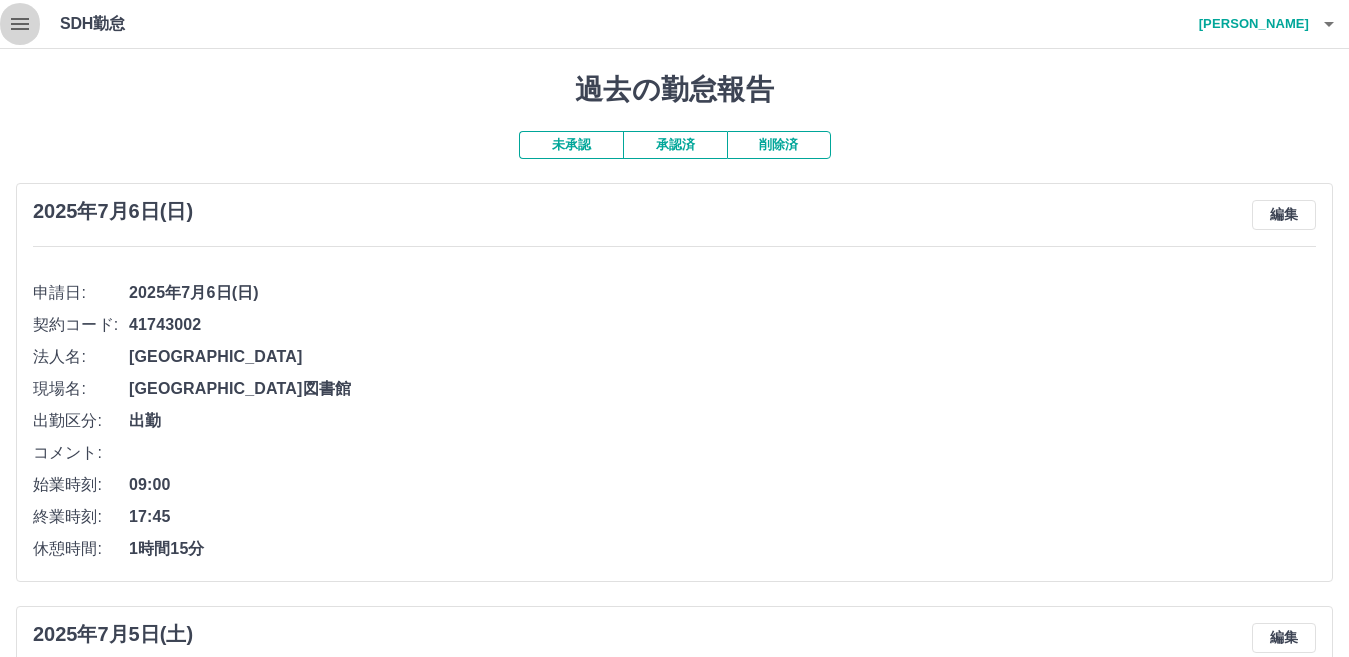 click at bounding box center (20, 24) 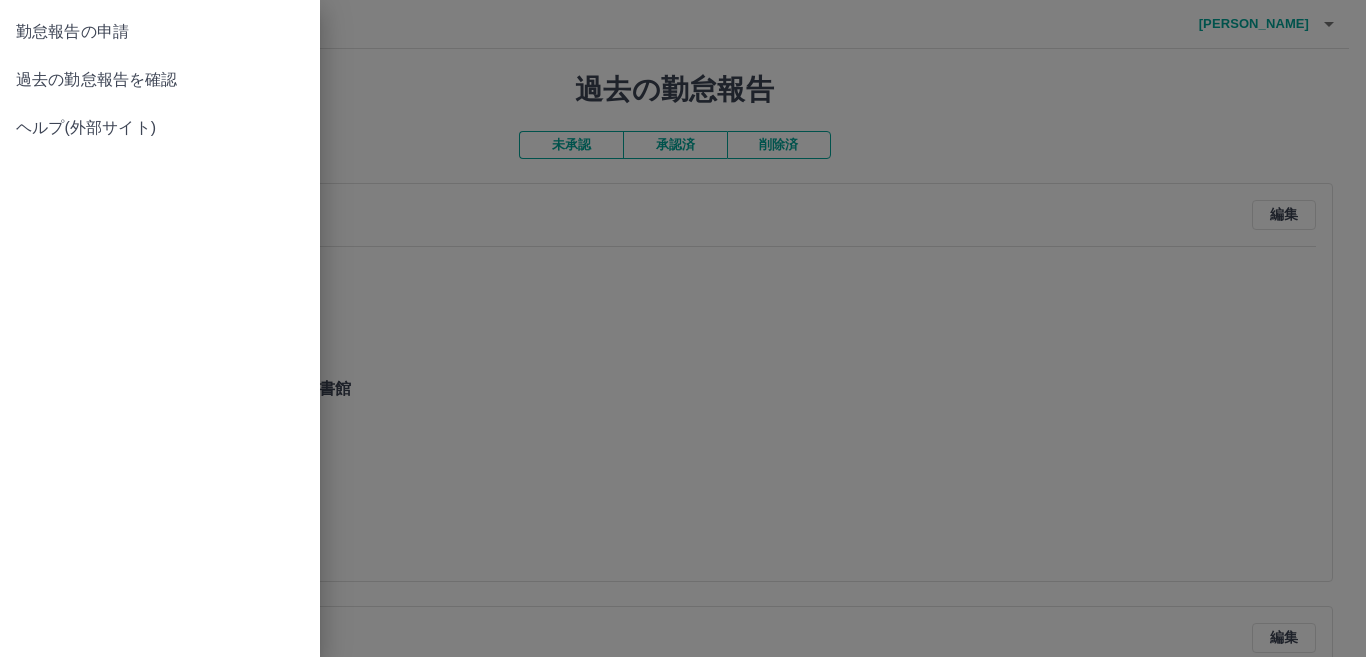 click on "勤怠報告の申請" at bounding box center (160, 32) 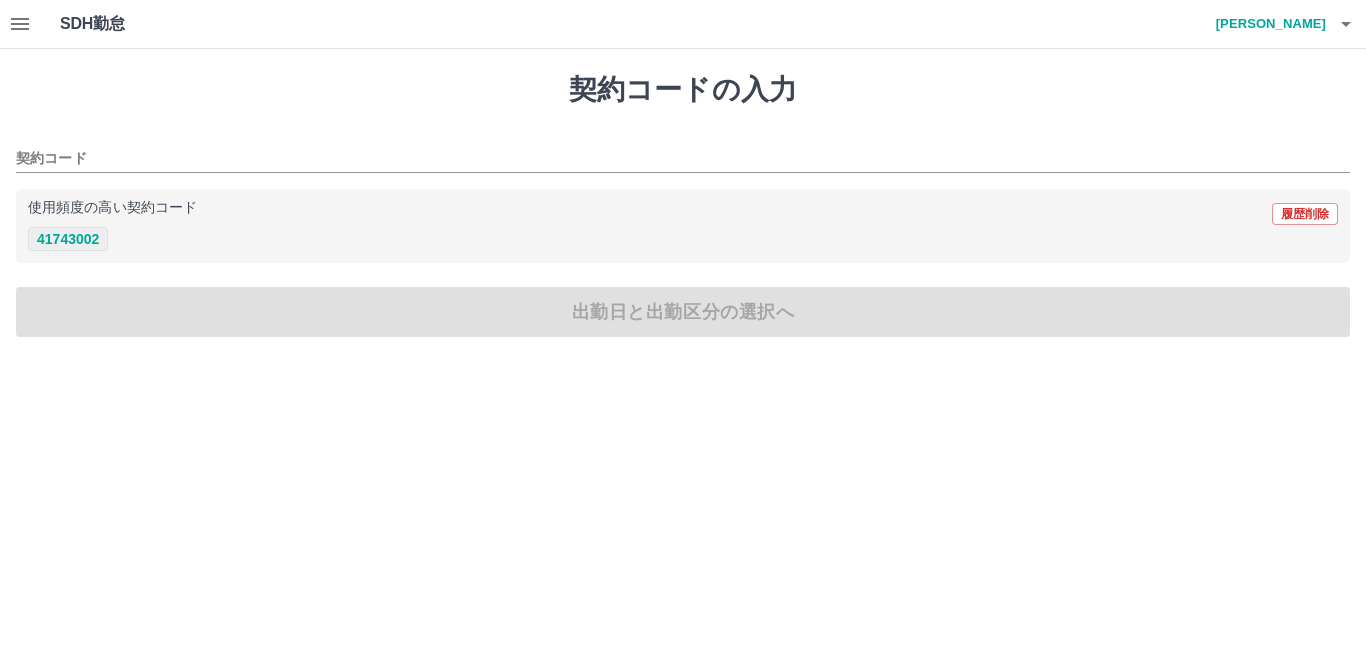 click on "41743002" at bounding box center [68, 239] 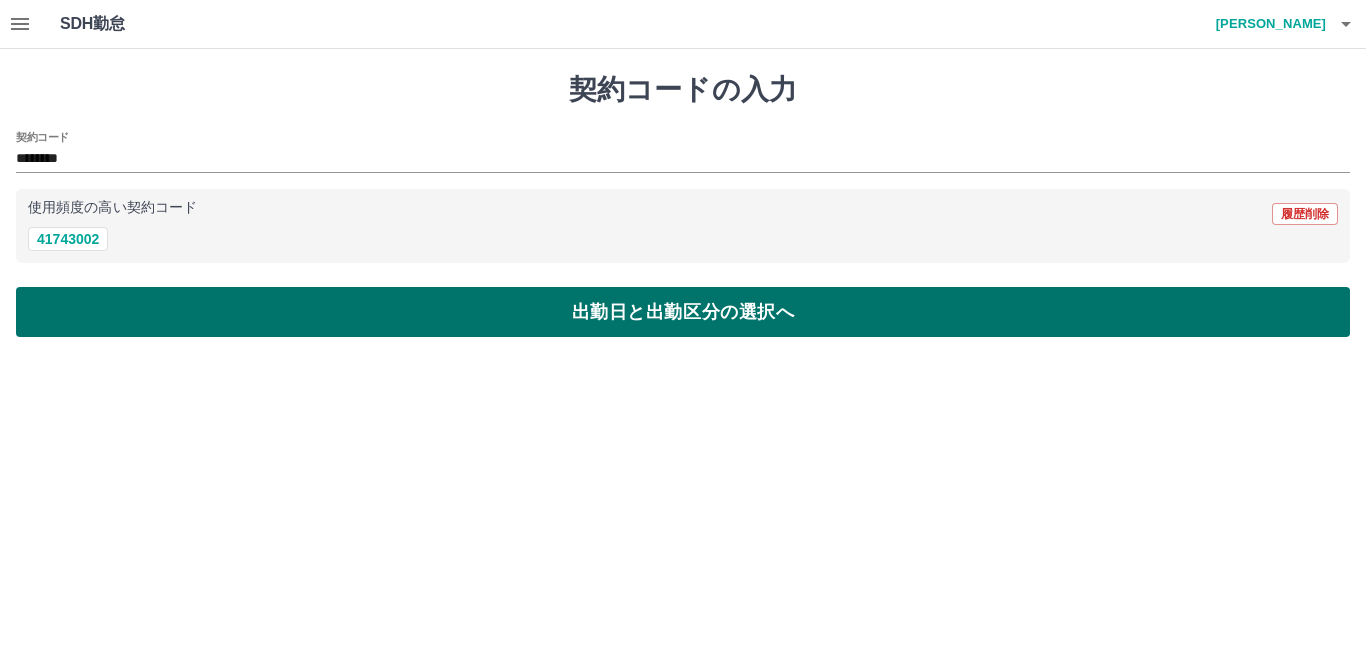click on "出勤日と出勤区分の選択へ" at bounding box center [683, 312] 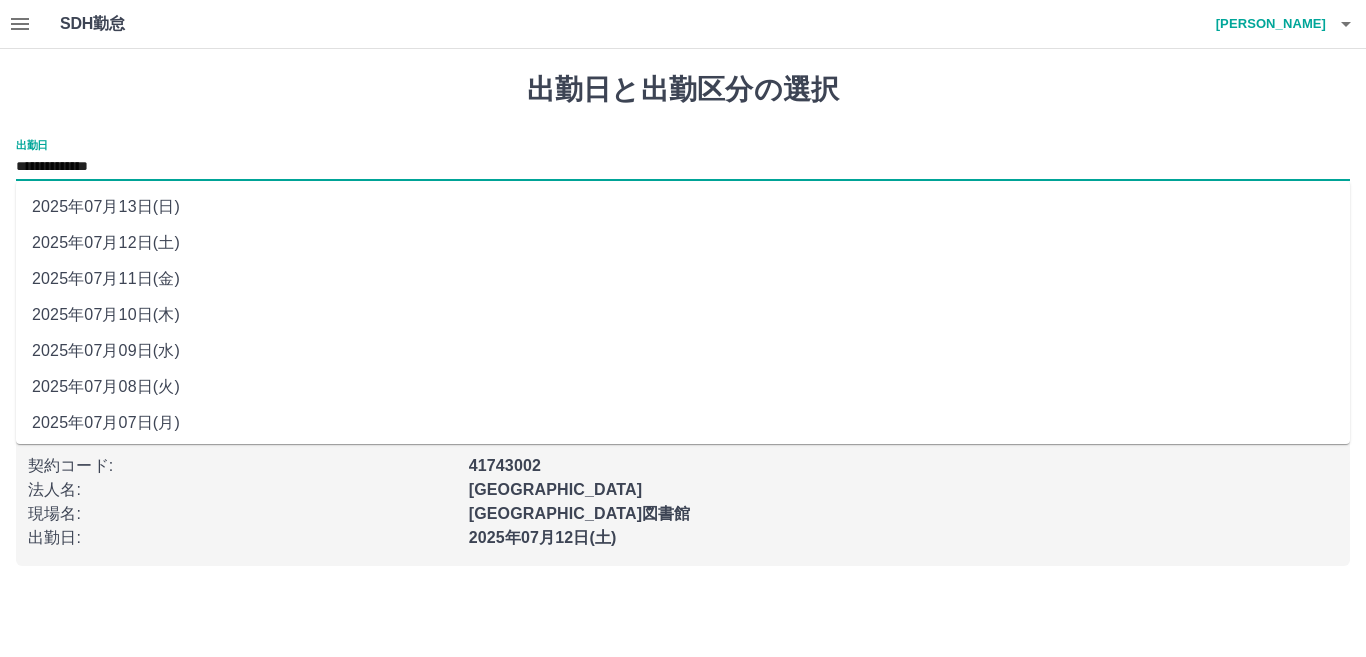 click on "**********" at bounding box center [683, 167] 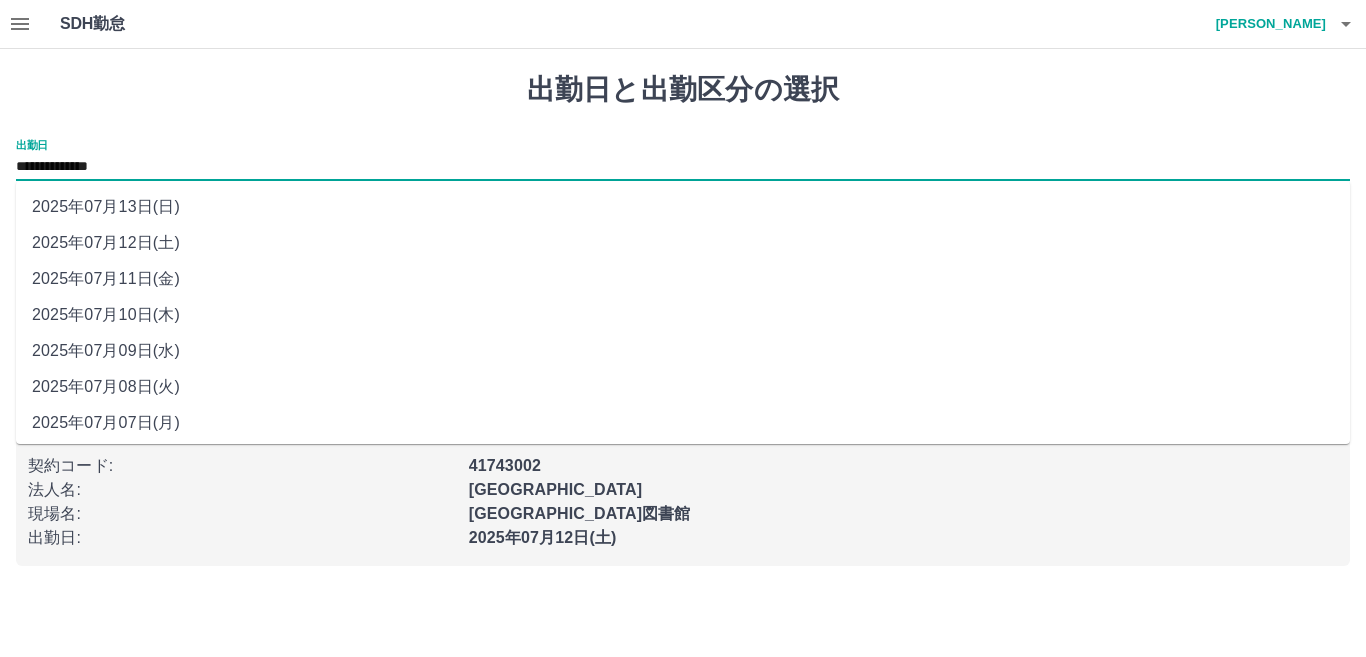 click on "2025年07月07日(月)" at bounding box center [683, 423] 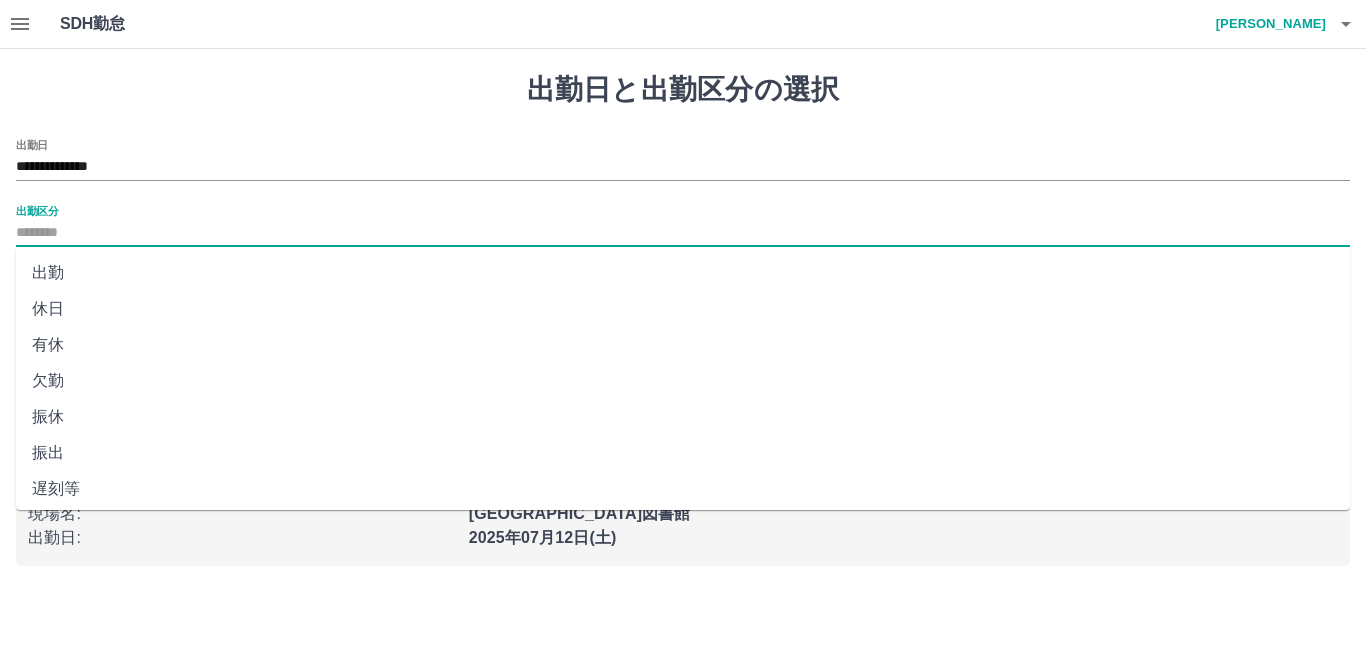 click on "出勤区分" at bounding box center [683, 233] 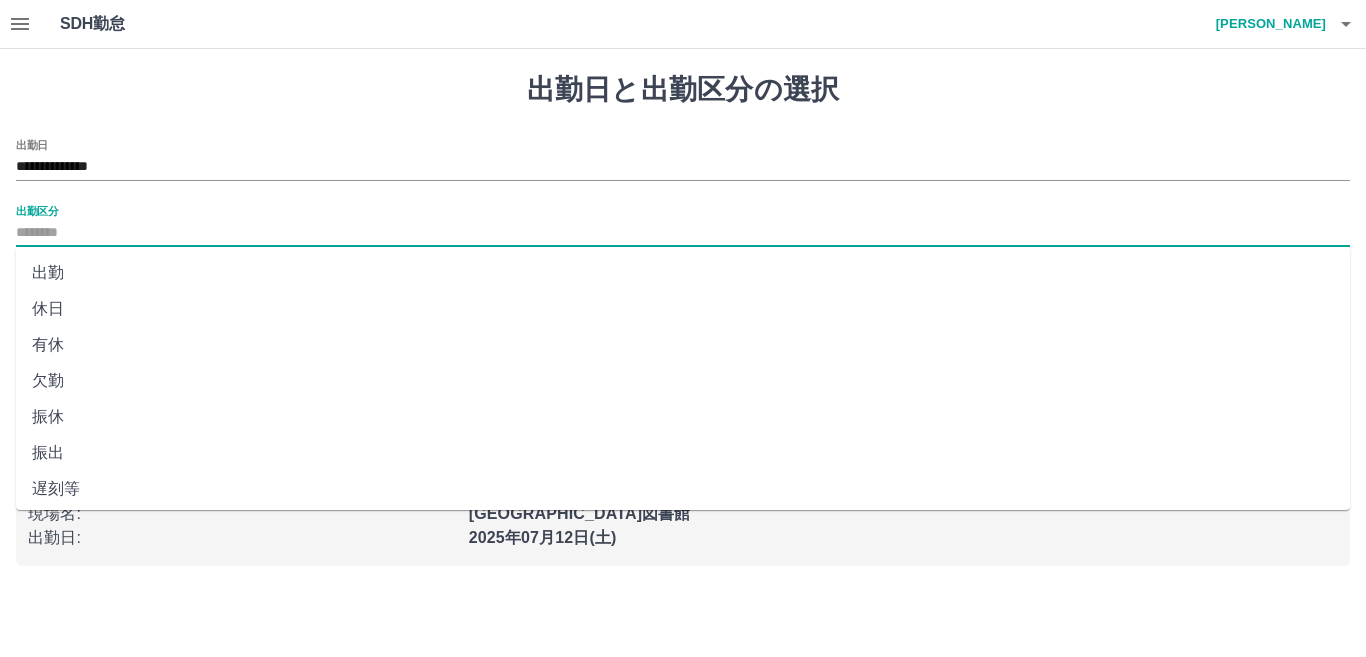click on "休日" at bounding box center (683, 309) 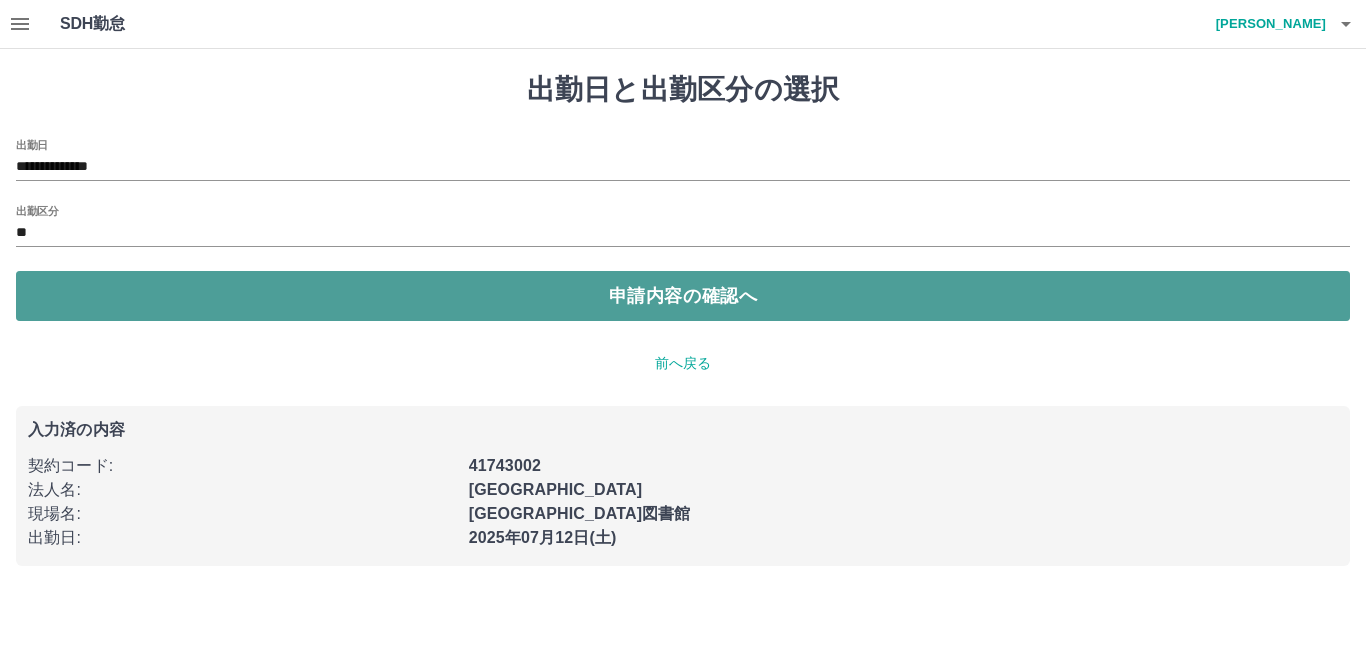 click on "申請内容の確認へ" at bounding box center (683, 296) 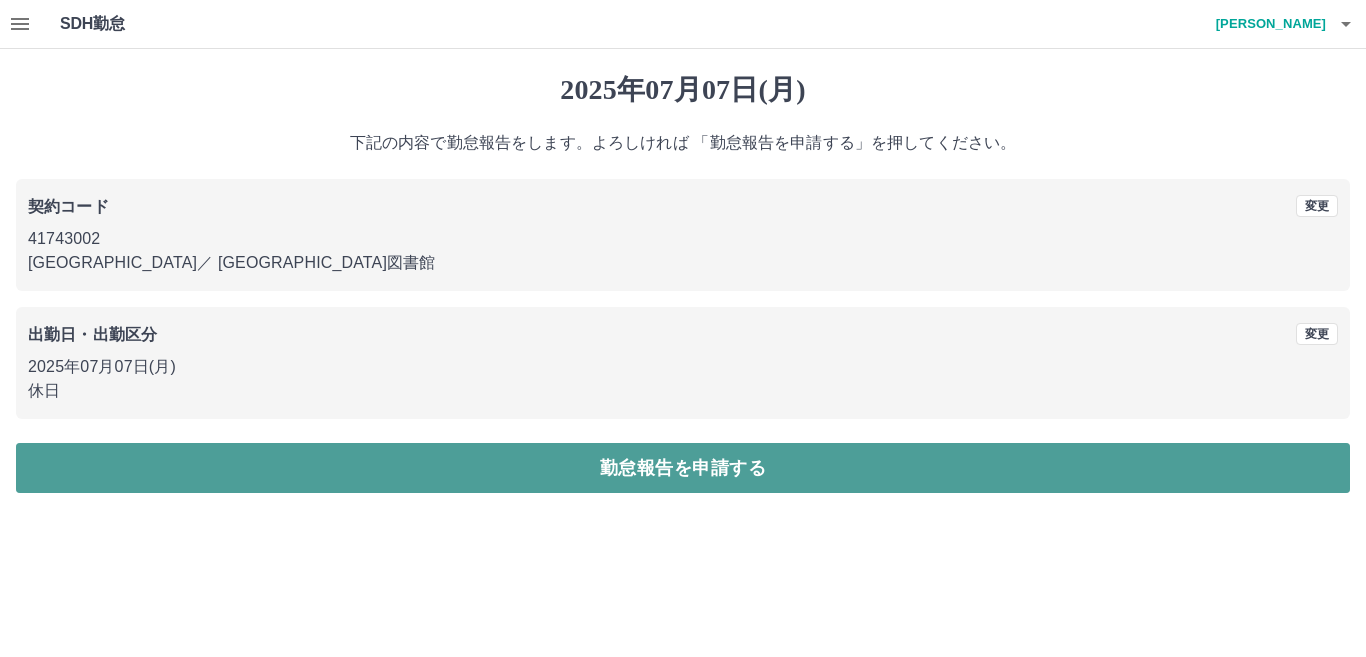 click on "勤怠報告を申請する" at bounding box center [683, 468] 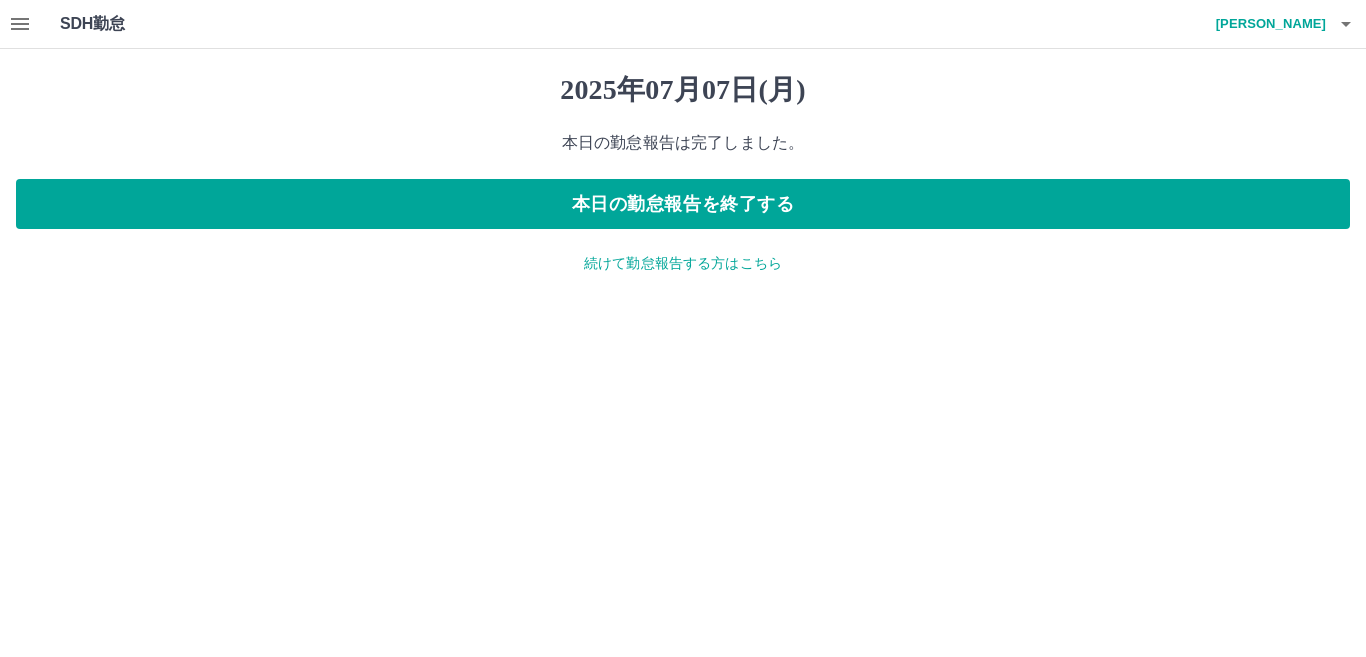 click on "続けて勤怠報告する方はこちら" at bounding box center (683, 263) 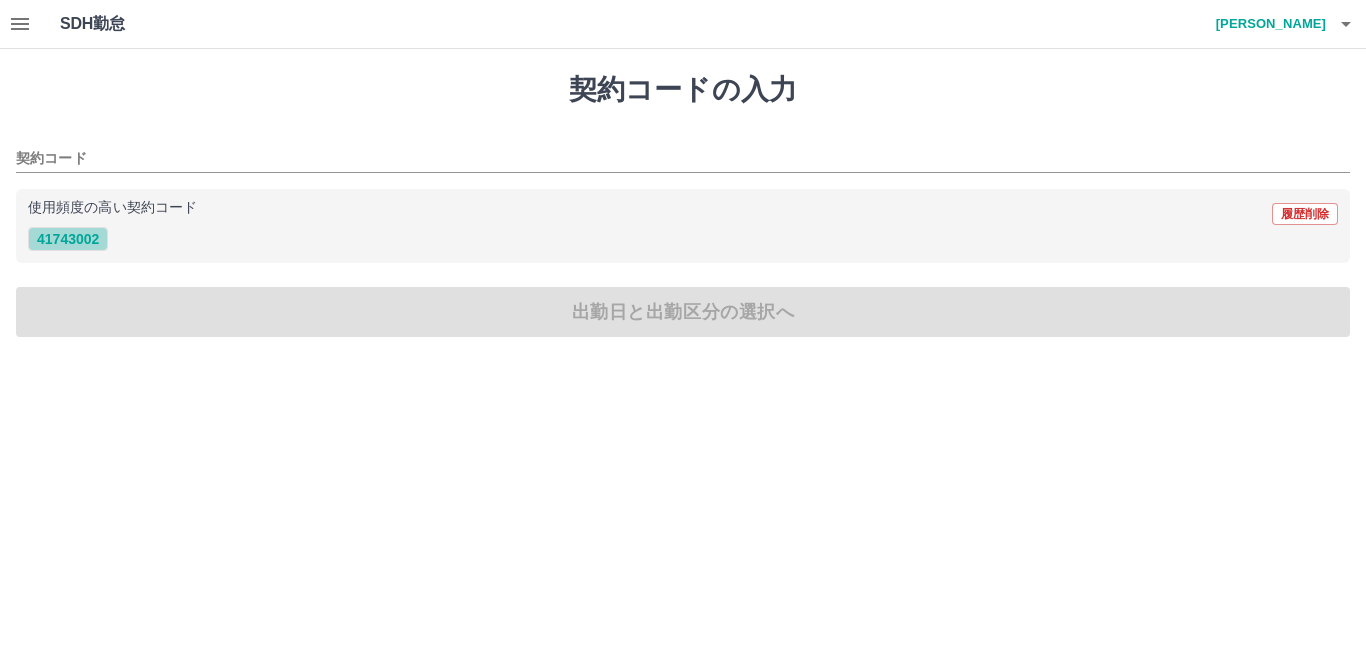 click on "41743002" at bounding box center [68, 239] 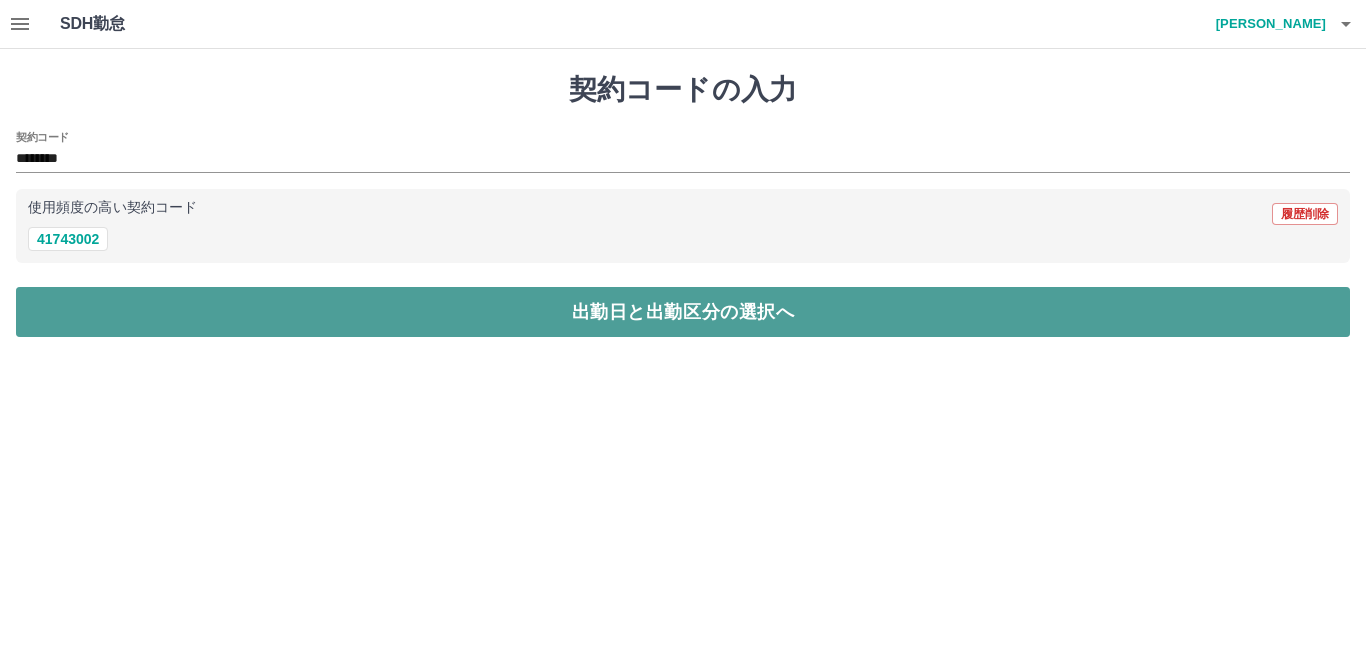 click on "出勤日と出勤区分の選択へ" at bounding box center (683, 312) 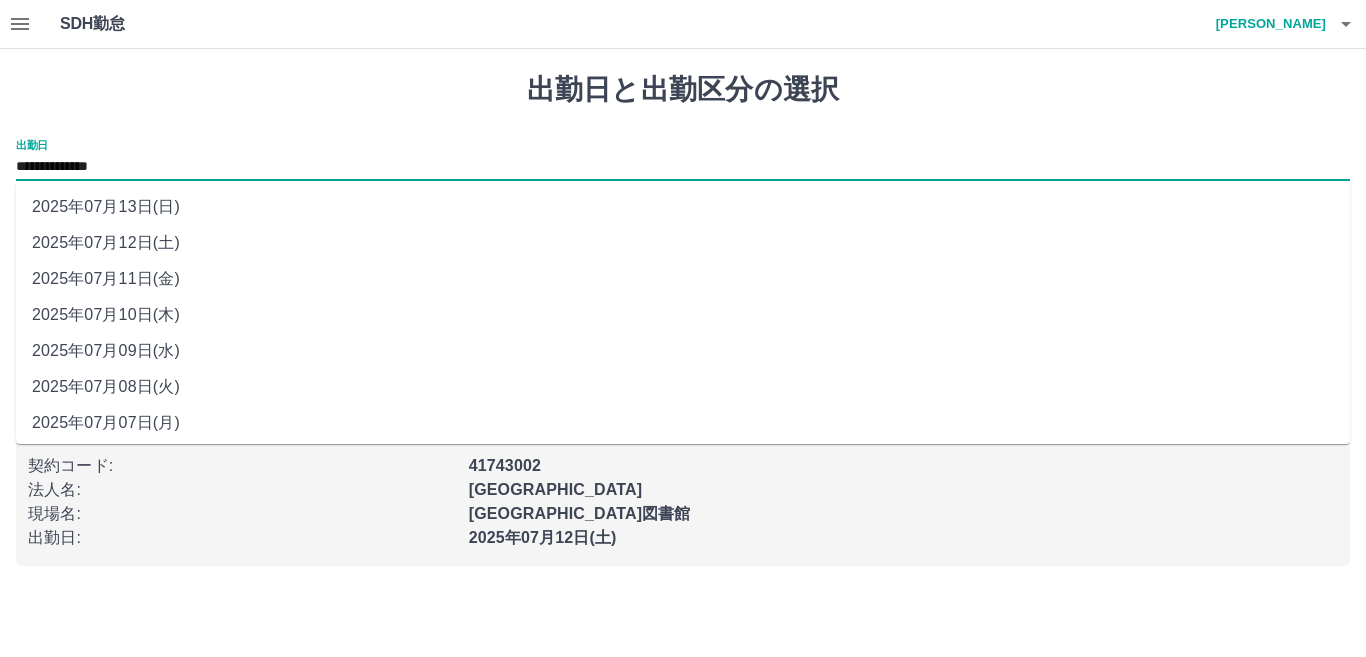 click on "**********" at bounding box center (683, 167) 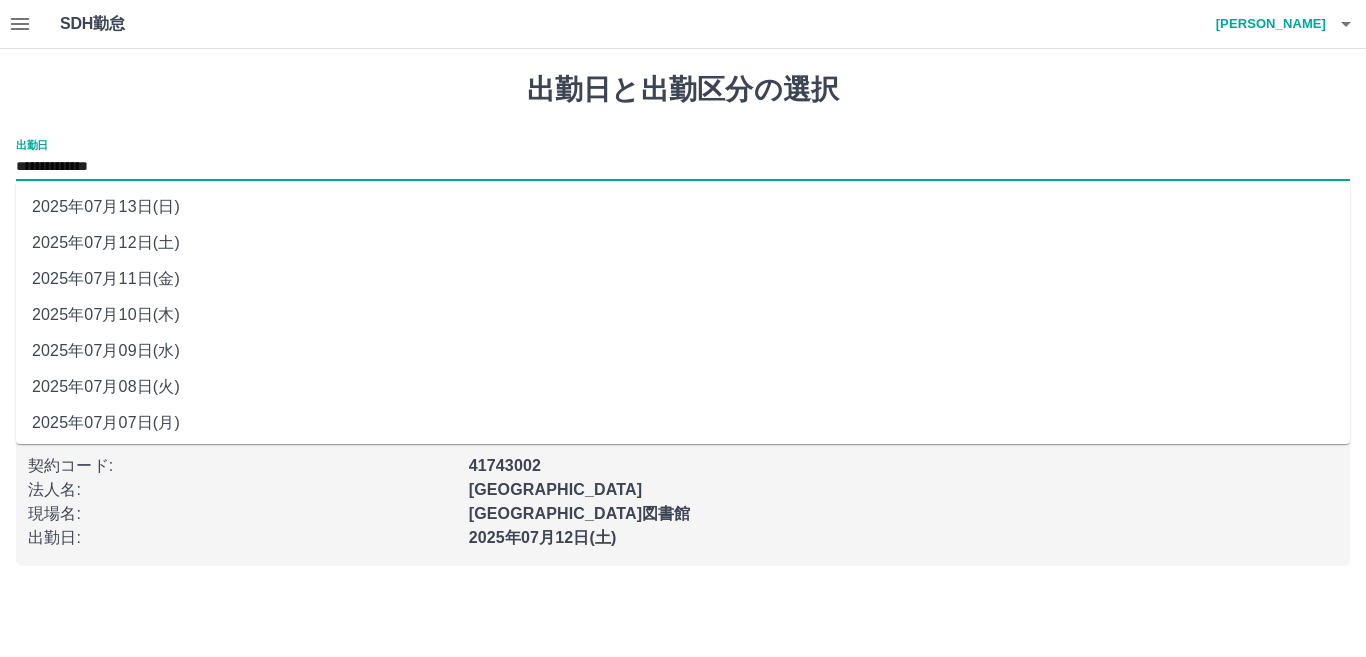 click on "2025年07月08日(火)" at bounding box center (683, 387) 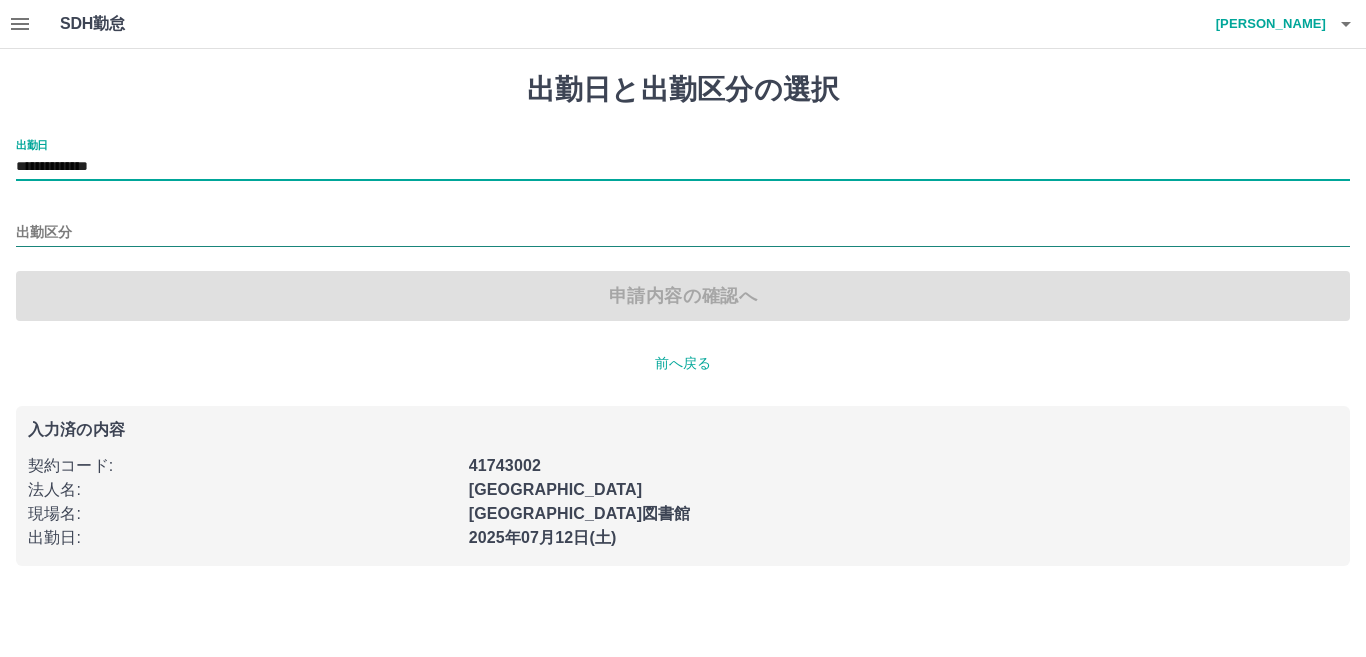 click on "出勤区分" at bounding box center (683, 233) 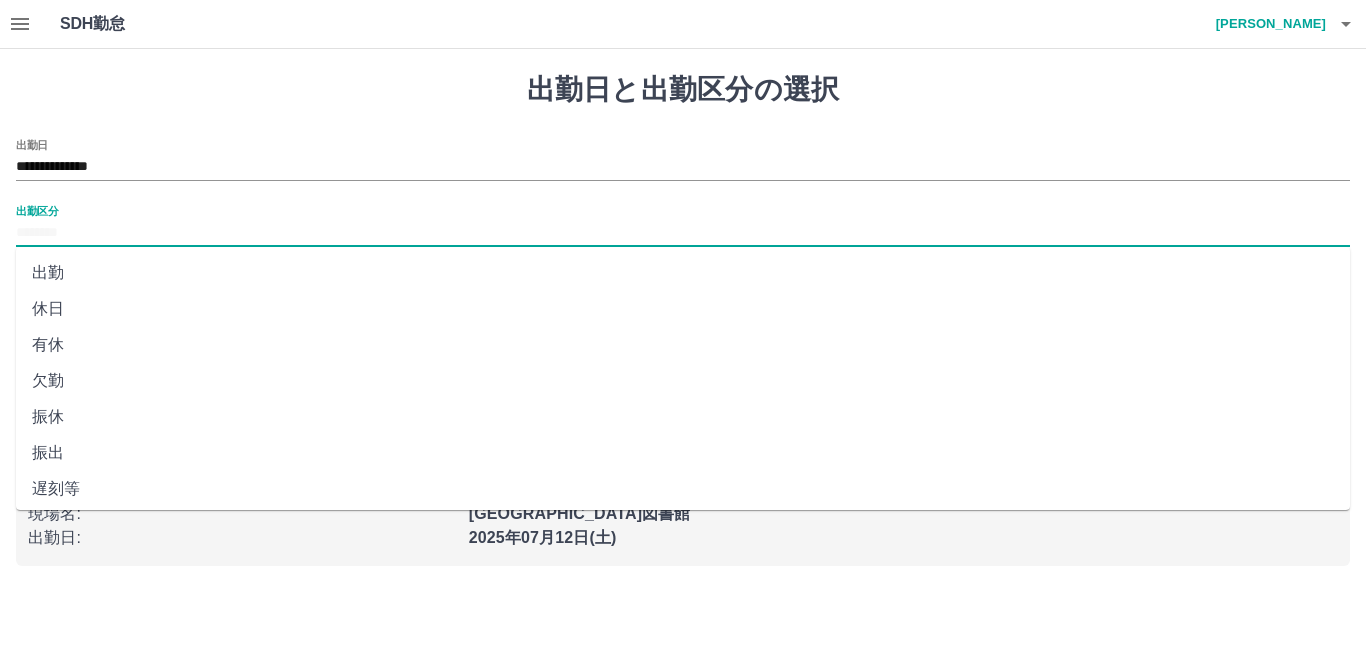 click on "出勤" at bounding box center (683, 273) 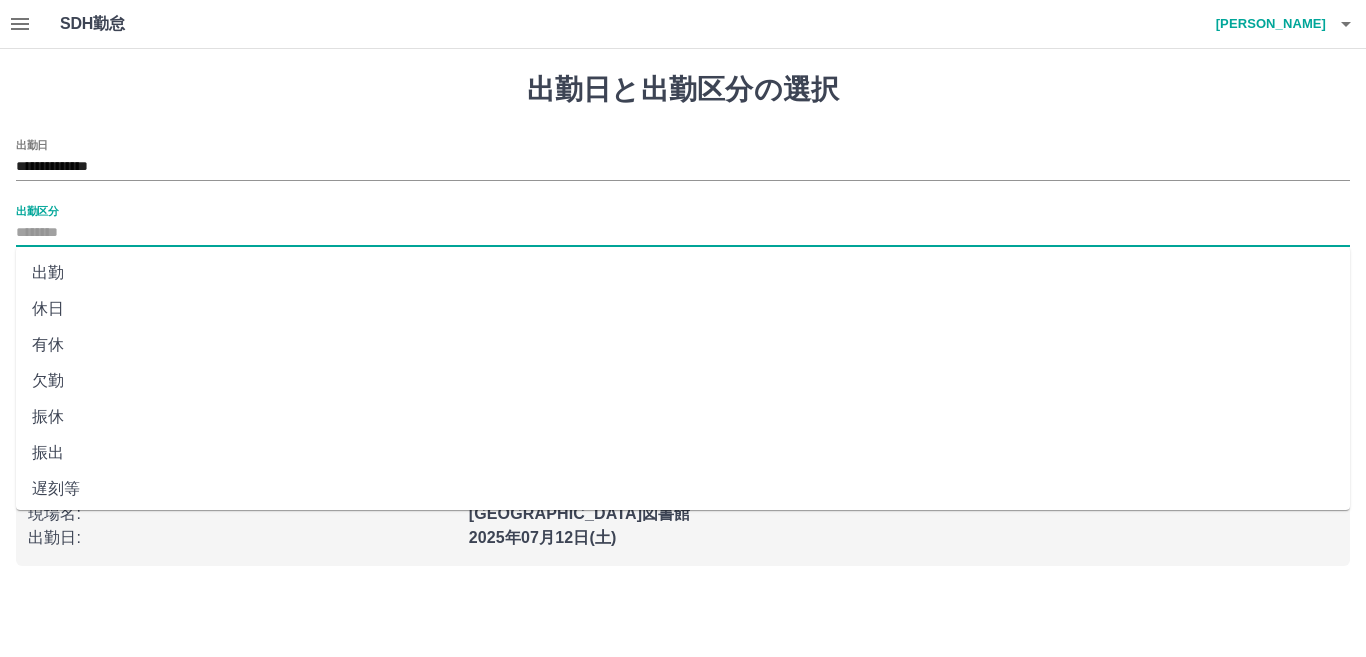 type on "**" 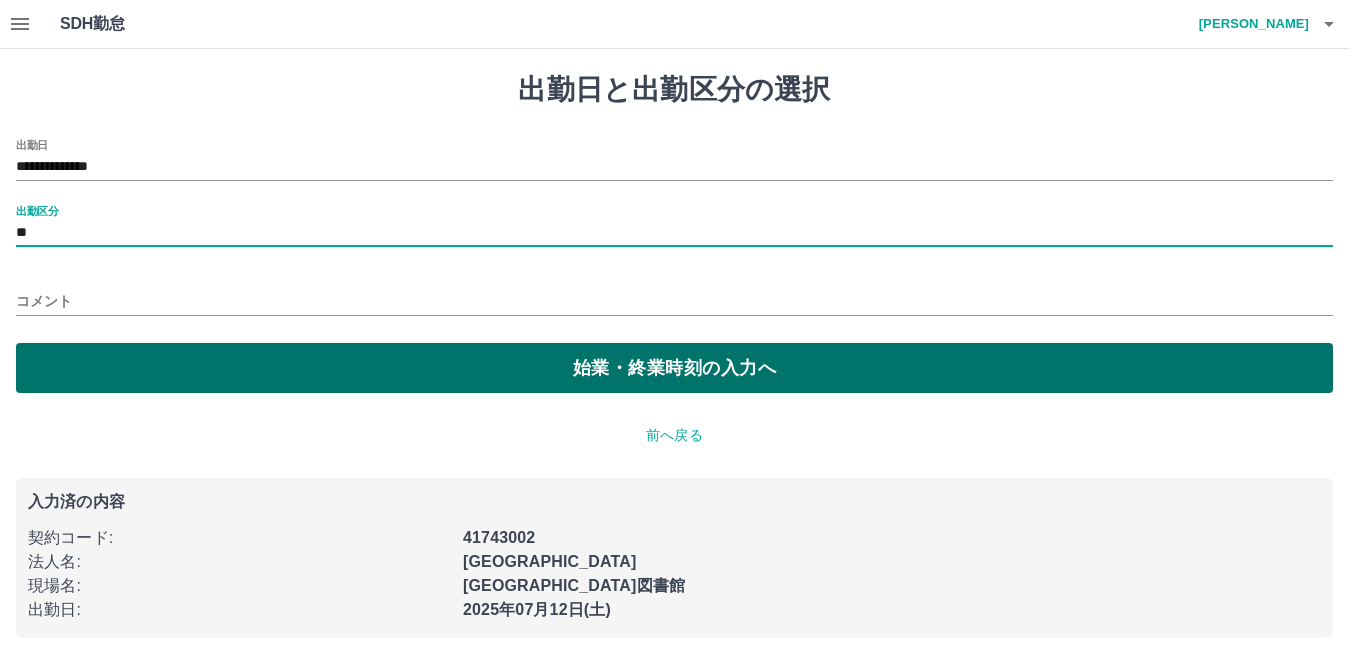 click on "始業・終業時刻の入力へ" at bounding box center [674, 368] 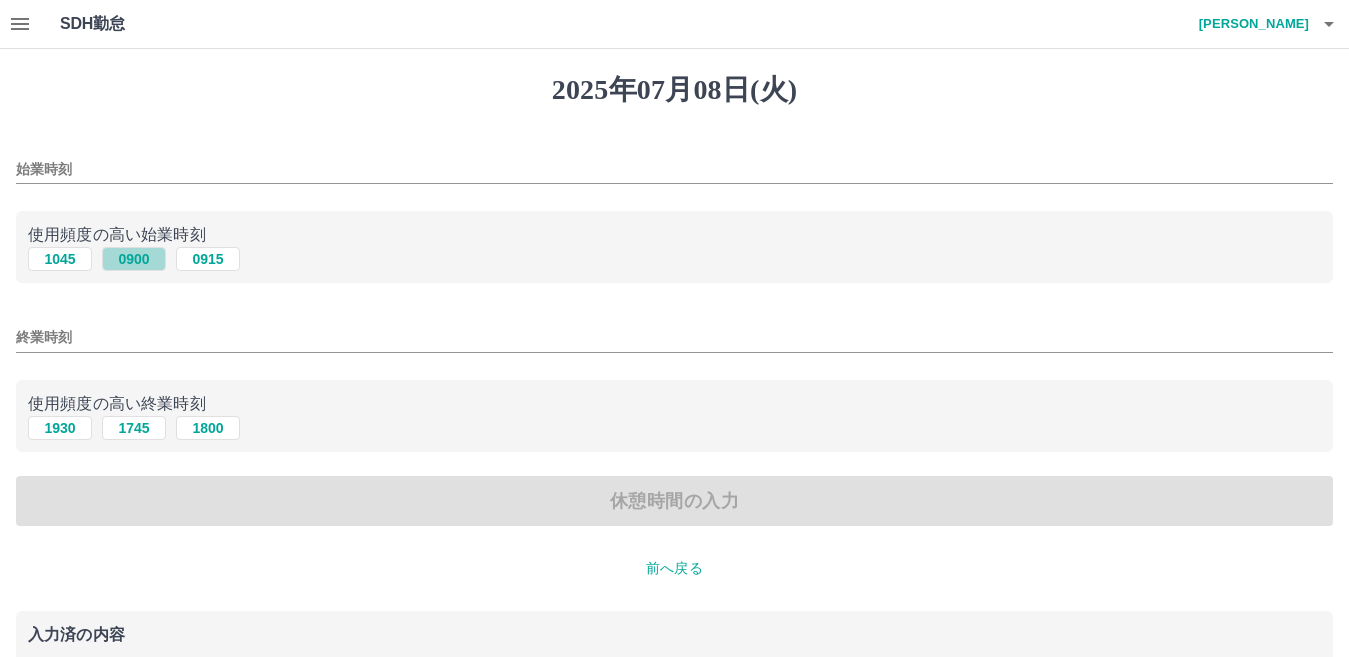click on "0900" at bounding box center [134, 259] 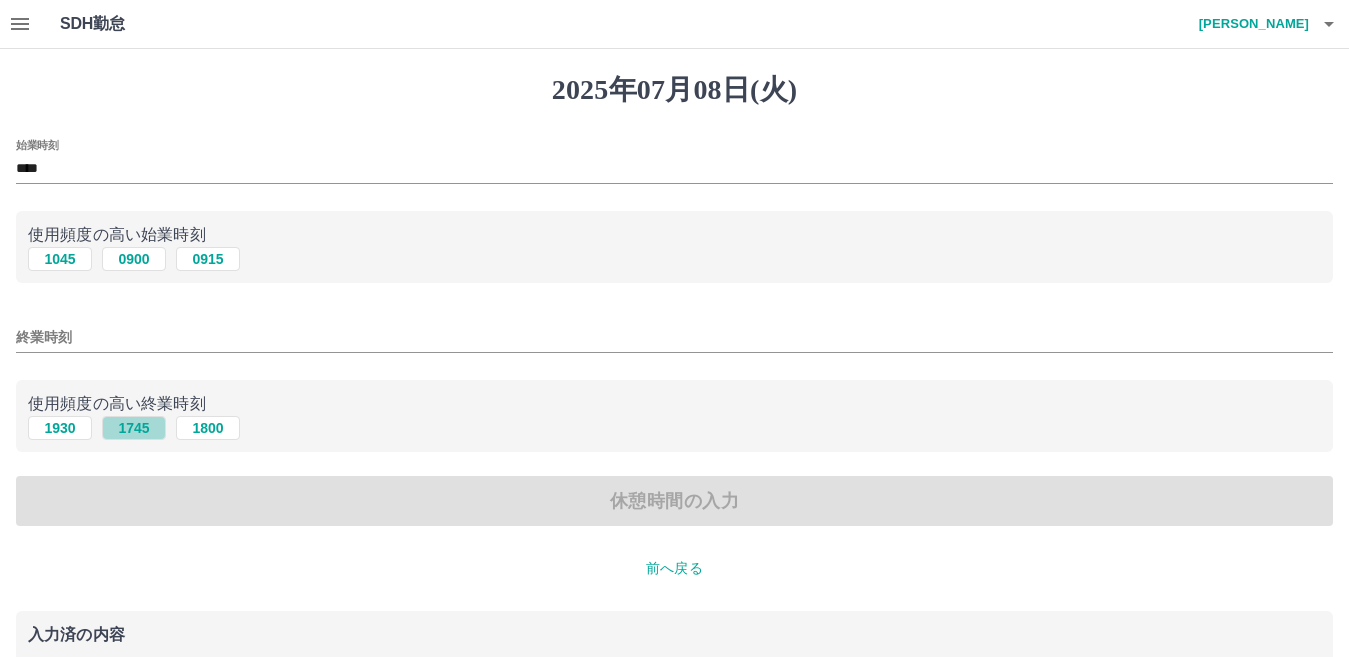 click on "1745" at bounding box center [134, 428] 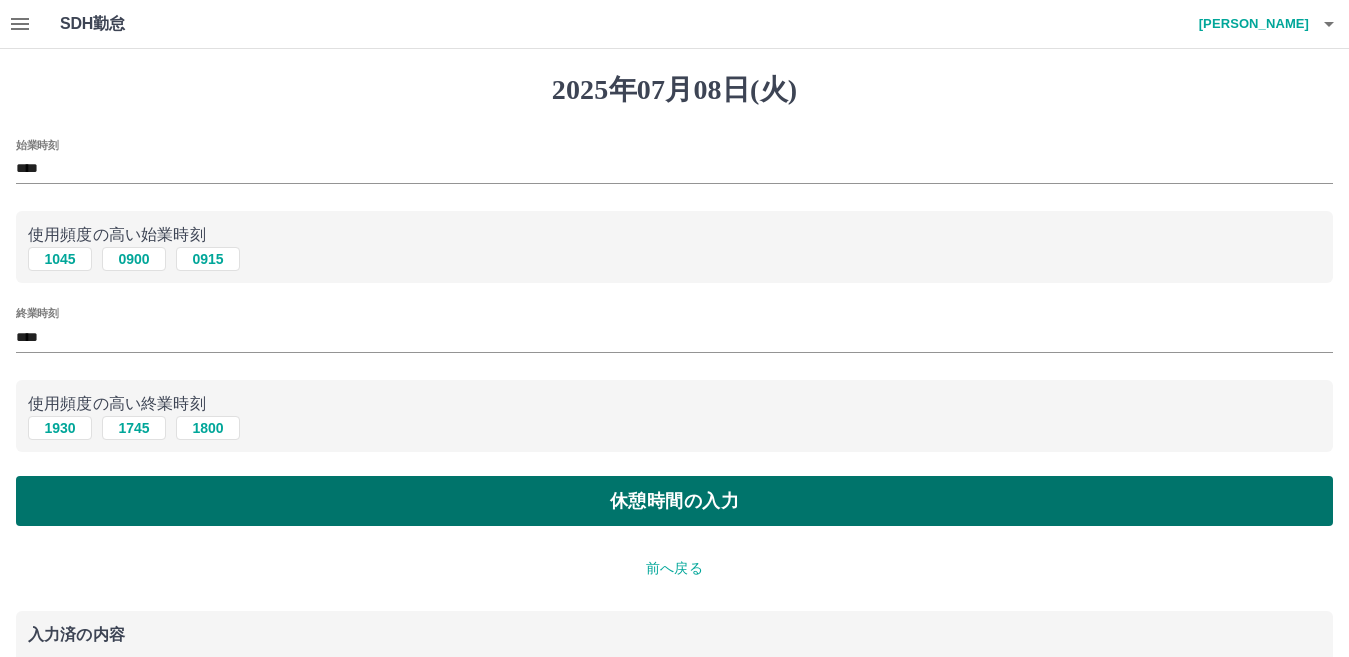 click on "休憩時間の入力" at bounding box center (674, 501) 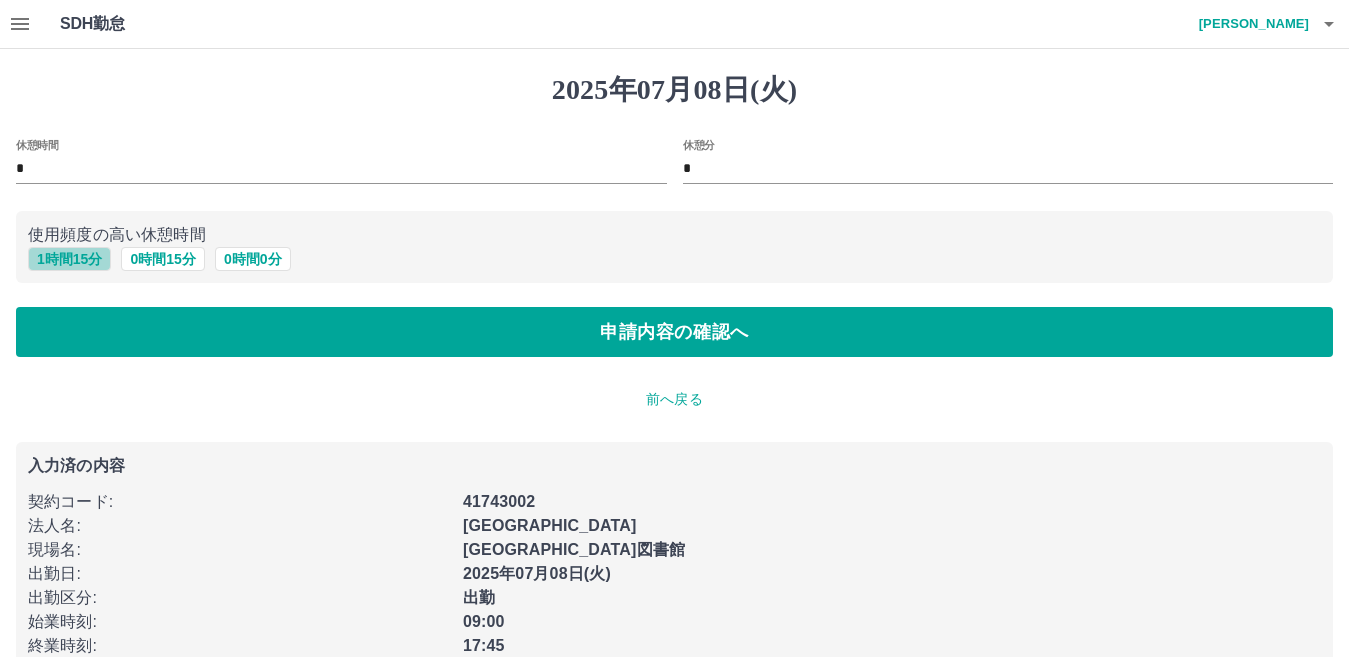 click on "1 時間 15 分" at bounding box center (69, 259) 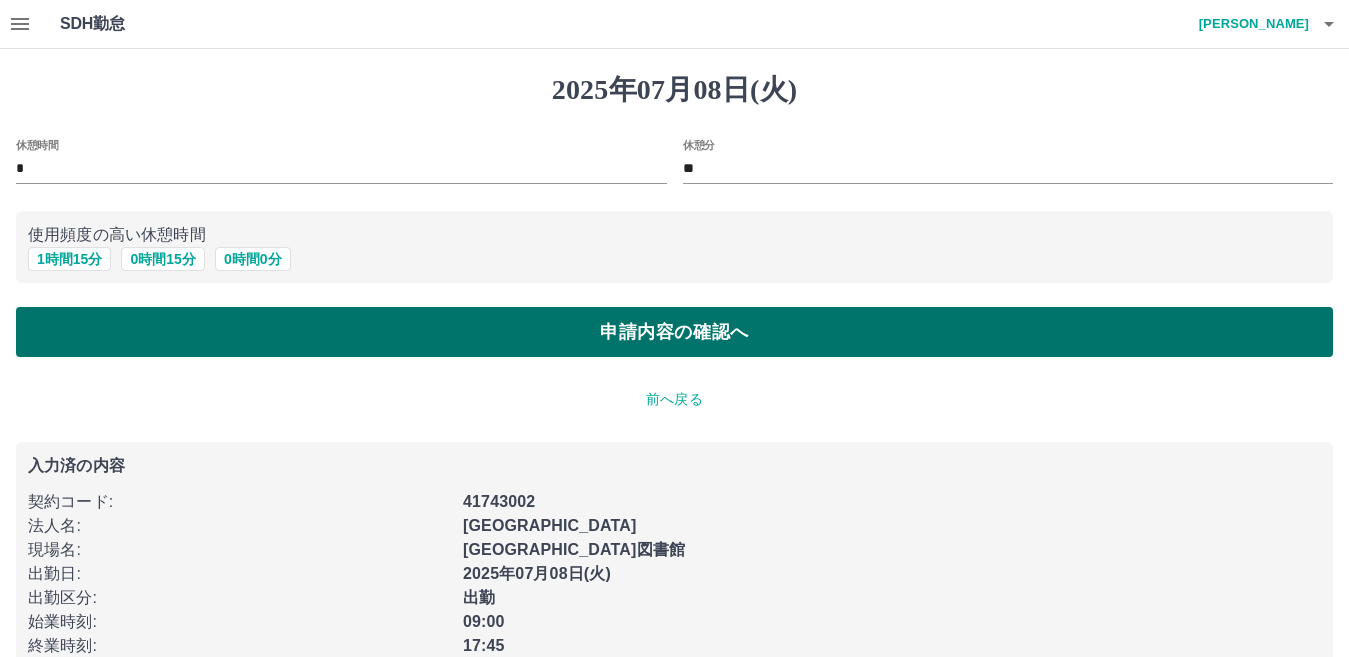 click on "申請内容の確認へ" at bounding box center (674, 332) 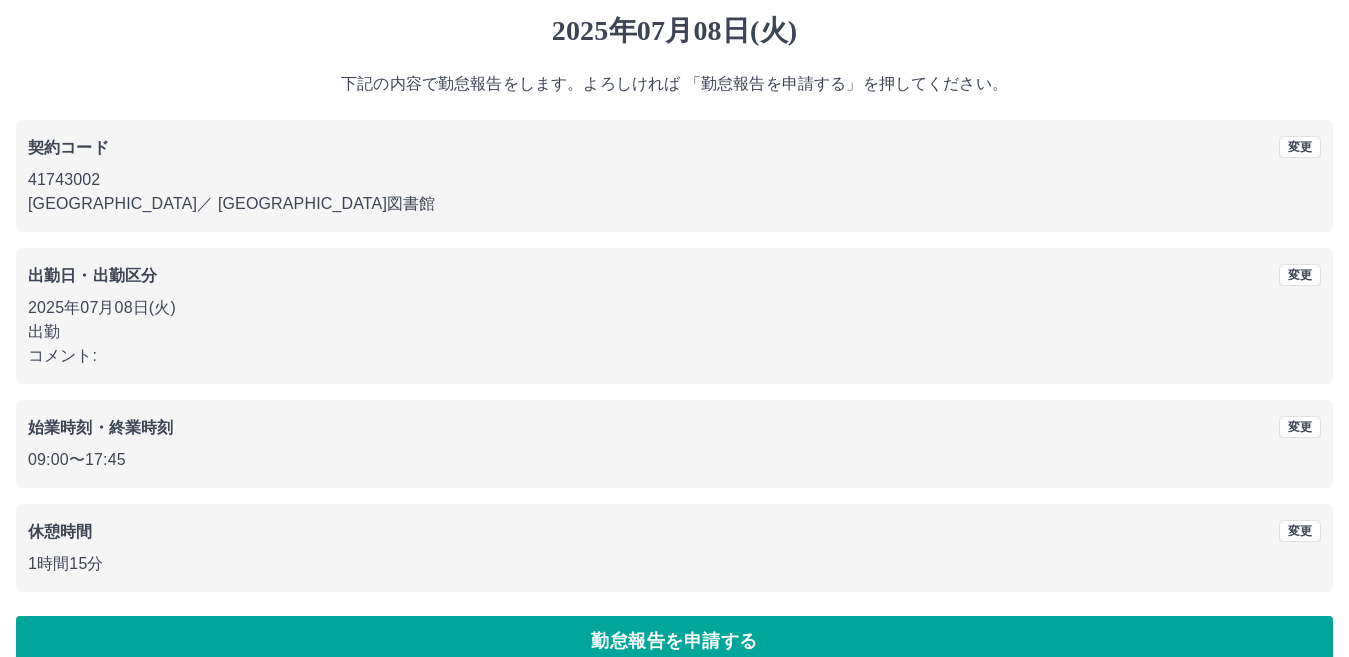 scroll, scrollTop: 92, scrollLeft: 0, axis: vertical 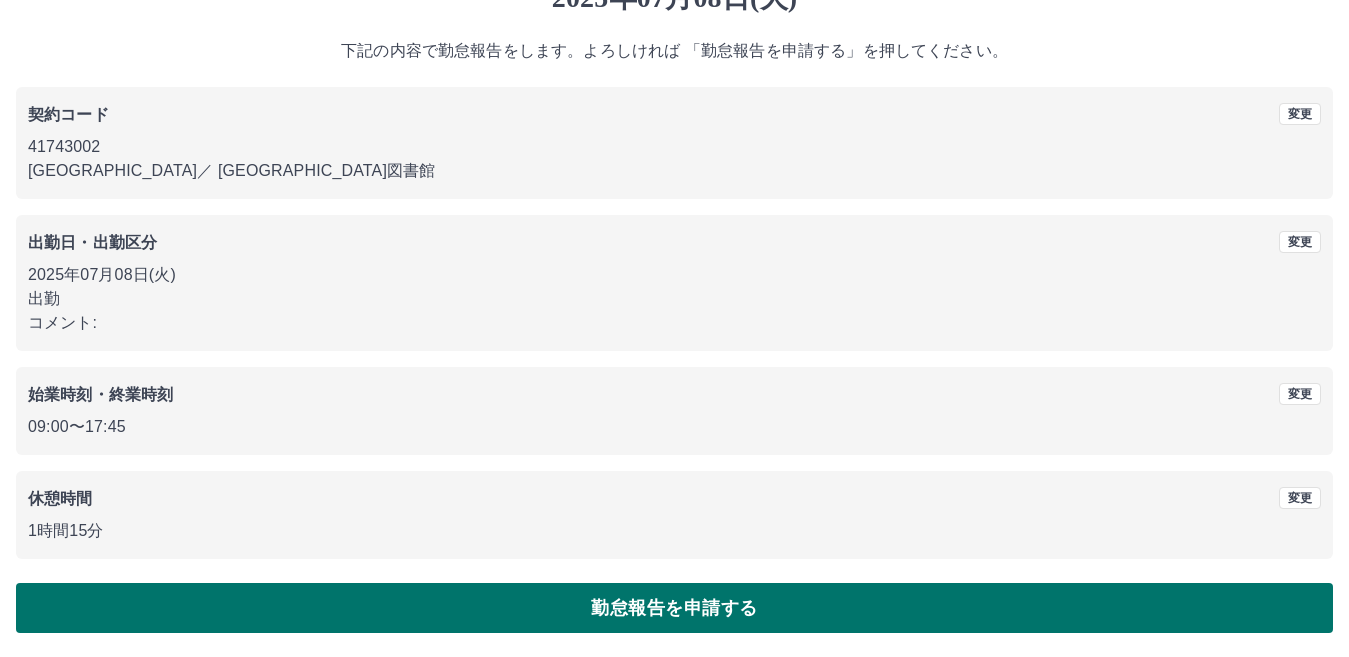 click on "勤怠報告を申請する" at bounding box center [674, 608] 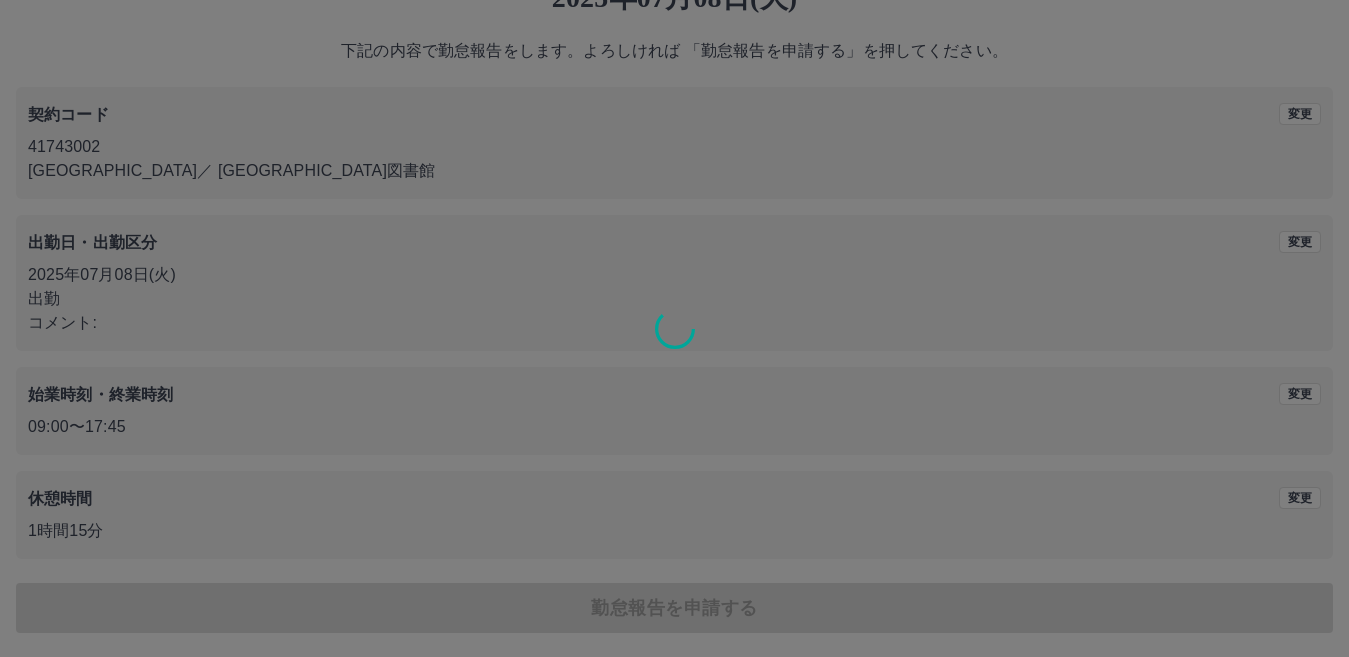 scroll, scrollTop: 0, scrollLeft: 0, axis: both 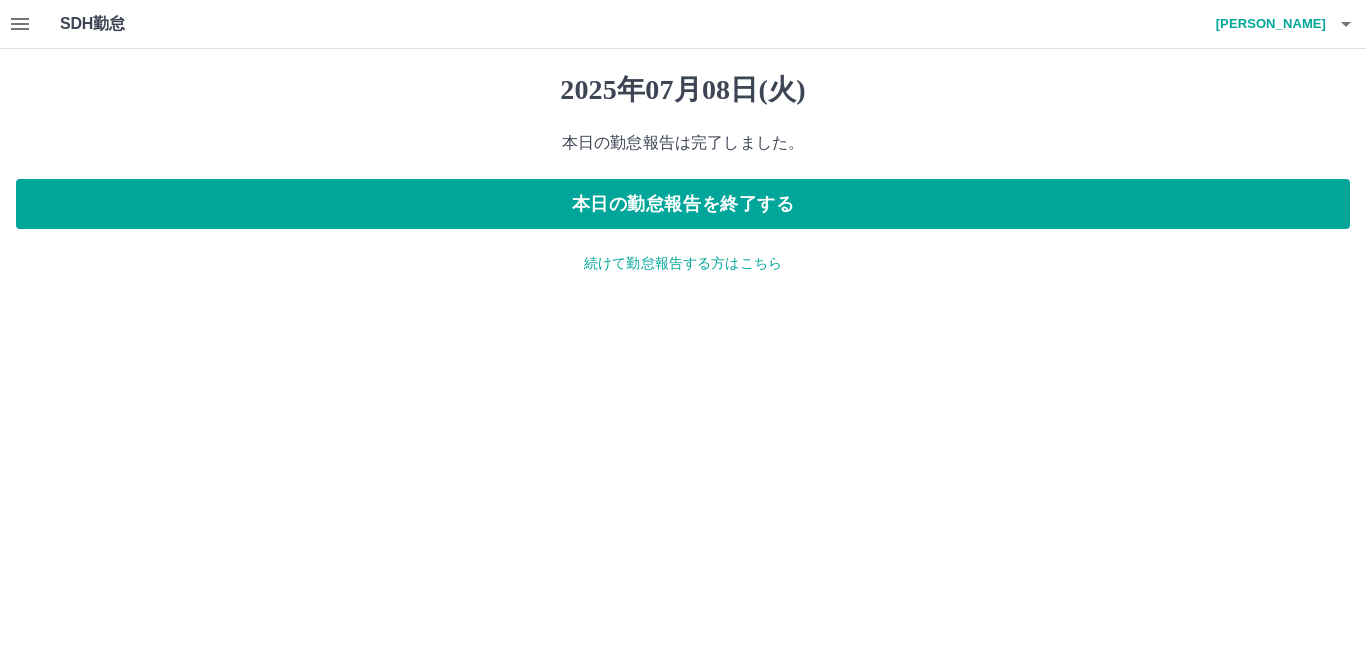 click on "続けて勤怠報告する方はこちら" at bounding box center [683, 263] 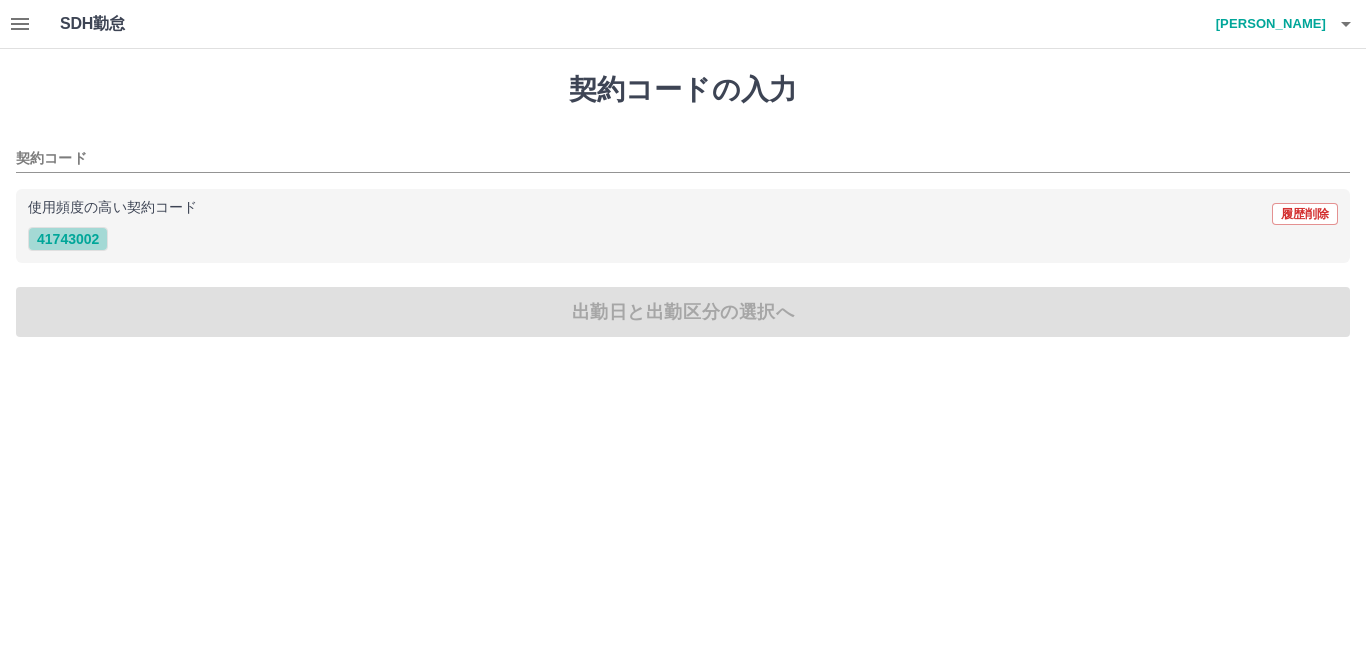 click on "41743002" at bounding box center [68, 239] 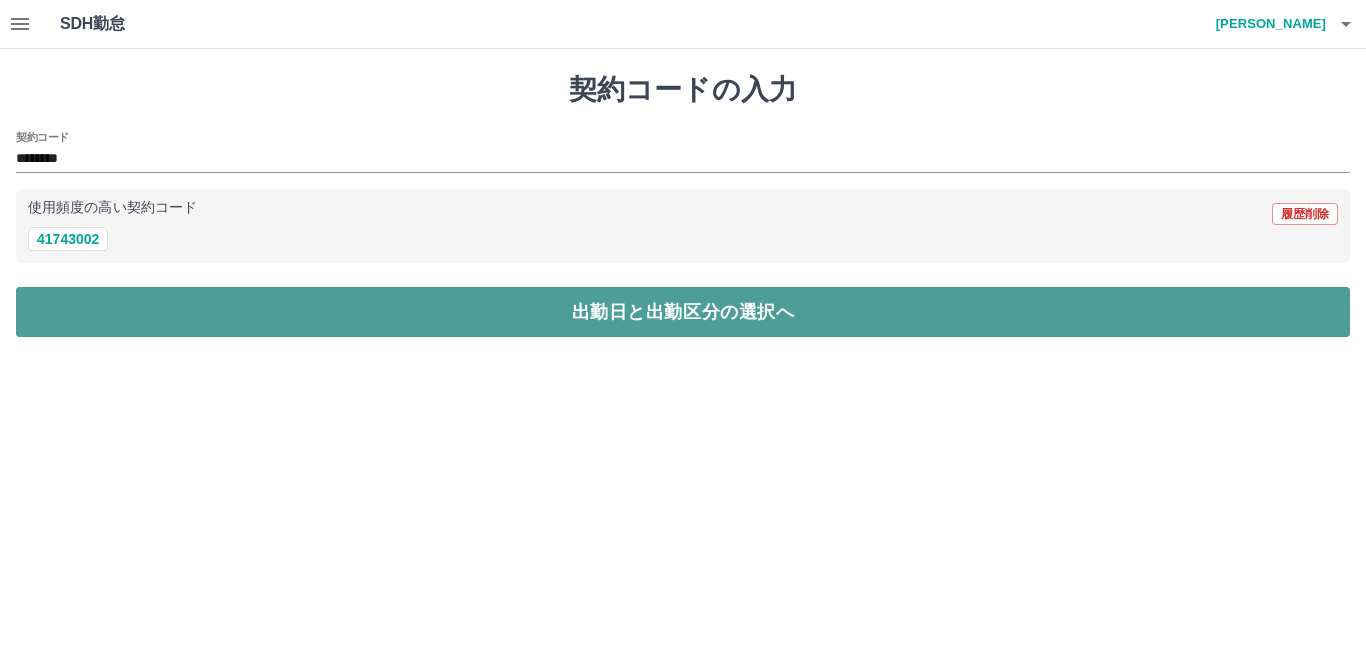 click on "出勤日と出勤区分の選択へ" at bounding box center (683, 312) 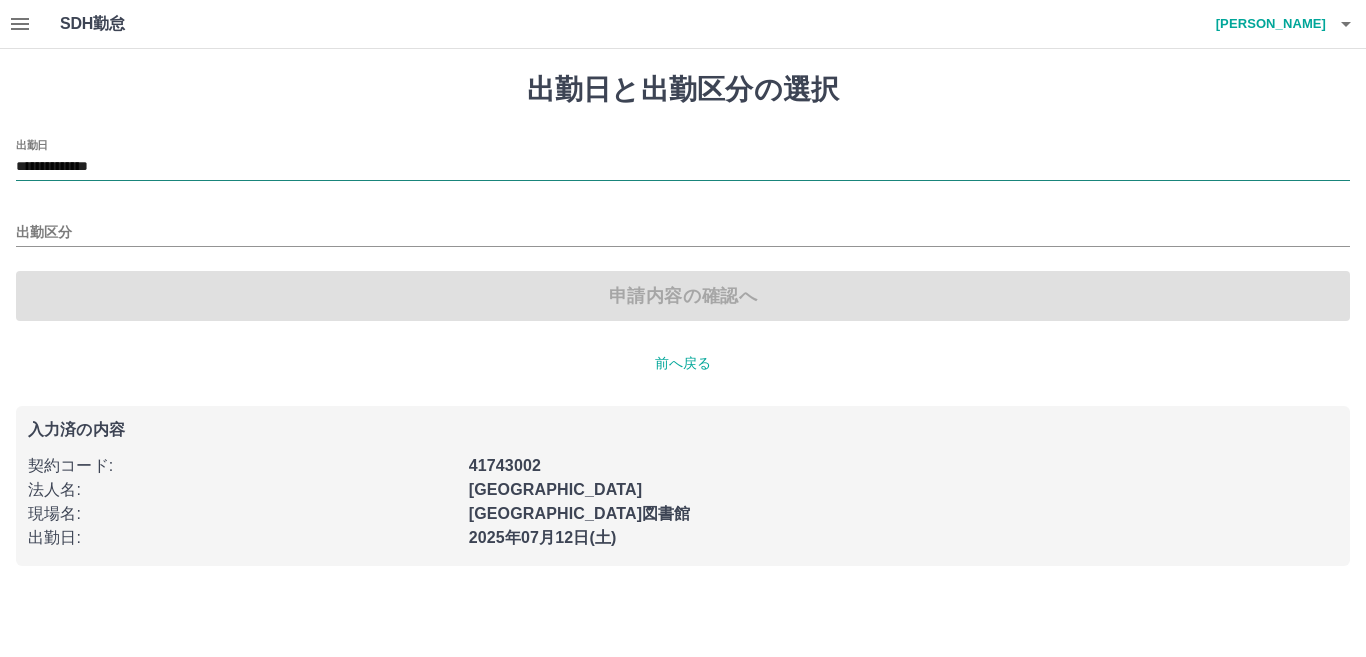 click on "**********" at bounding box center [683, 167] 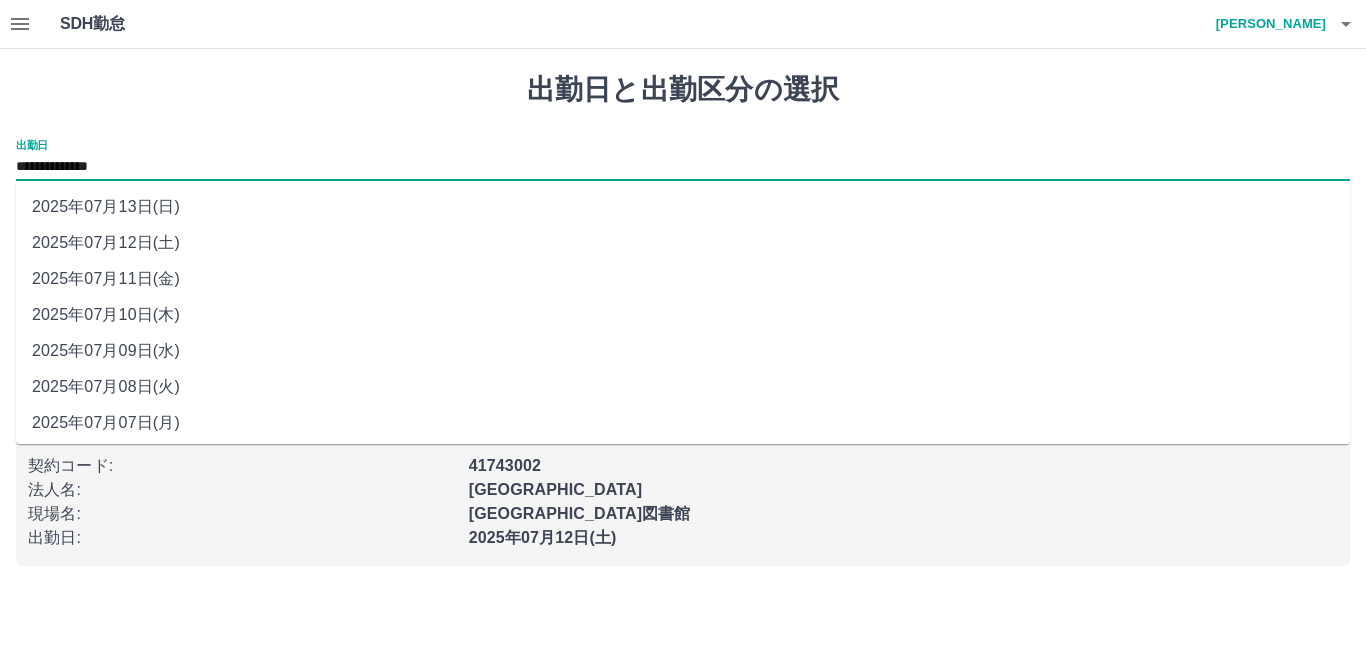click on "2025年07月09日(水)" at bounding box center [683, 351] 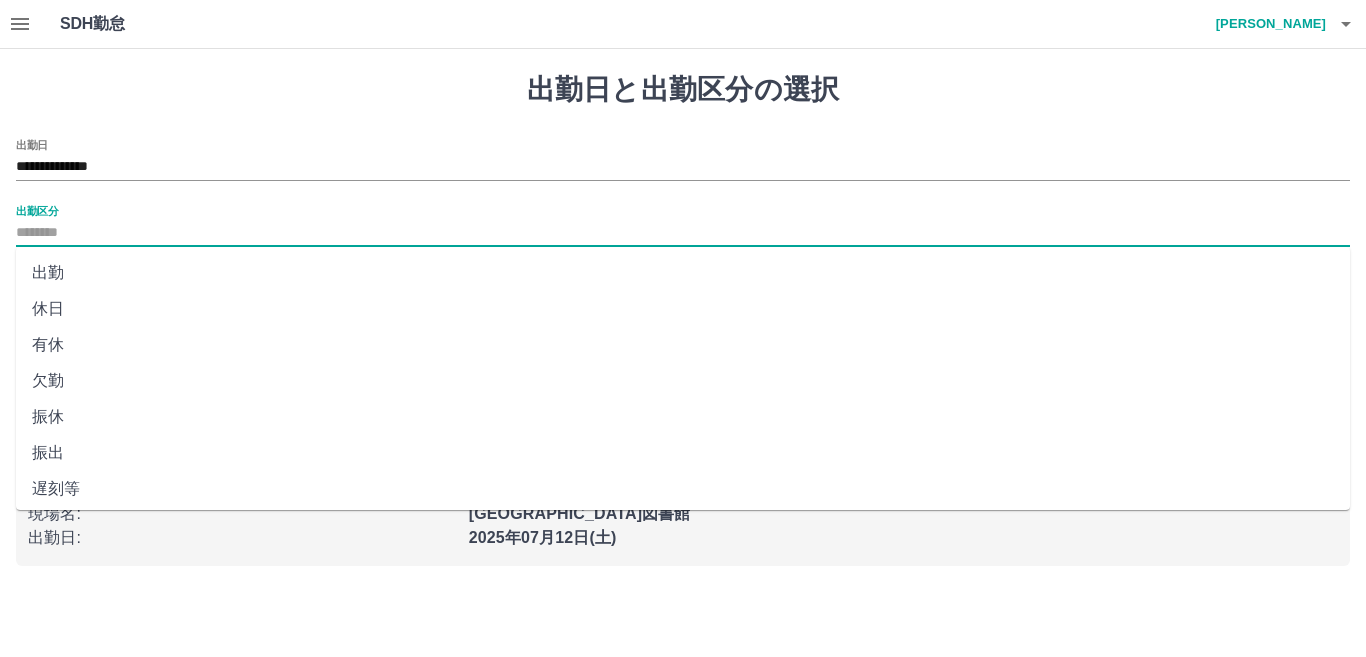 click on "出勤区分" at bounding box center (683, 233) 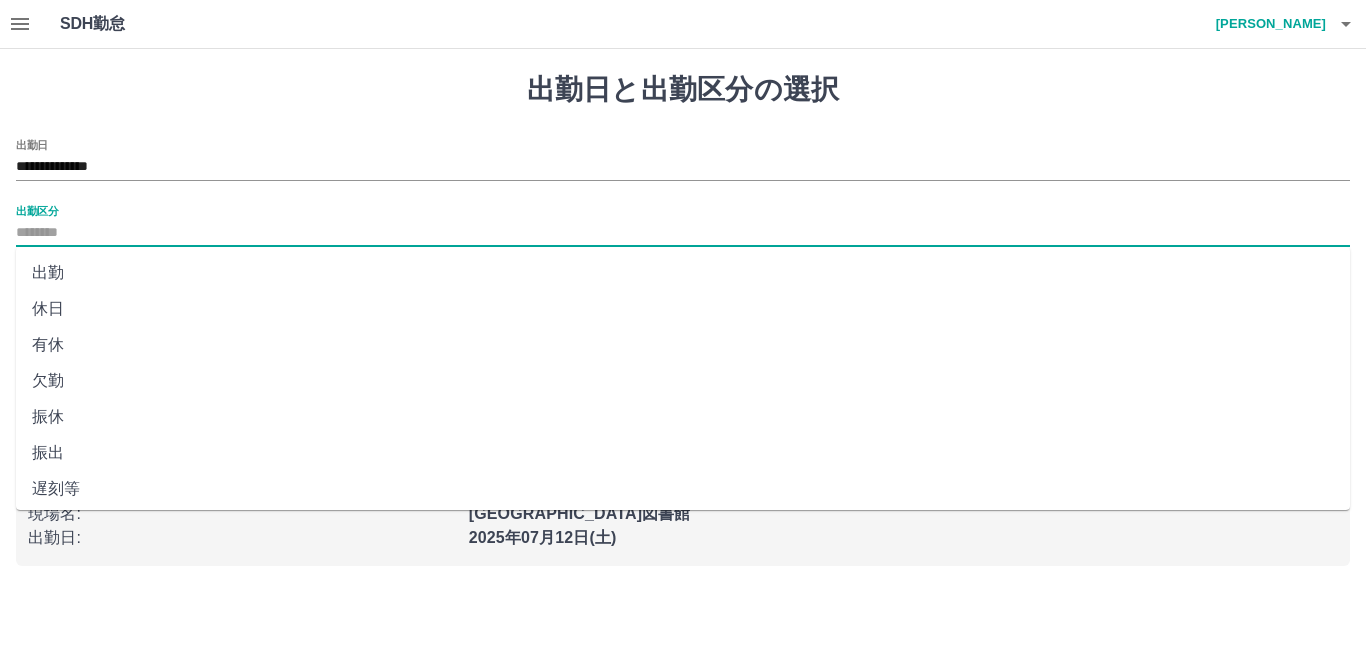 click on "出勤" at bounding box center [683, 273] 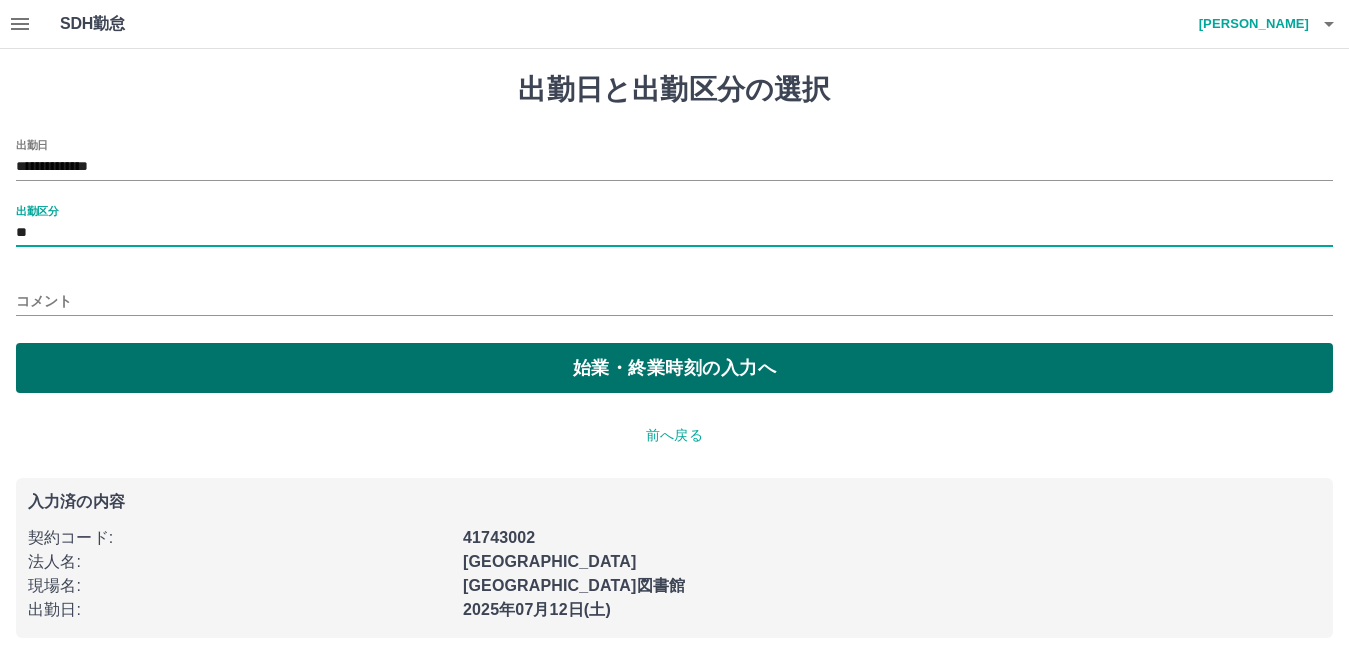 click on "始業・終業時刻の入力へ" at bounding box center [674, 368] 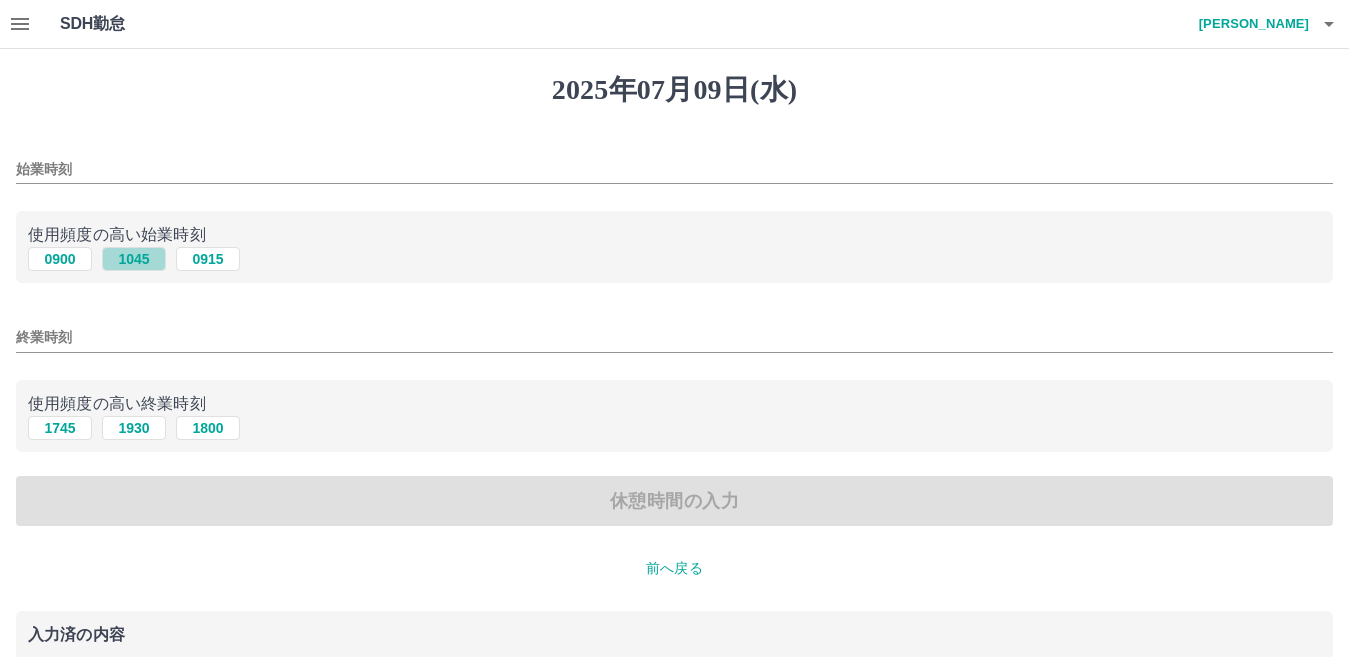 click on "1045" at bounding box center [134, 259] 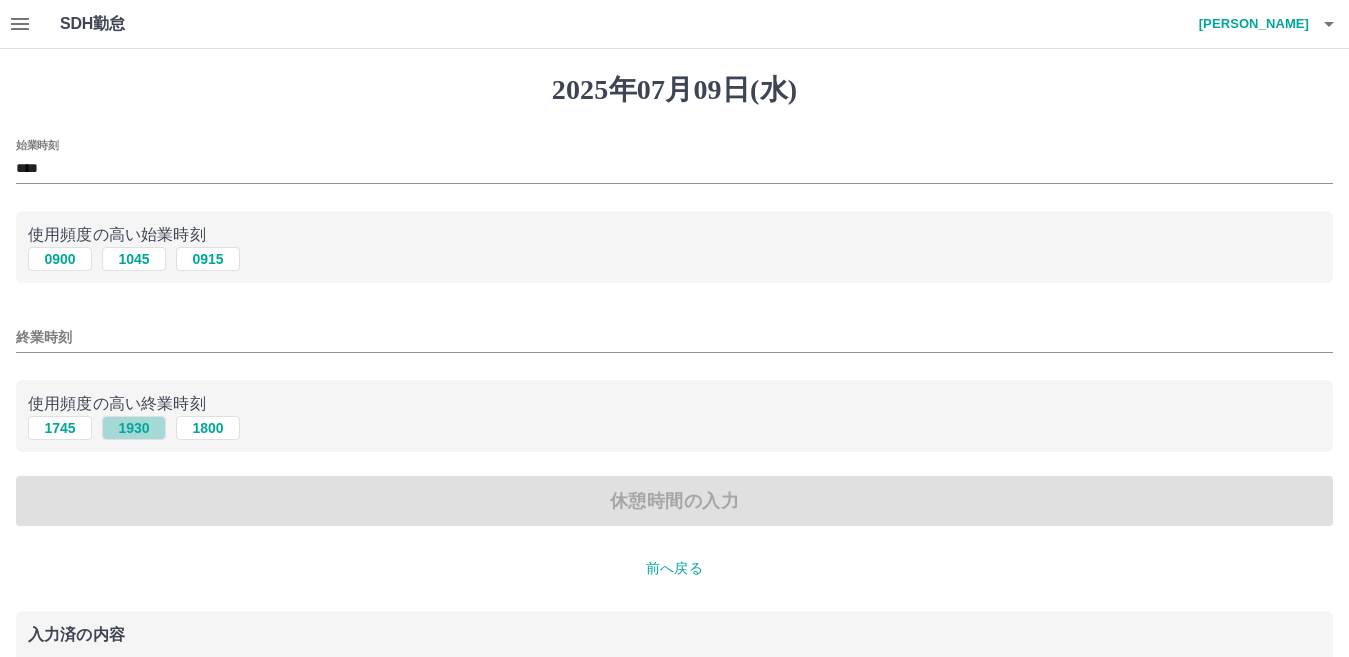 click on "1930" at bounding box center [134, 428] 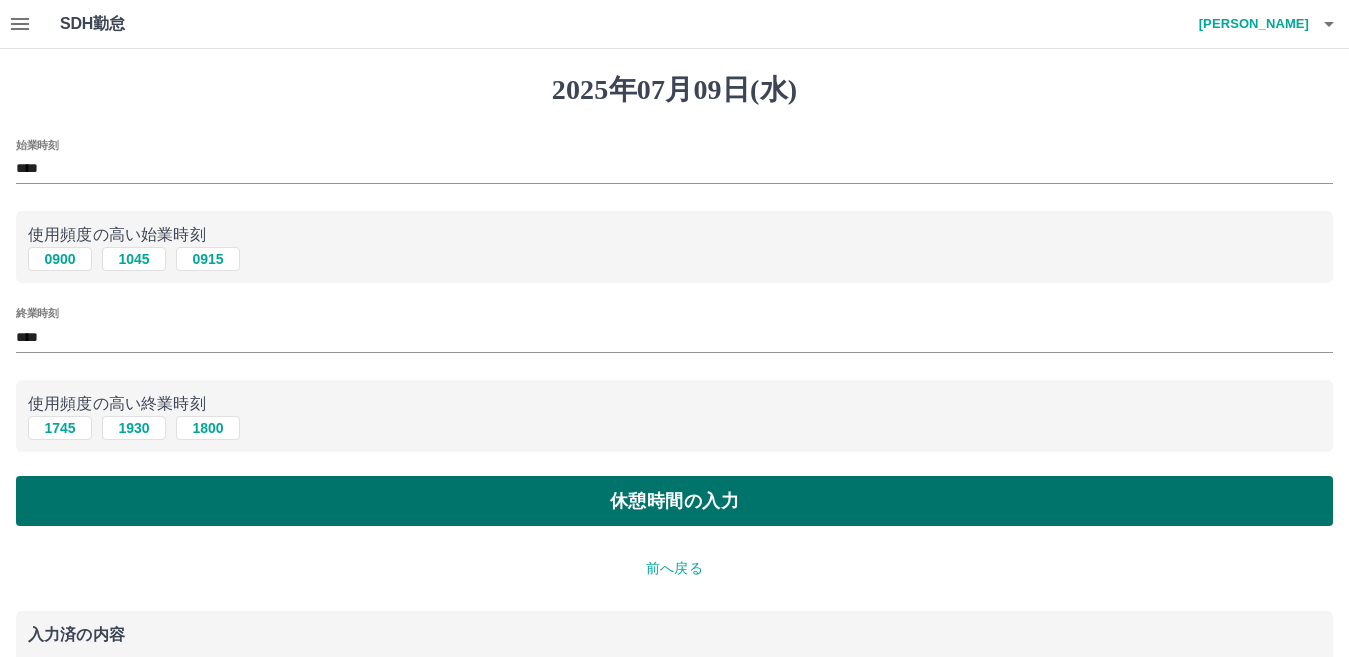 click on "休憩時間の入力" at bounding box center [674, 501] 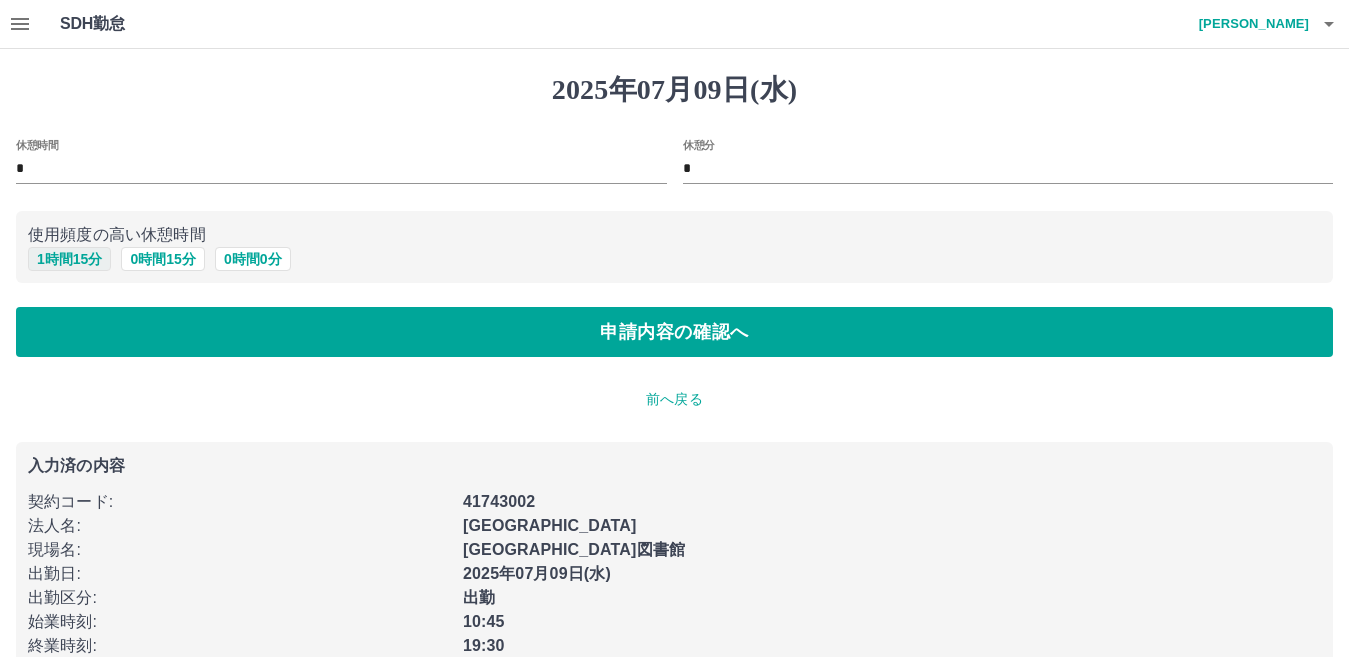 click on "1 時間 15 分" at bounding box center (69, 259) 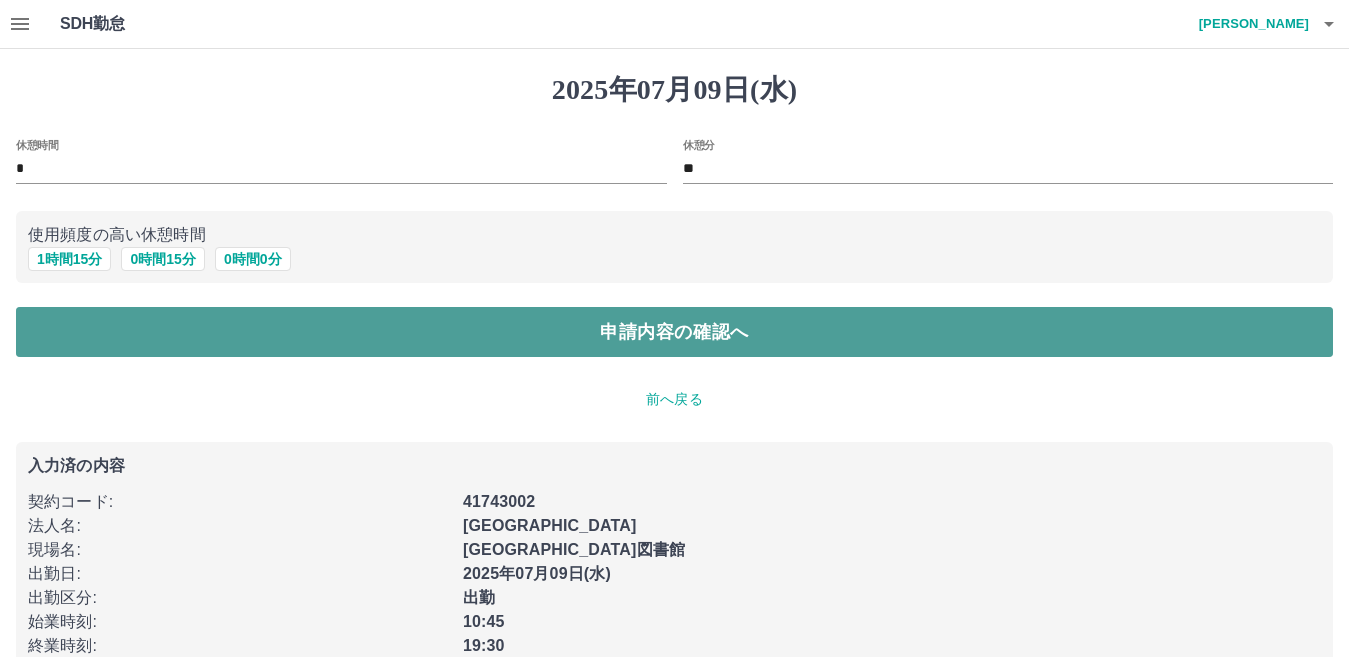 click on "申請内容の確認へ" at bounding box center [674, 332] 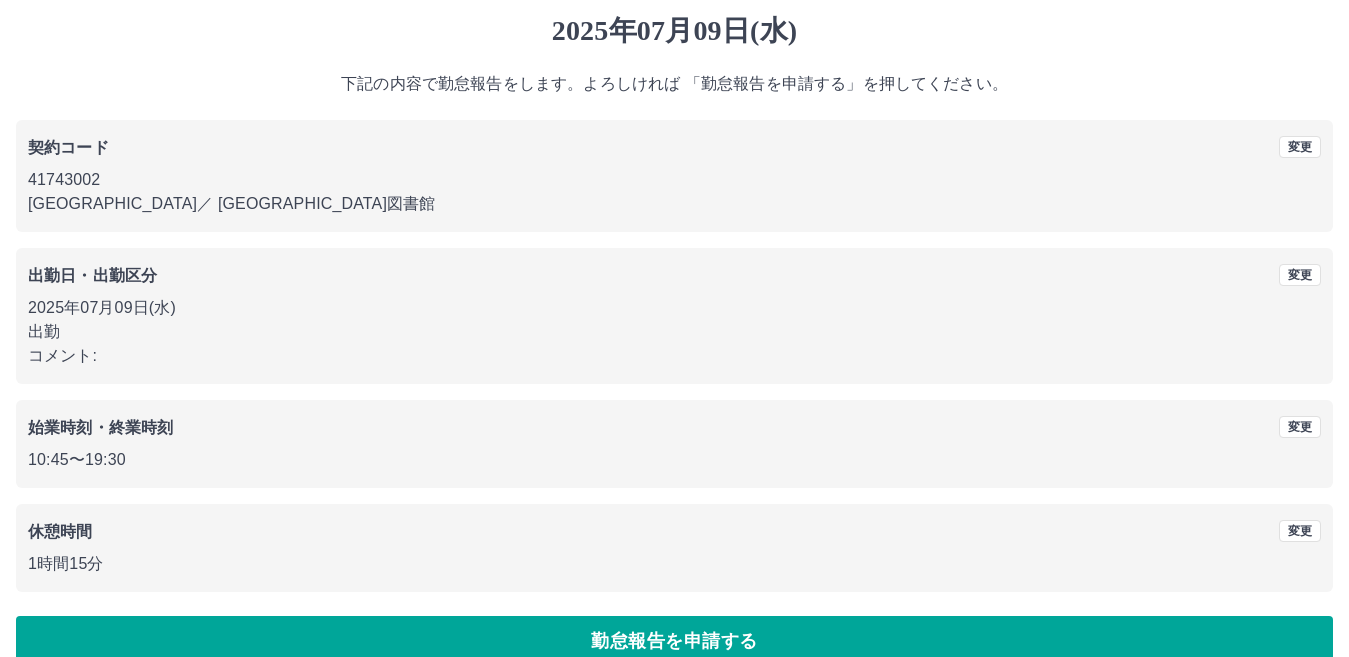 scroll, scrollTop: 92, scrollLeft: 0, axis: vertical 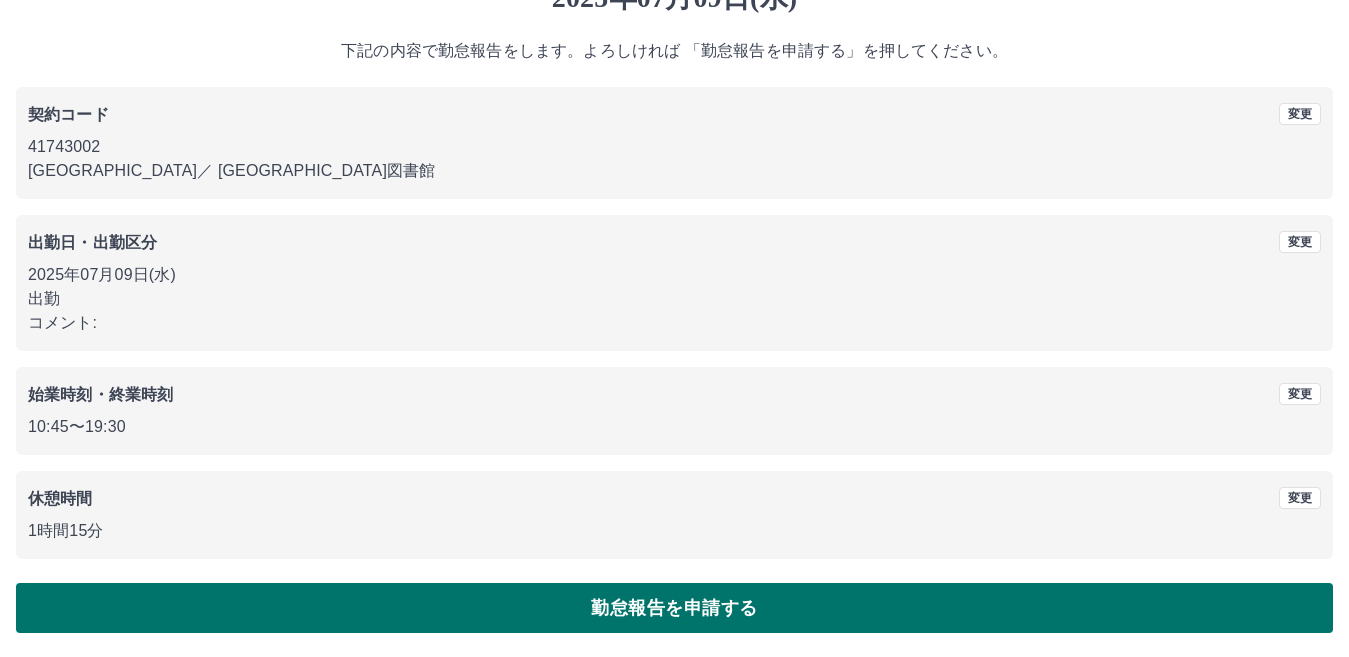 click on "勤怠報告を申請する" at bounding box center [674, 608] 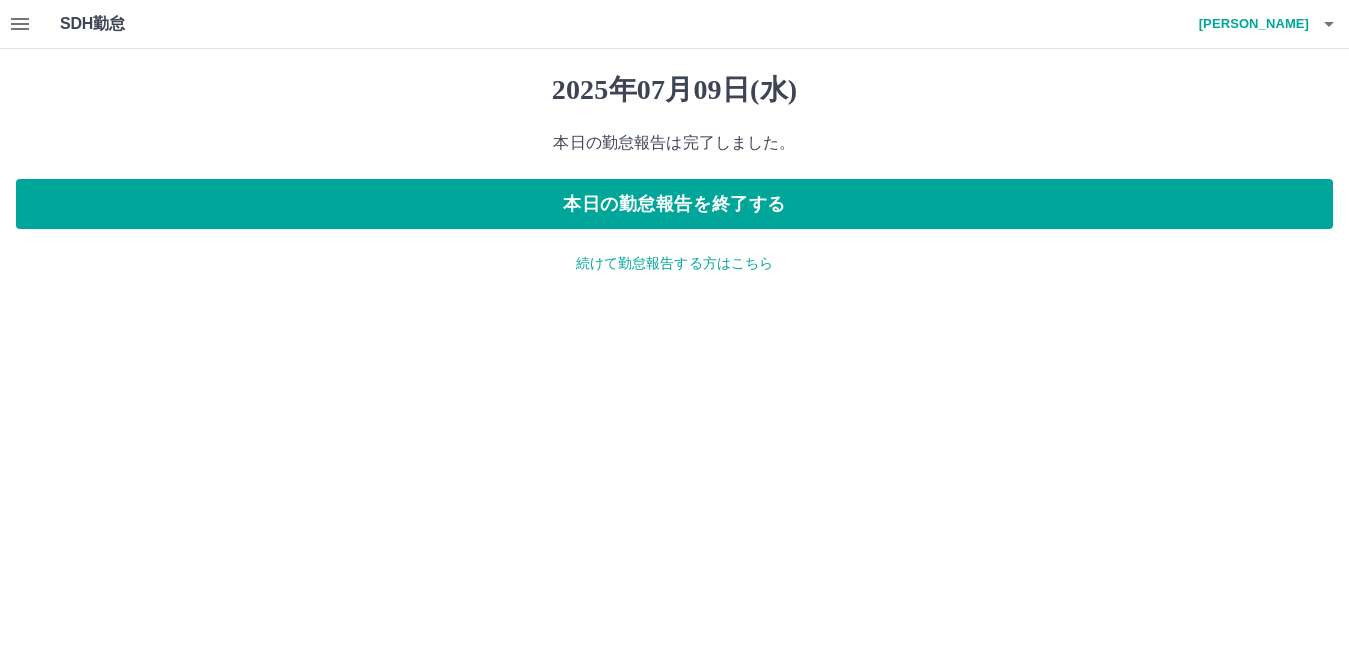 scroll, scrollTop: 0, scrollLeft: 0, axis: both 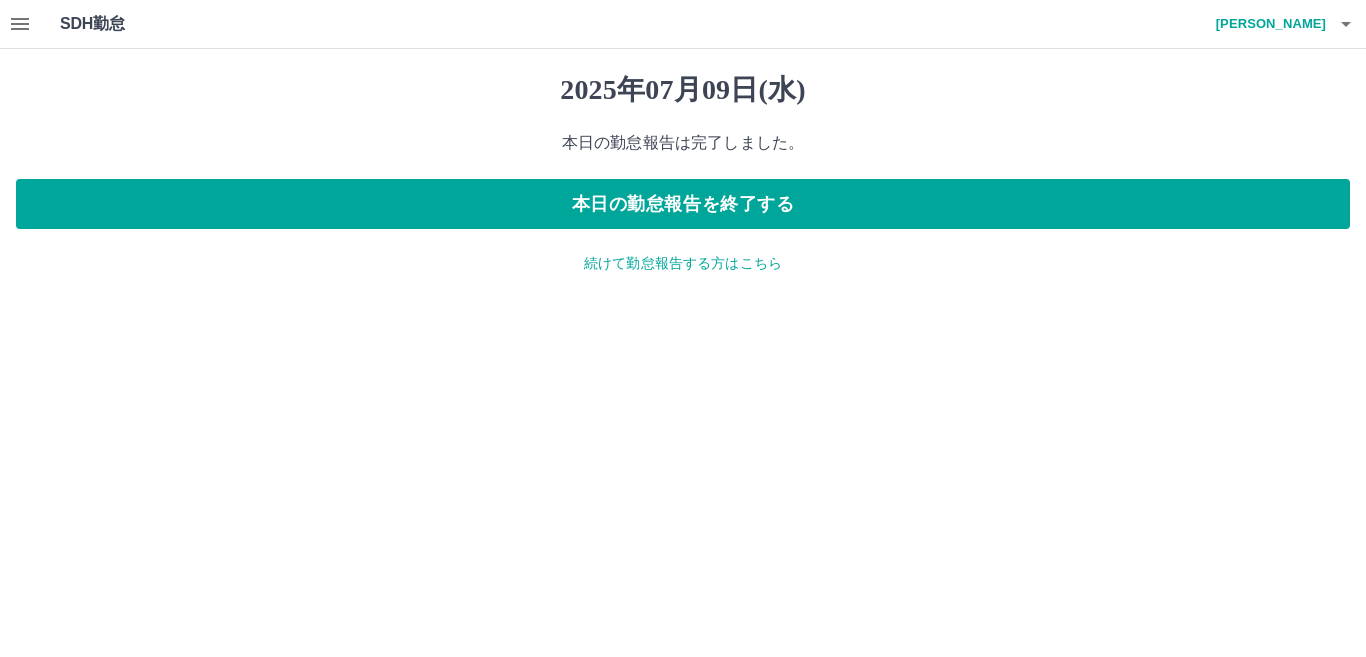 click on "続けて勤怠報告する方はこちら" at bounding box center [683, 263] 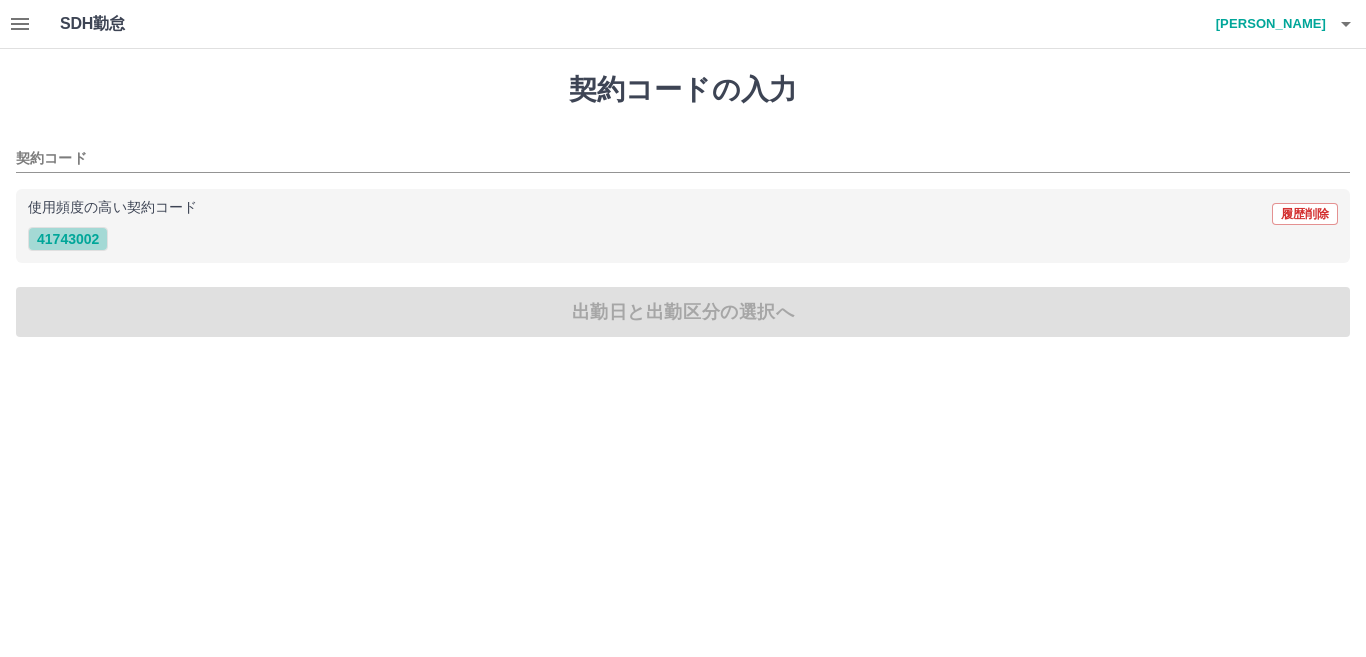 click on "41743002" at bounding box center (68, 239) 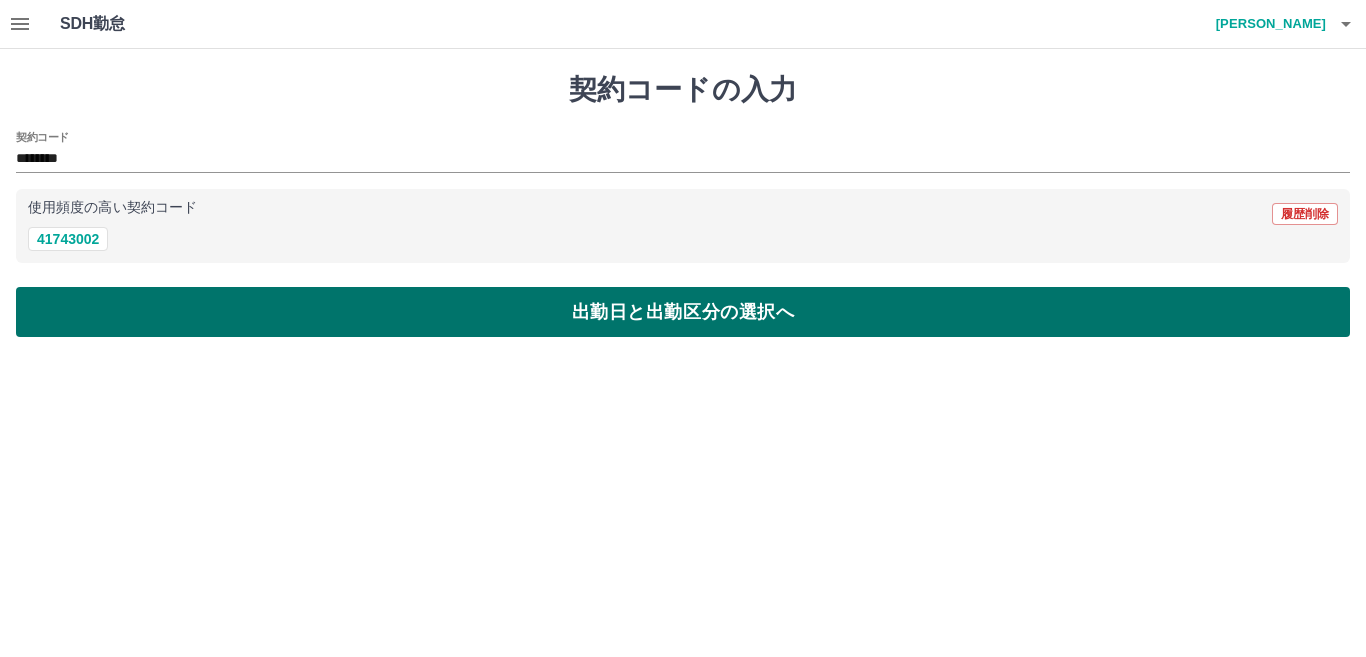 click on "出勤日と出勤区分の選択へ" at bounding box center (683, 312) 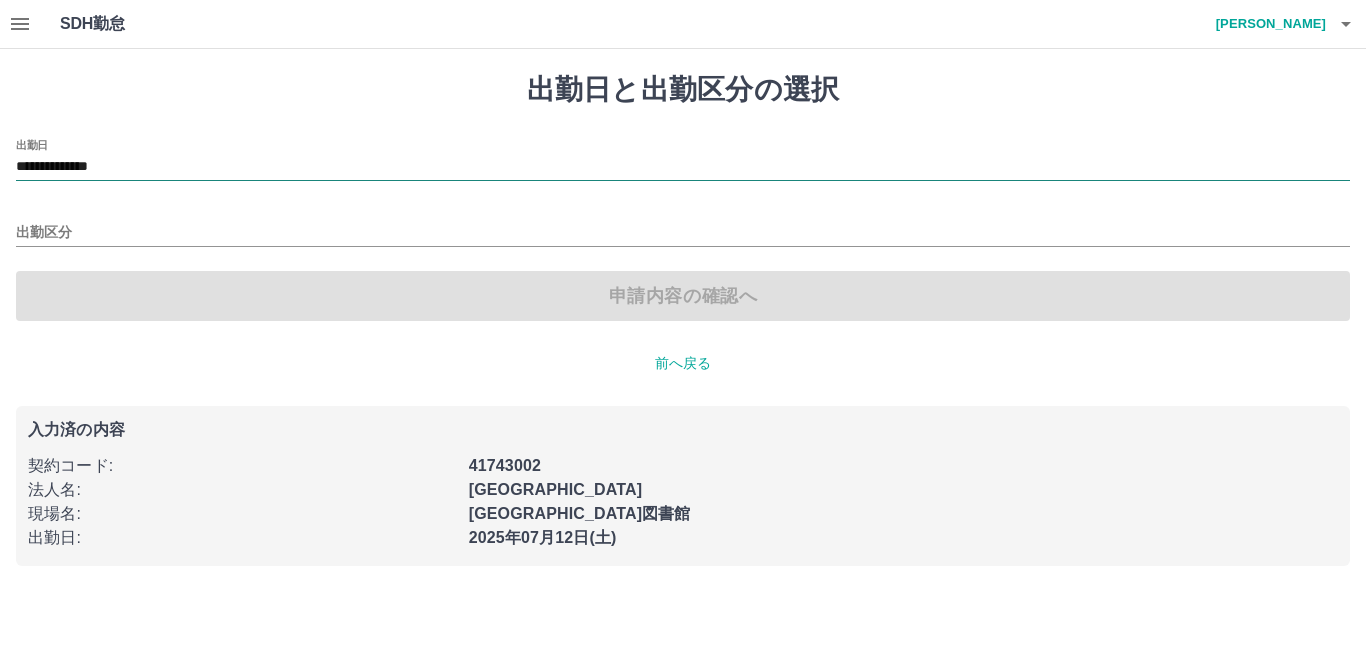 click on "**********" at bounding box center [683, 167] 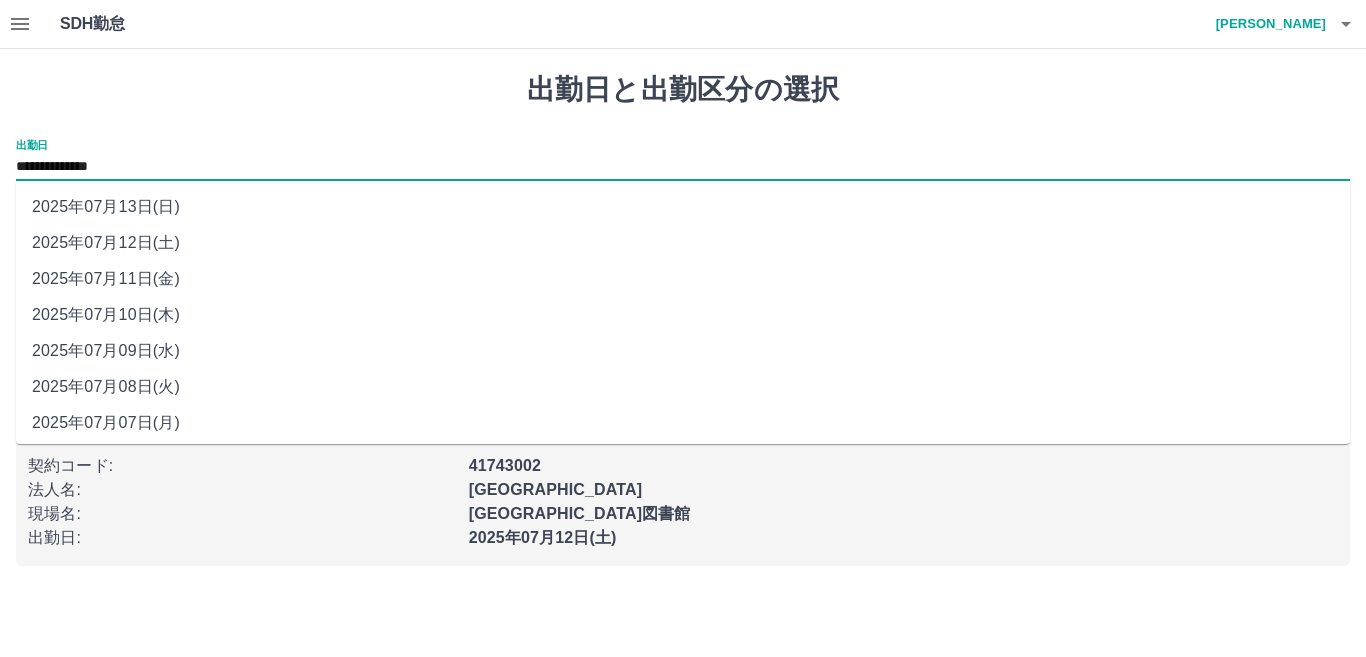 click on "2025年07月10日(木)" at bounding box center (683, 315) 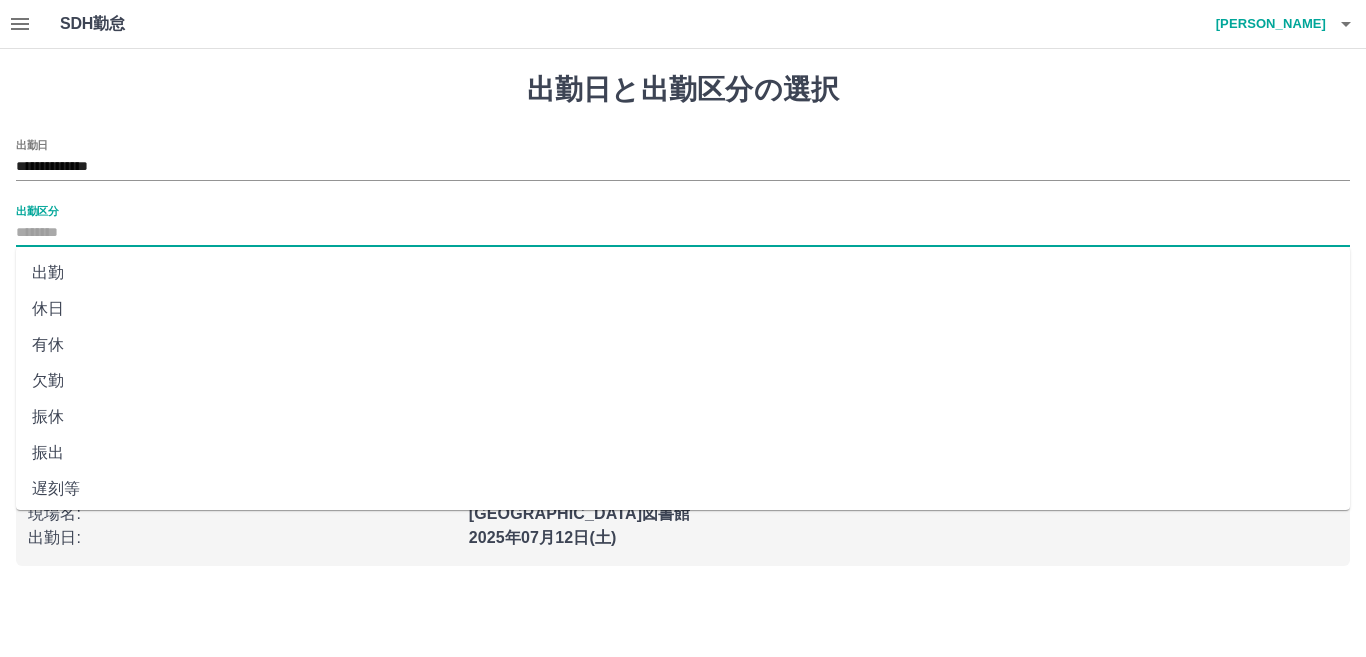 click on "出勤区分" at bounding box center [683, 233] 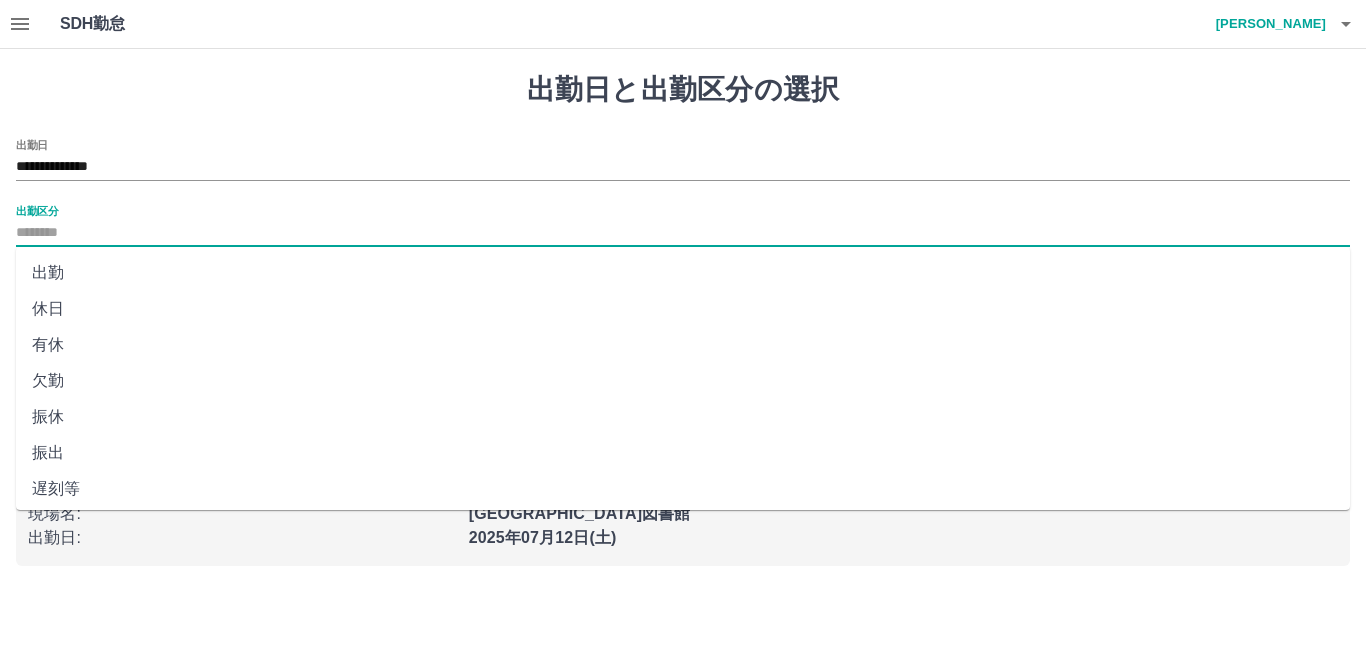 click on "出勤" at bounding box center (683, 273) 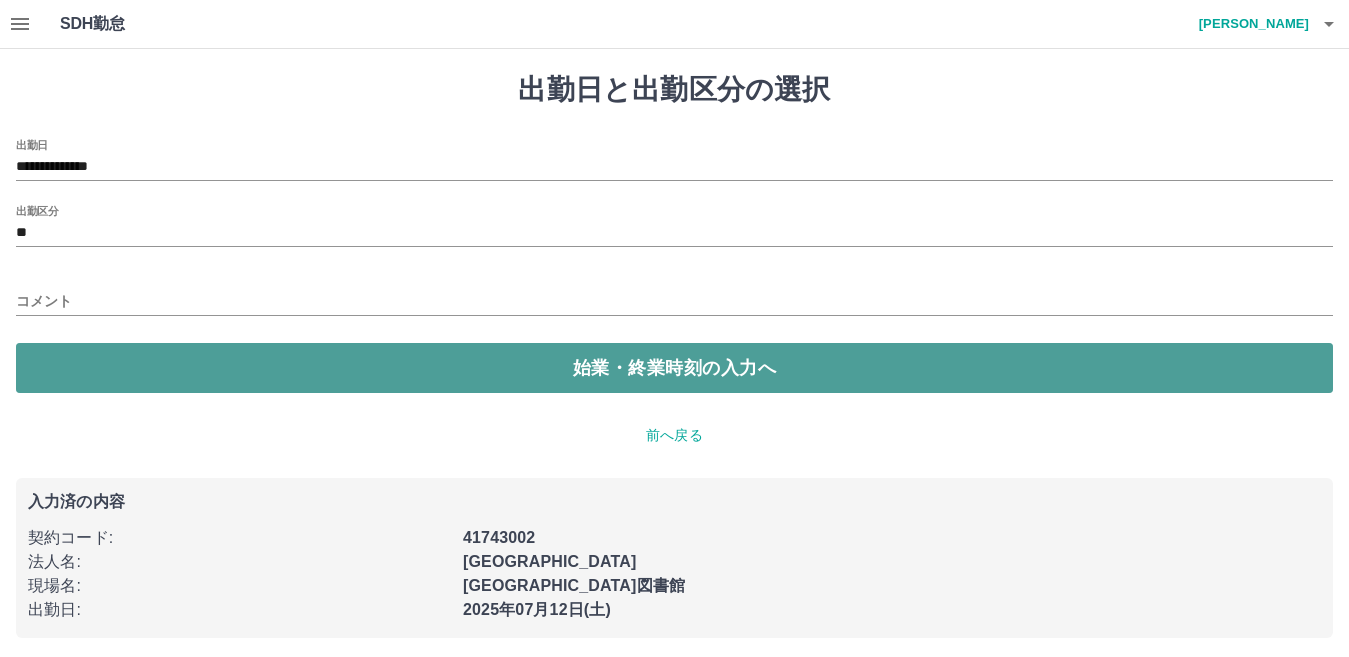 click on "始業・終業時刻の入力へ" at bounding box center (674, 368) 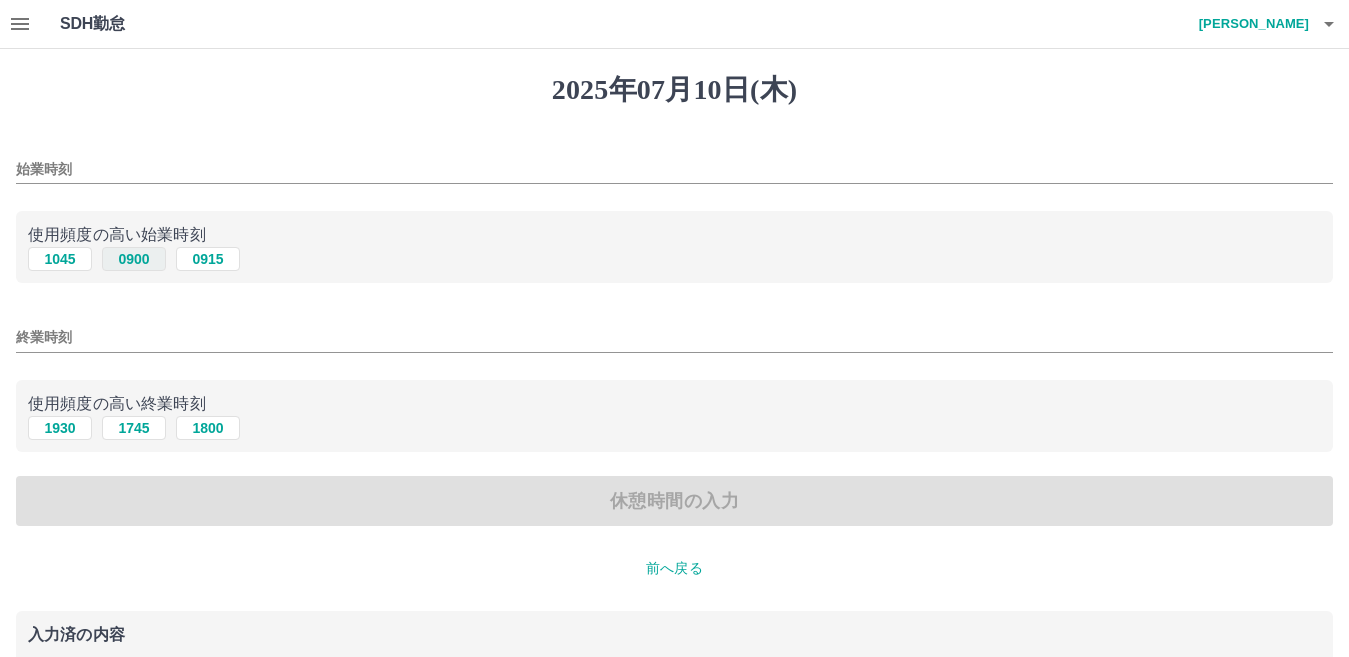 click on "0900" at bounding box center (134, 259) 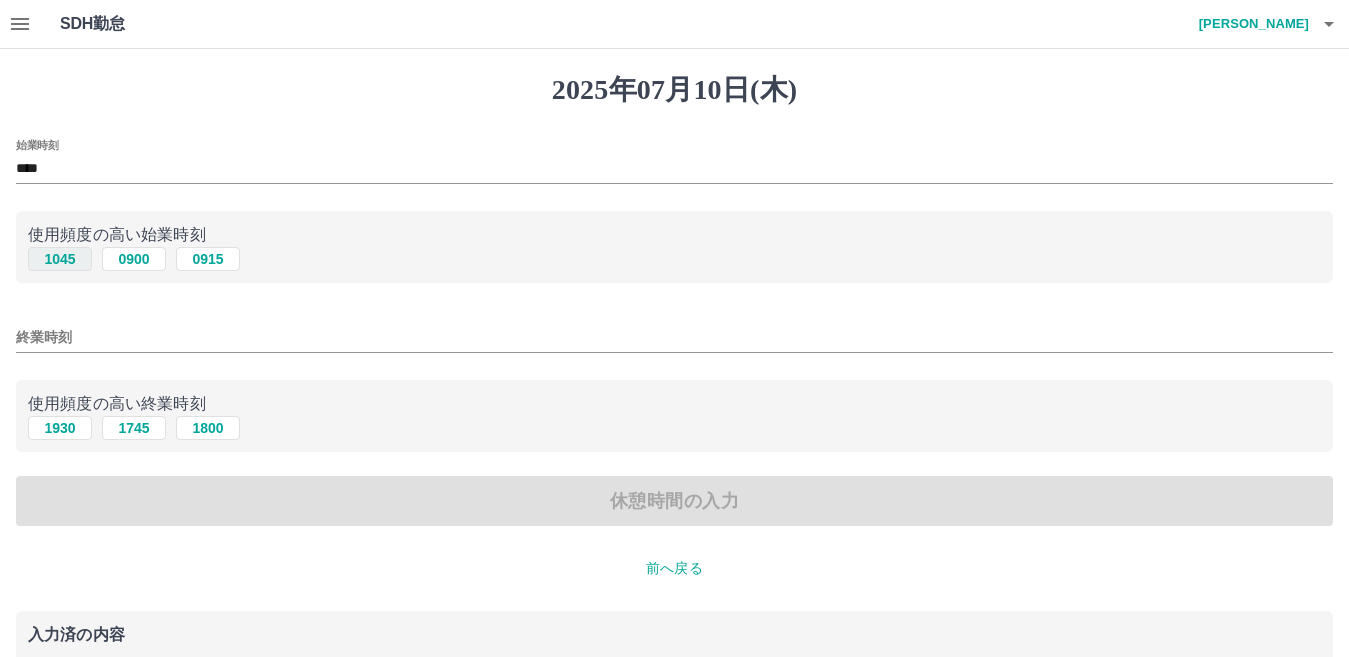 click on "1045" at bounding box center (60, 259) 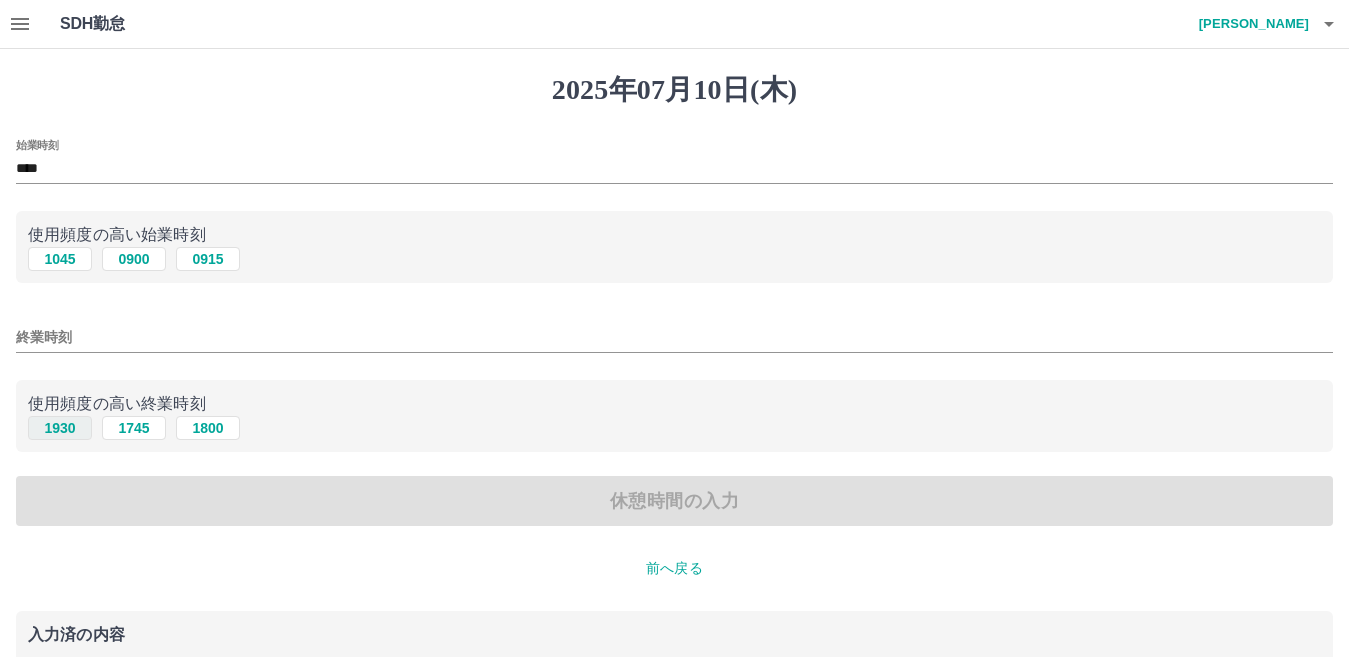 click on "1930" at bounding box center (60, 428) 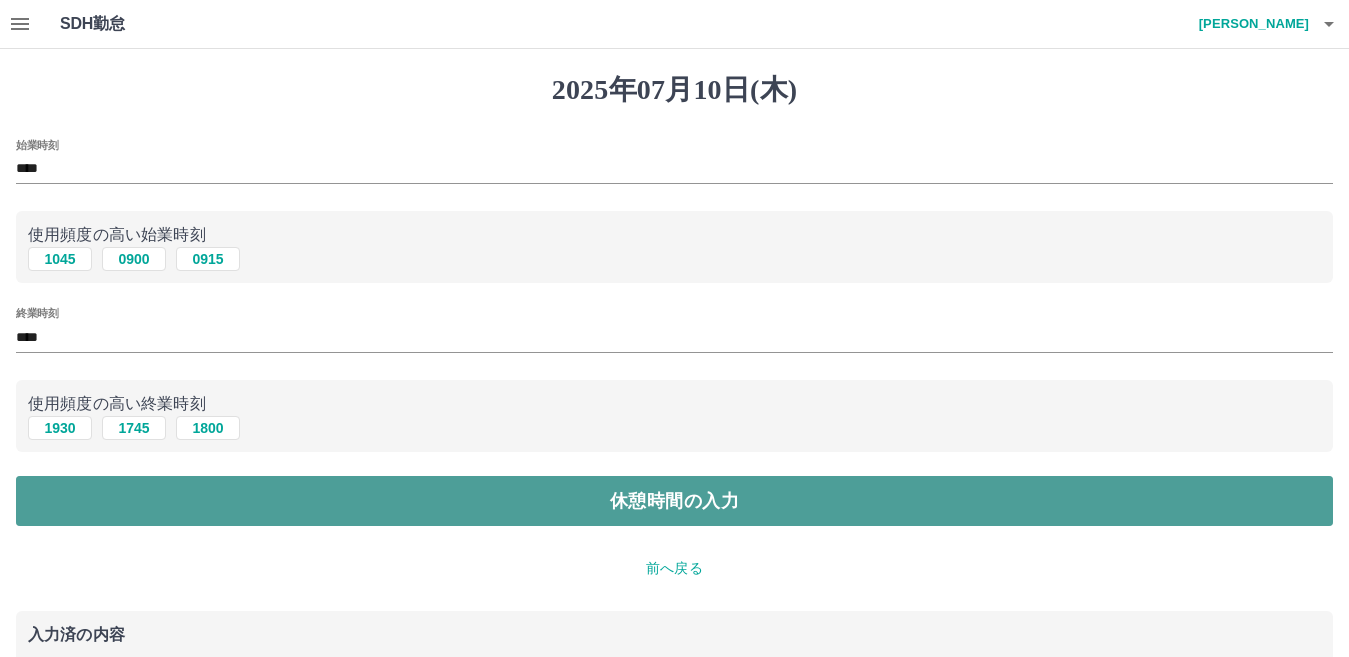 click on "休憩時間の入力" at bounding box center [674, 501] 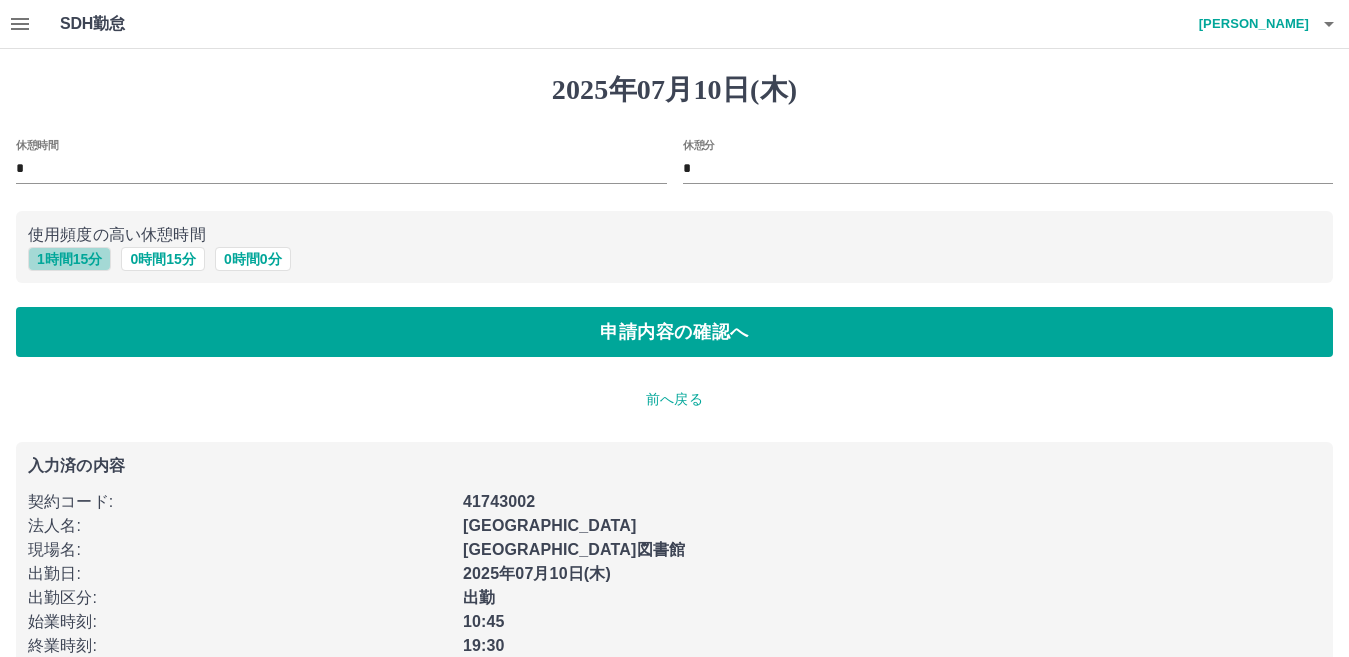 click on "1 時間 15 分" at bounding box center (69, 259) 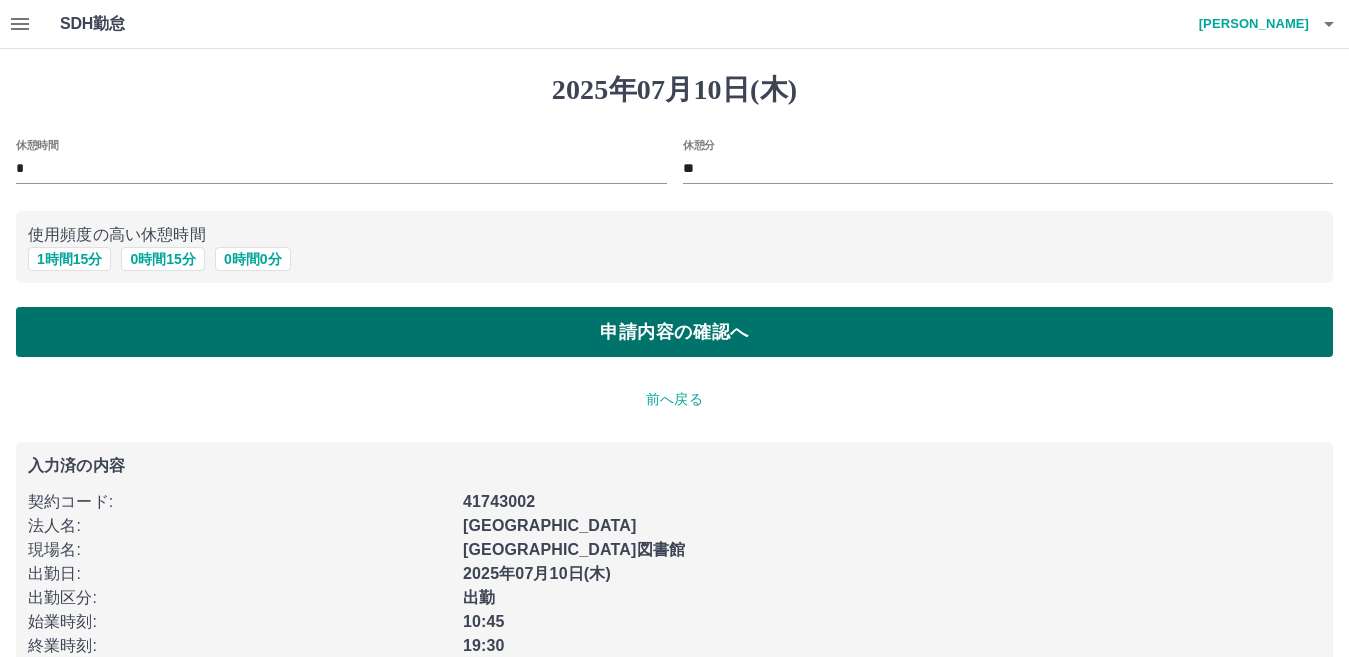 click on "申請内容の確認へ" at bounding box center (674, 332) 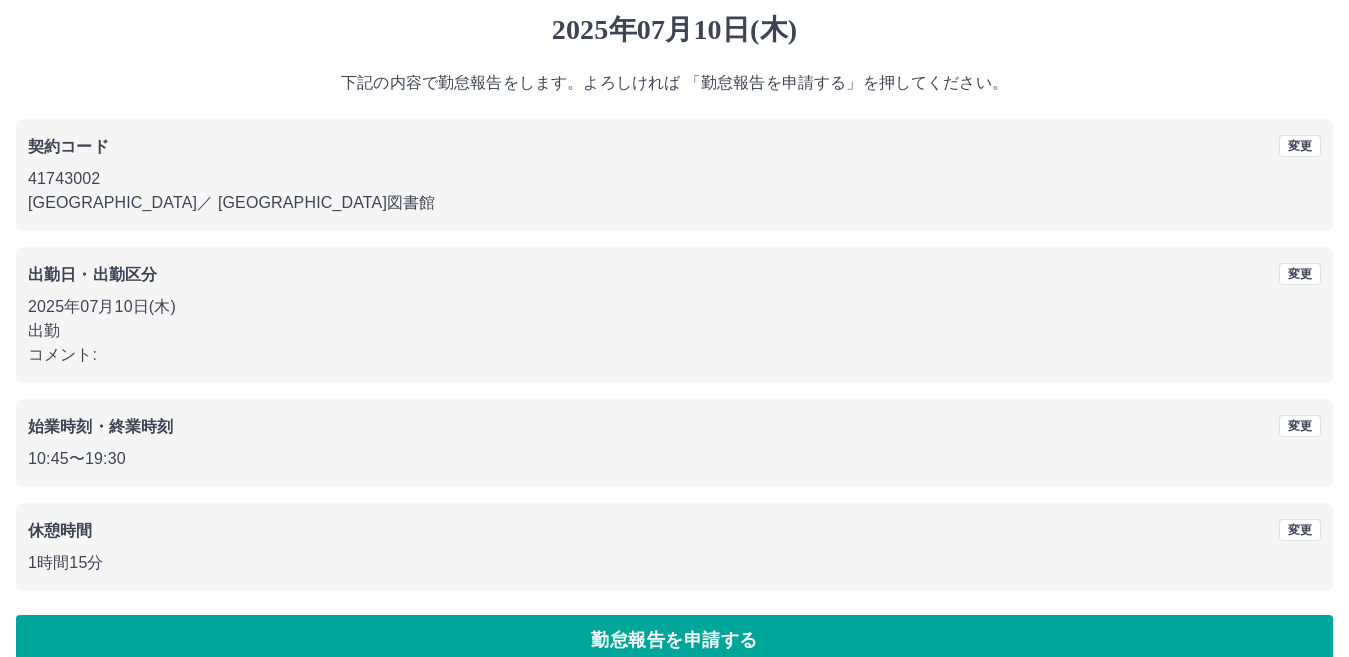 scroll, scrollTop: 92, scrollLeft: 0, axis: vertical 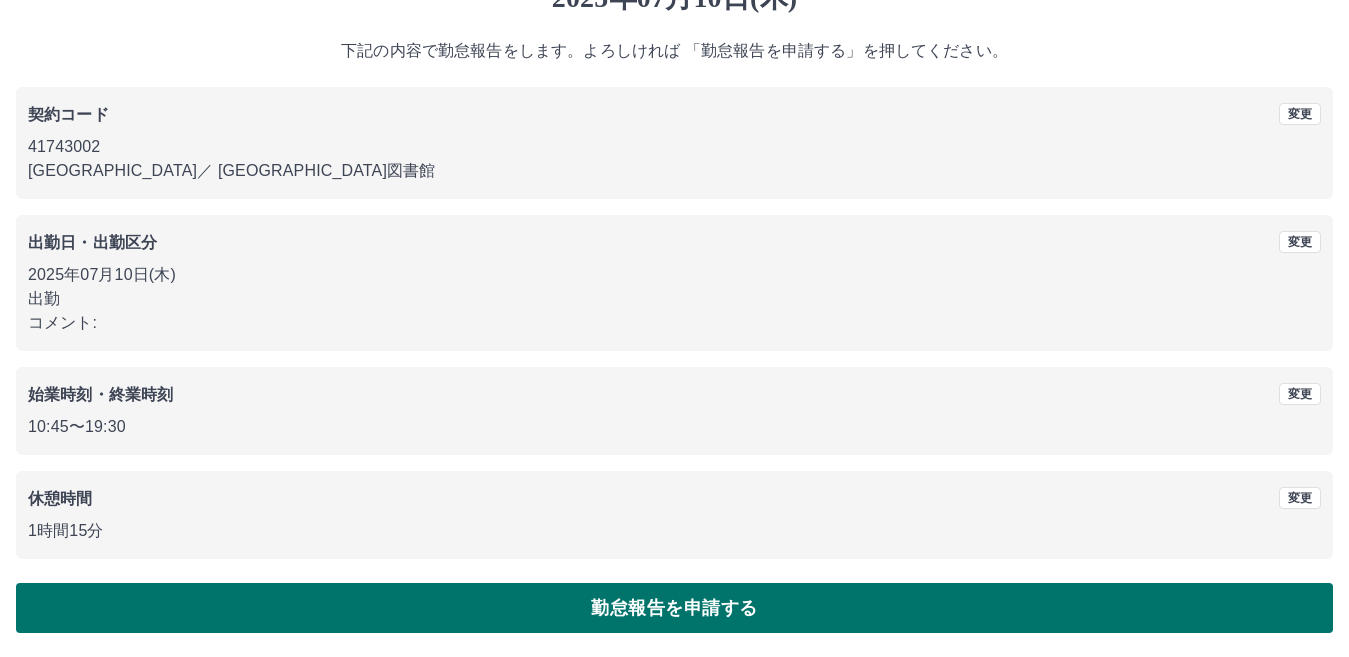 click on "勤怠報告を申請する" at bounding box center (674, 608) 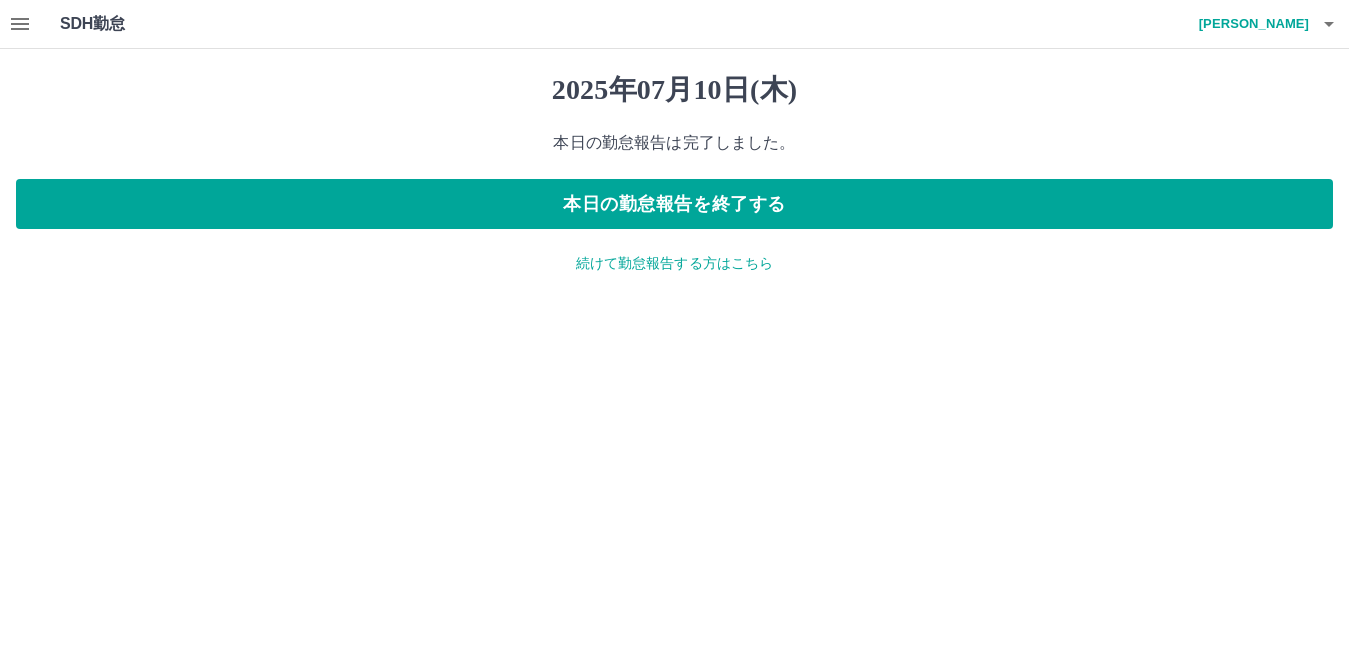 scroll, scrollTop: 0, scrollLeft: 0, axis: both 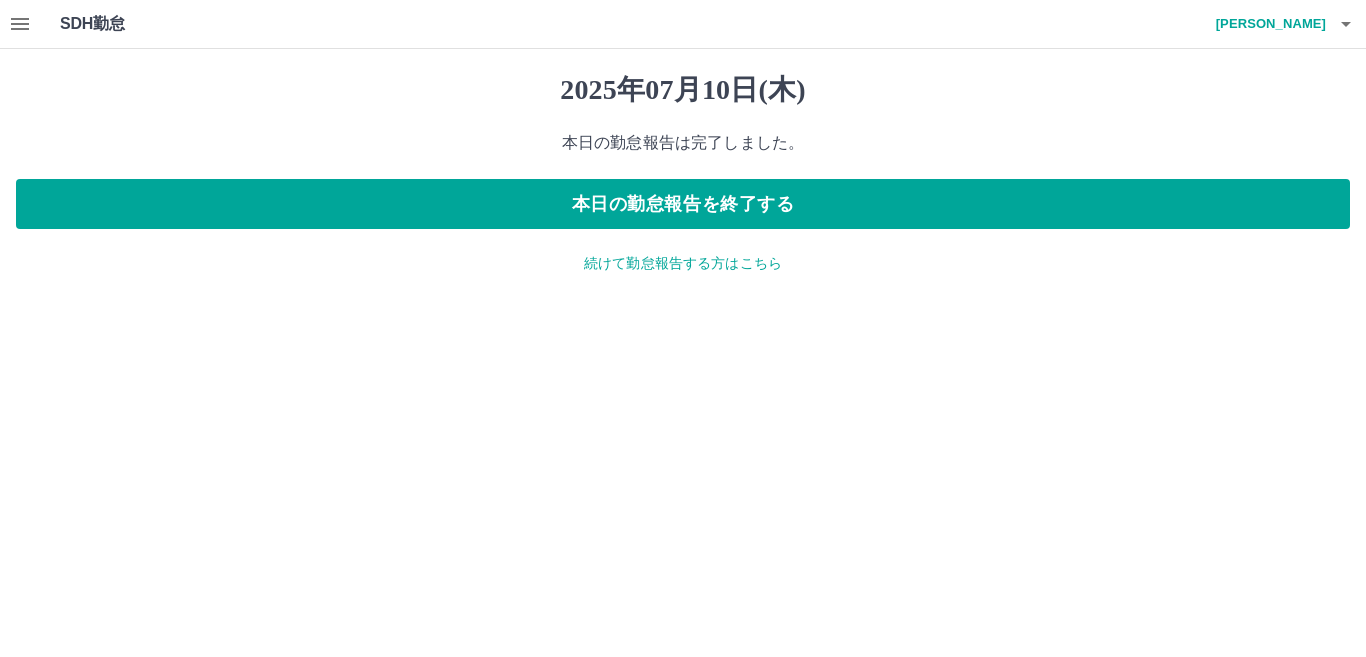 click on "続けて勤怠報告する方はこちら" at bounding box center [683, 263] 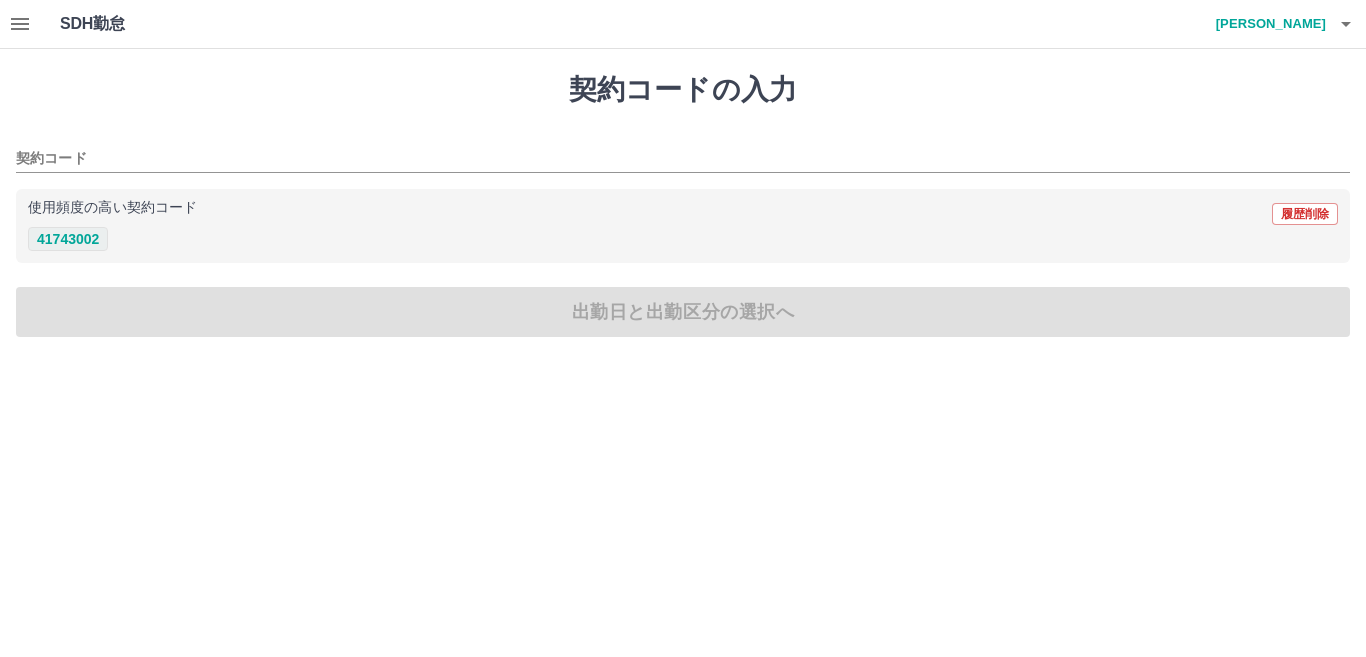 click on "41743002" at bounding box center [68, 239] 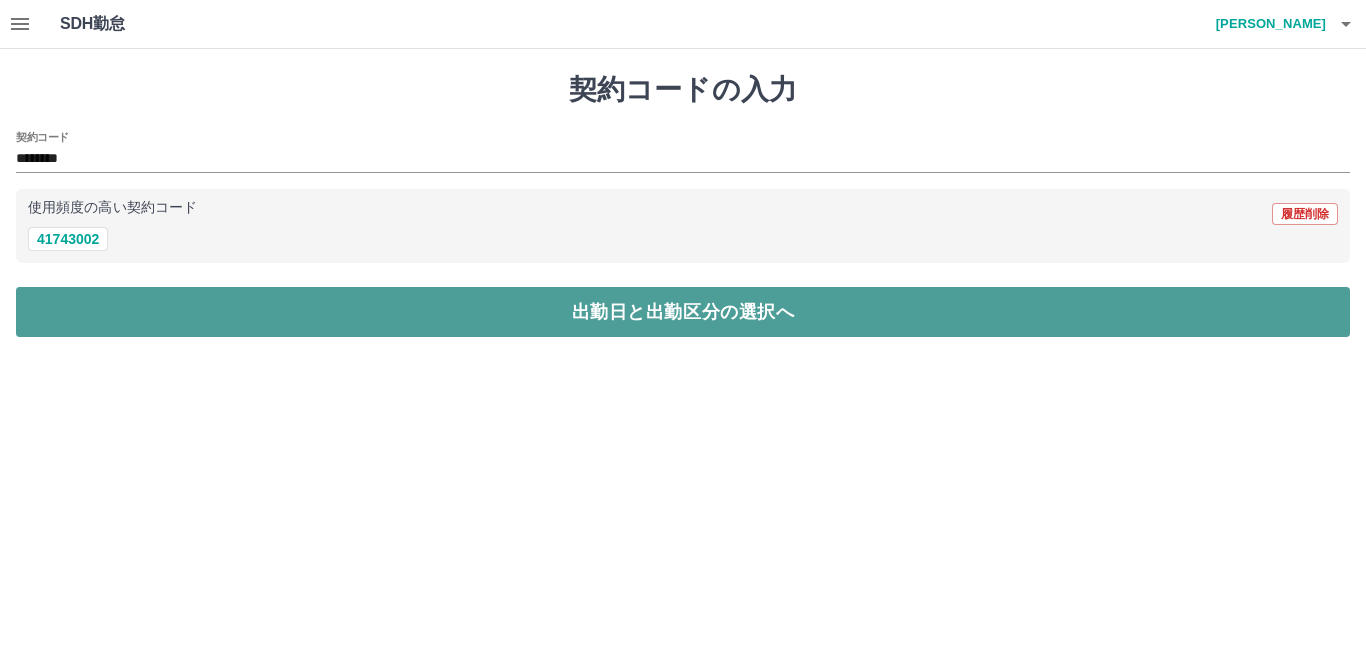 click on "出勤日と出勤区分の選択へ" at bounding box center [683, 312] 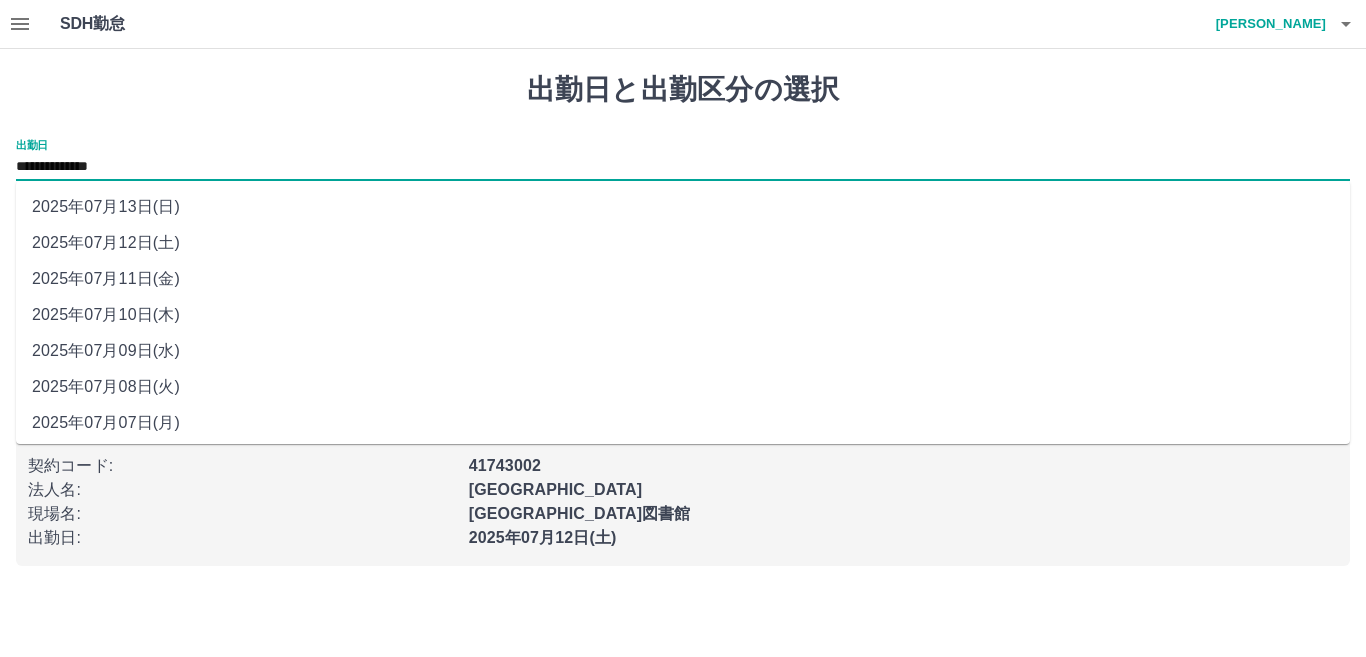 click on "**********" at bounding box center (683, 167) 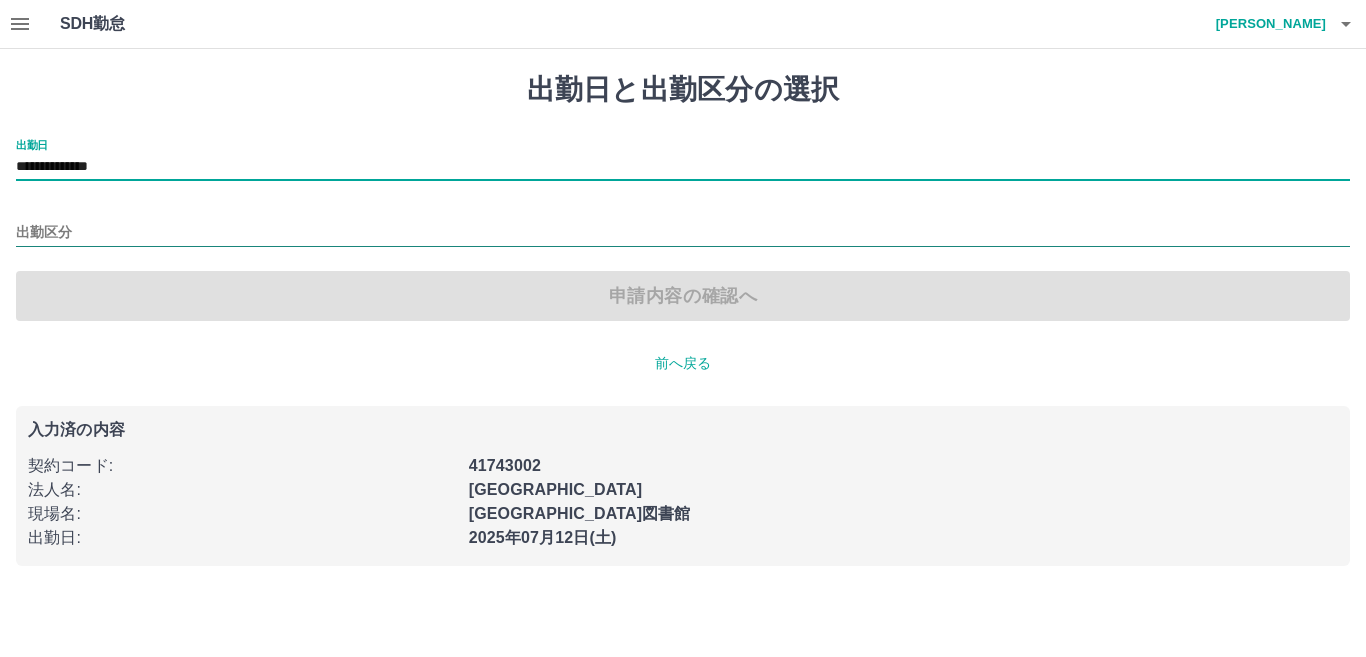 click on "出勤区分" at bounding box center (683, 233) 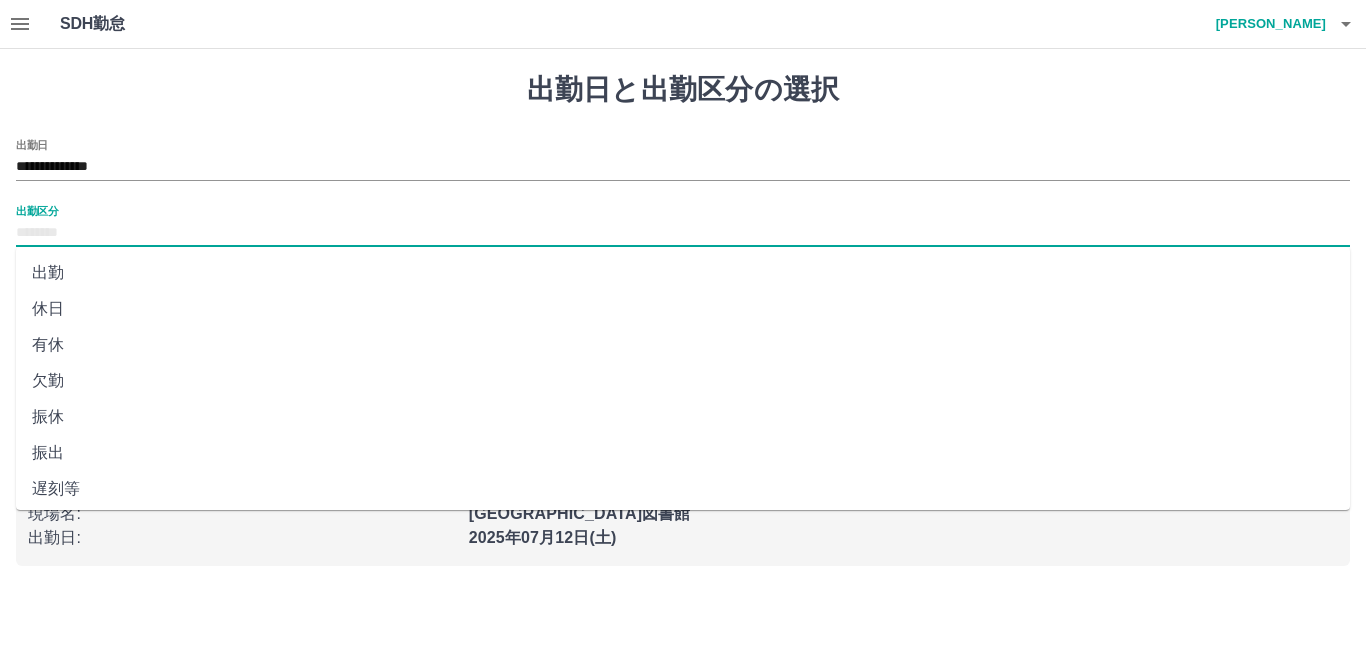 click on "出勤" at bounding box center [683, 273] 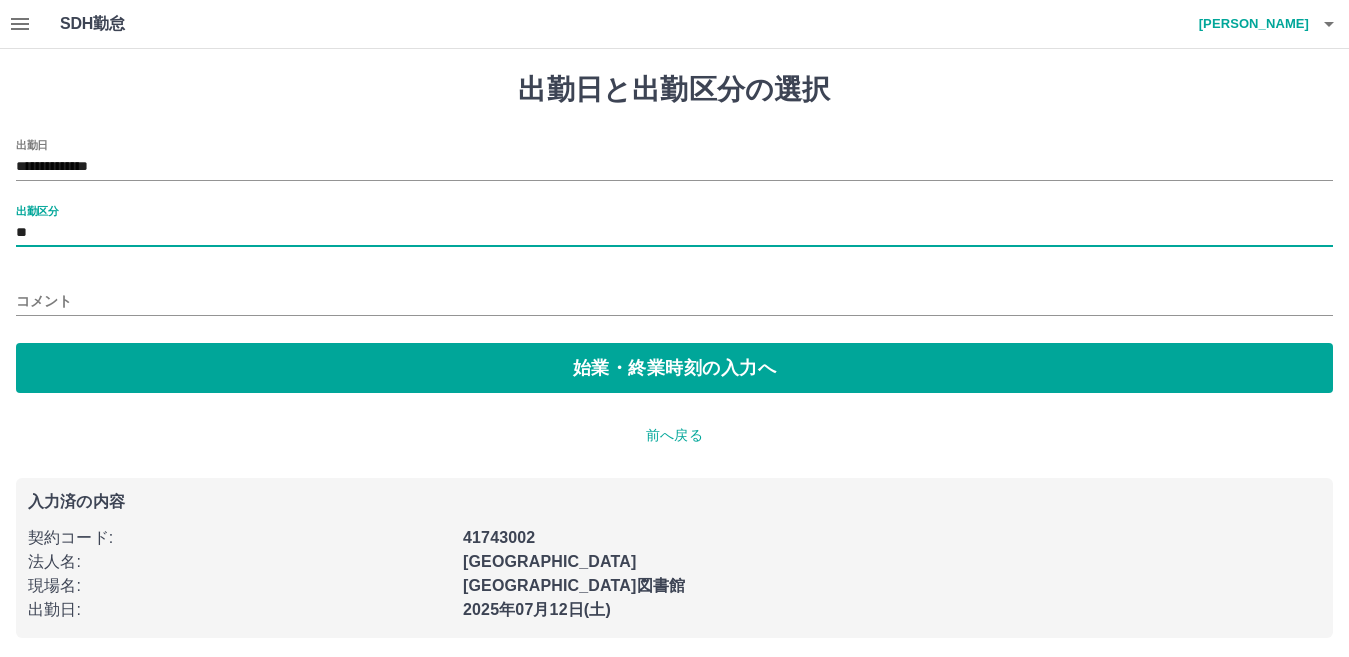 click on "**" at bounding box center (674, 233) 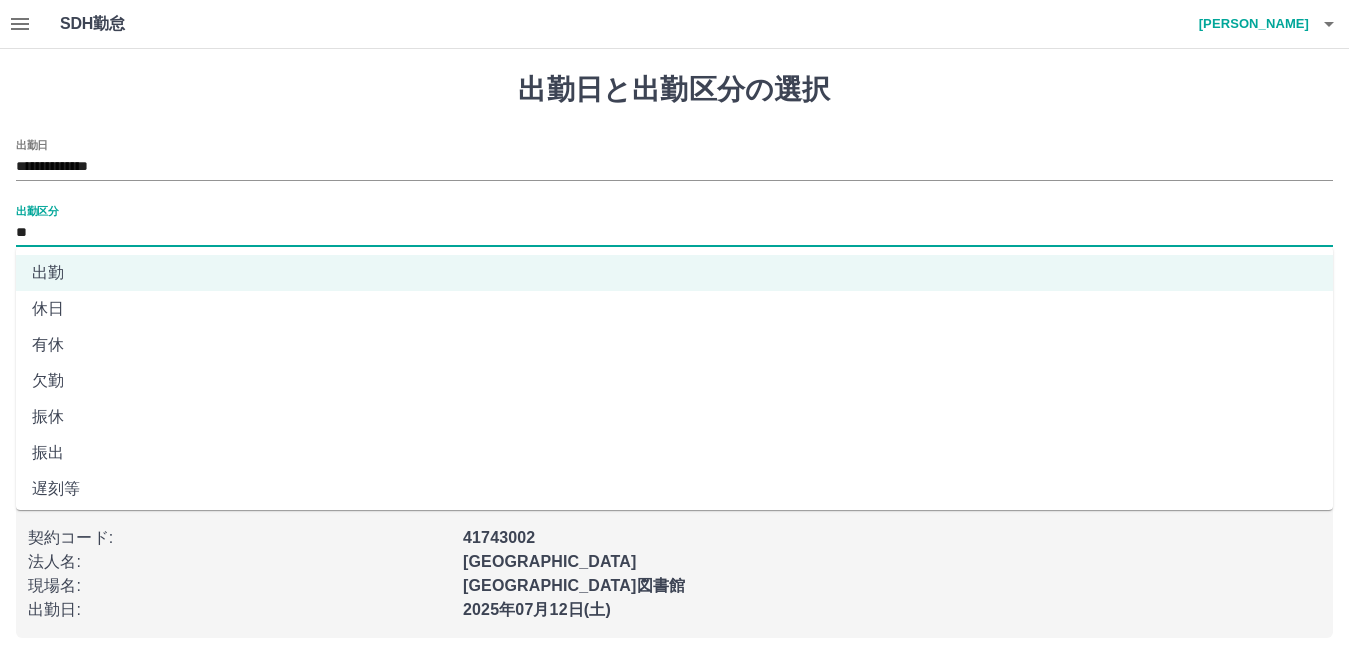 click on "休日" at bounding box center [674, 309] 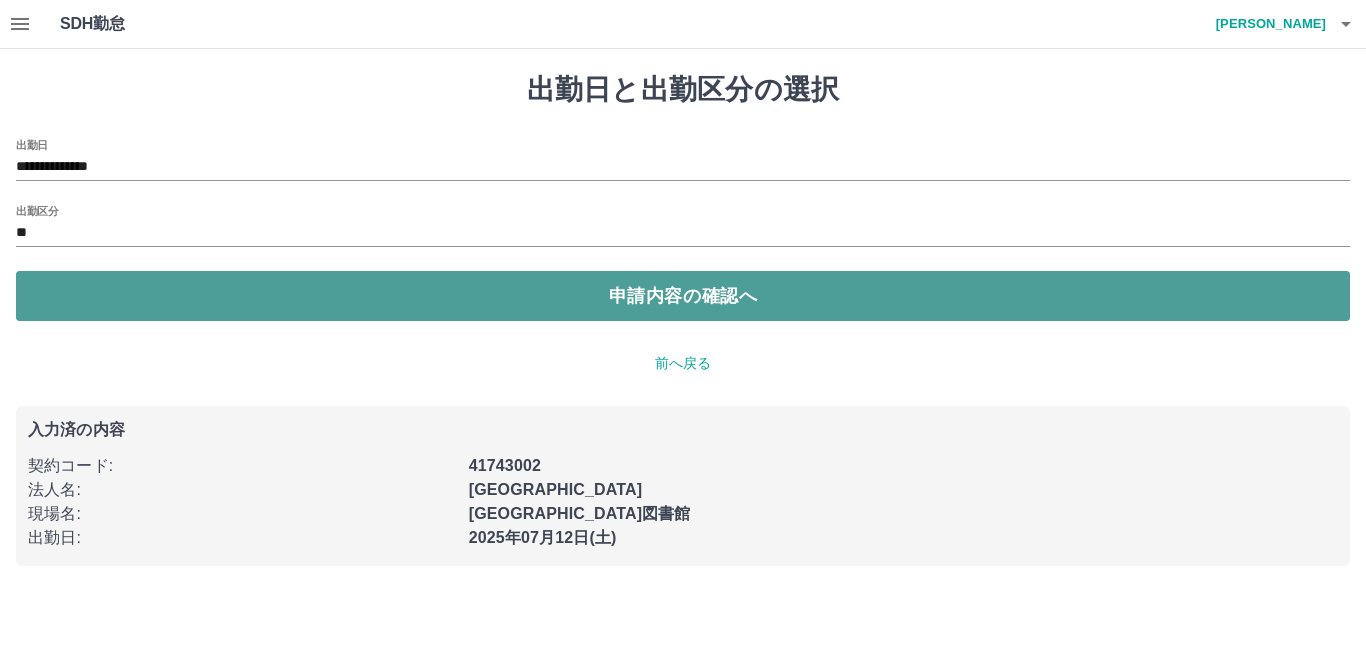 click on "申請内容の確認へ" at bounding box center (683, 296) 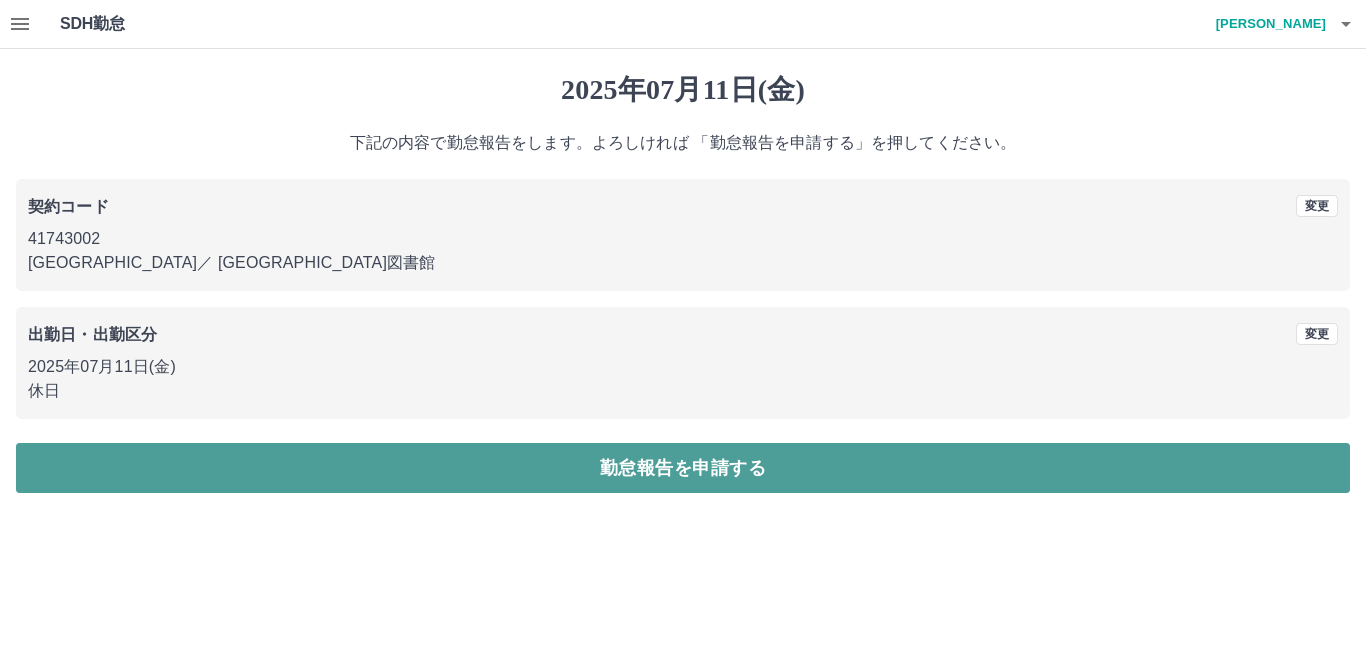 click on "勤怠報告を申請する" at bounding box center (683, 468) 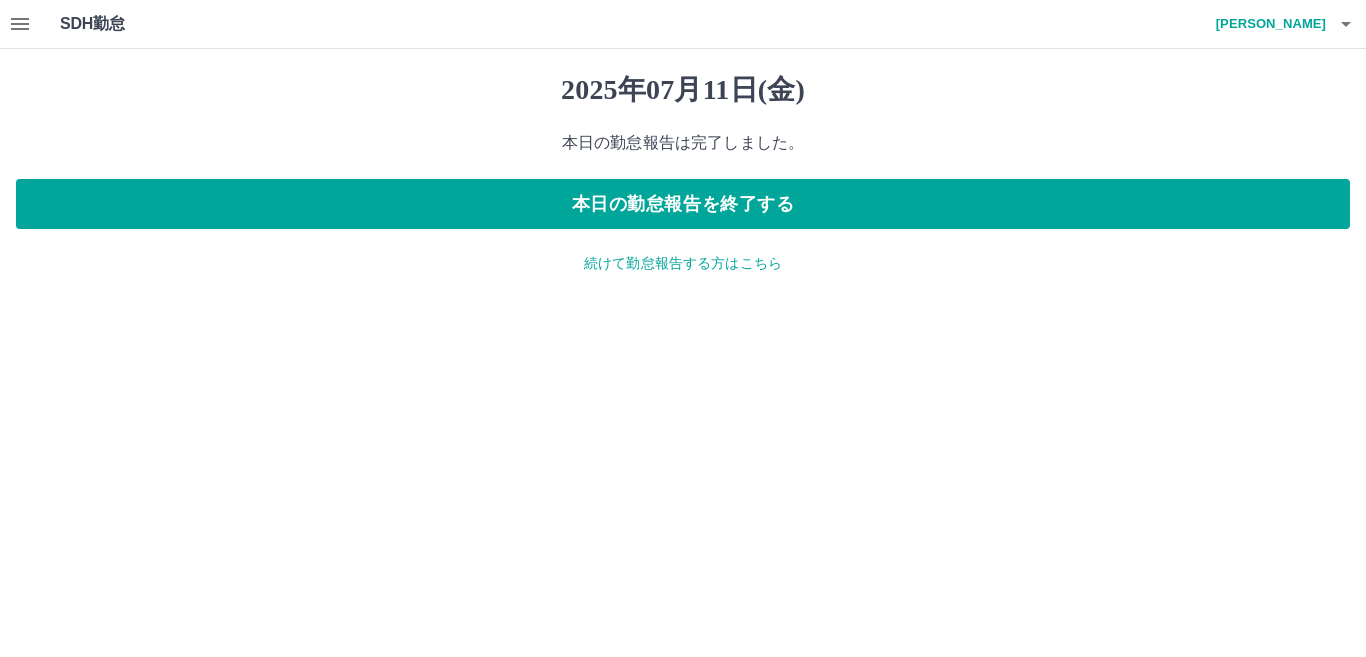 click on "続けて勤怠報告する方はこちら" at bounding box center [683, 263] 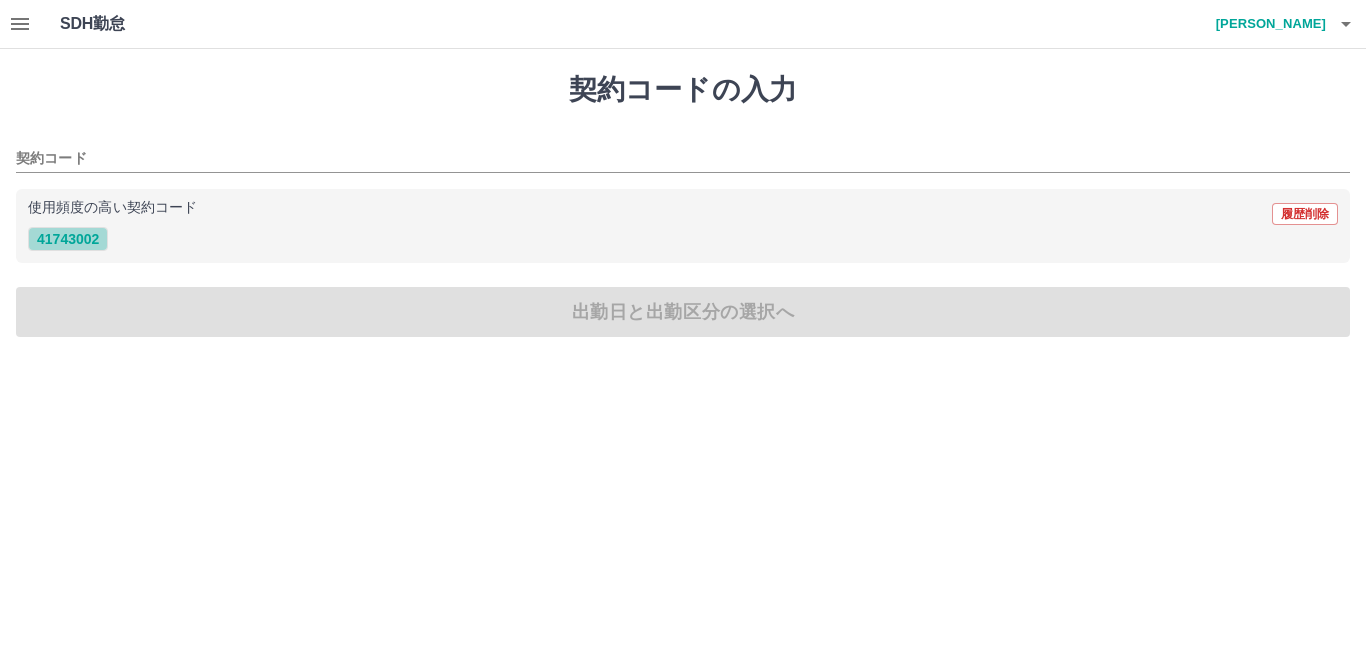 click on "41743002" at bounding box center [68, 239] 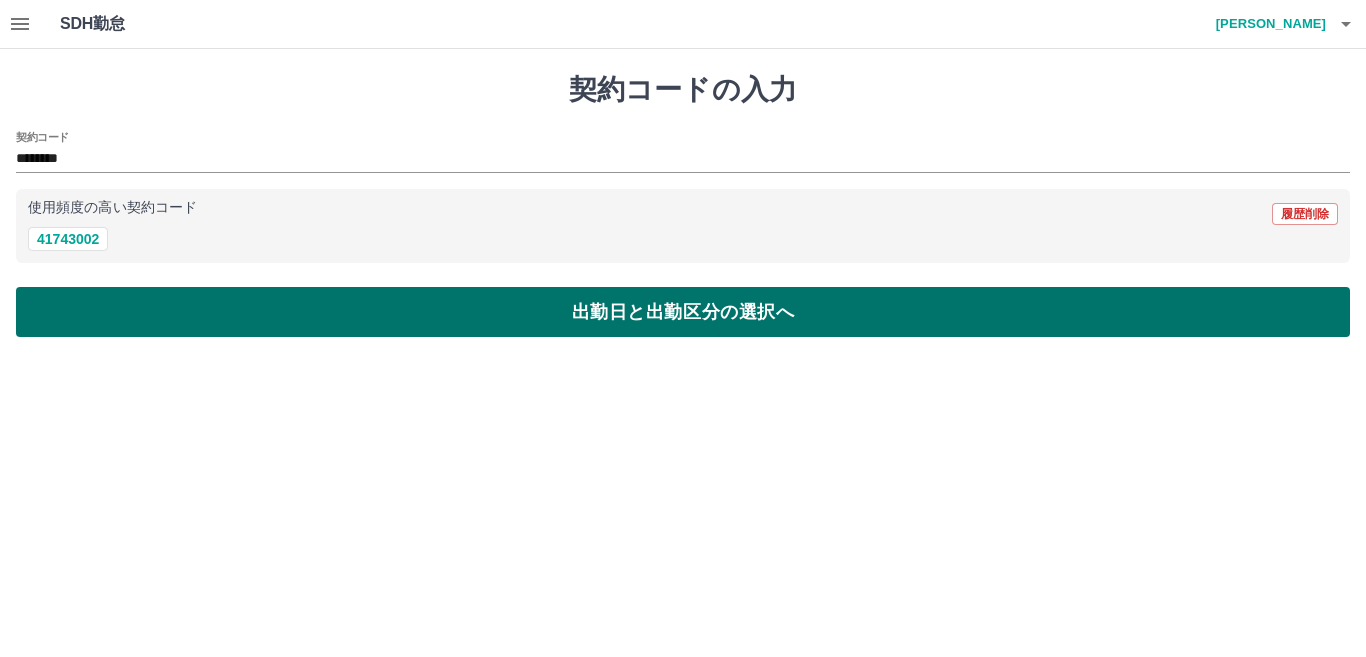 click on "出勤日と出勤区分の選択へ" at bounding box center (683, 312) 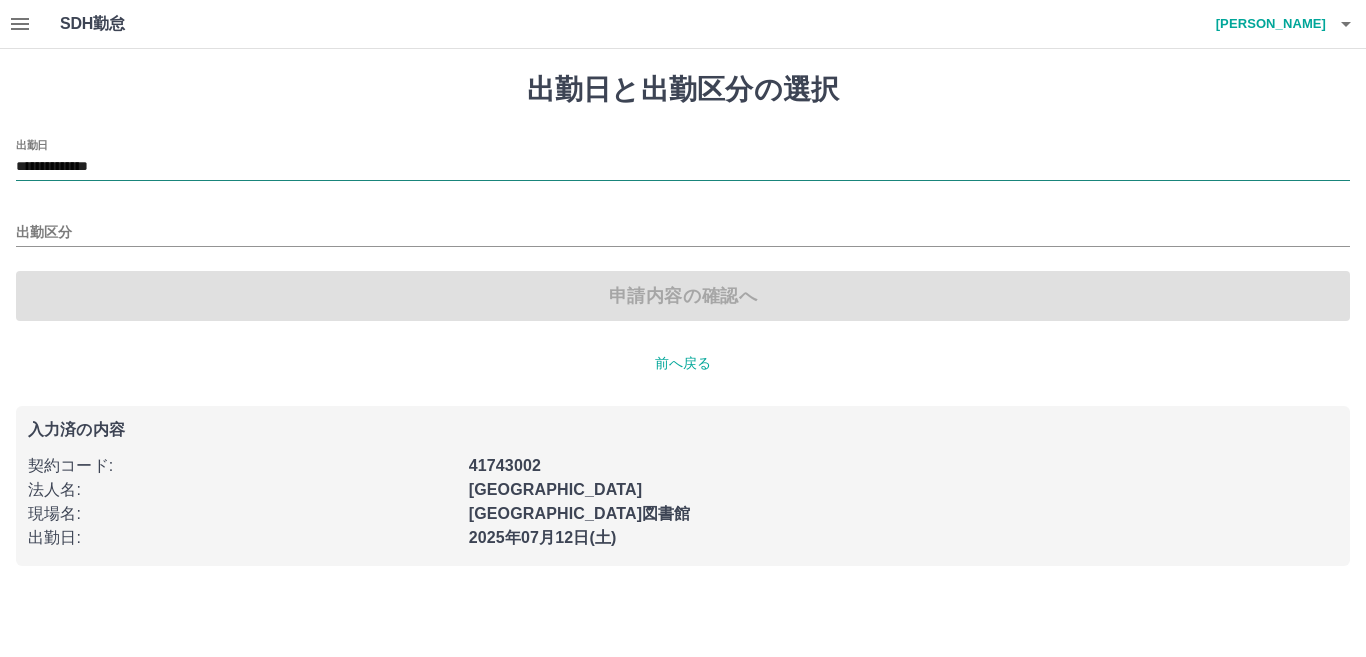 click on "**********" at bounding box center [683, 167] 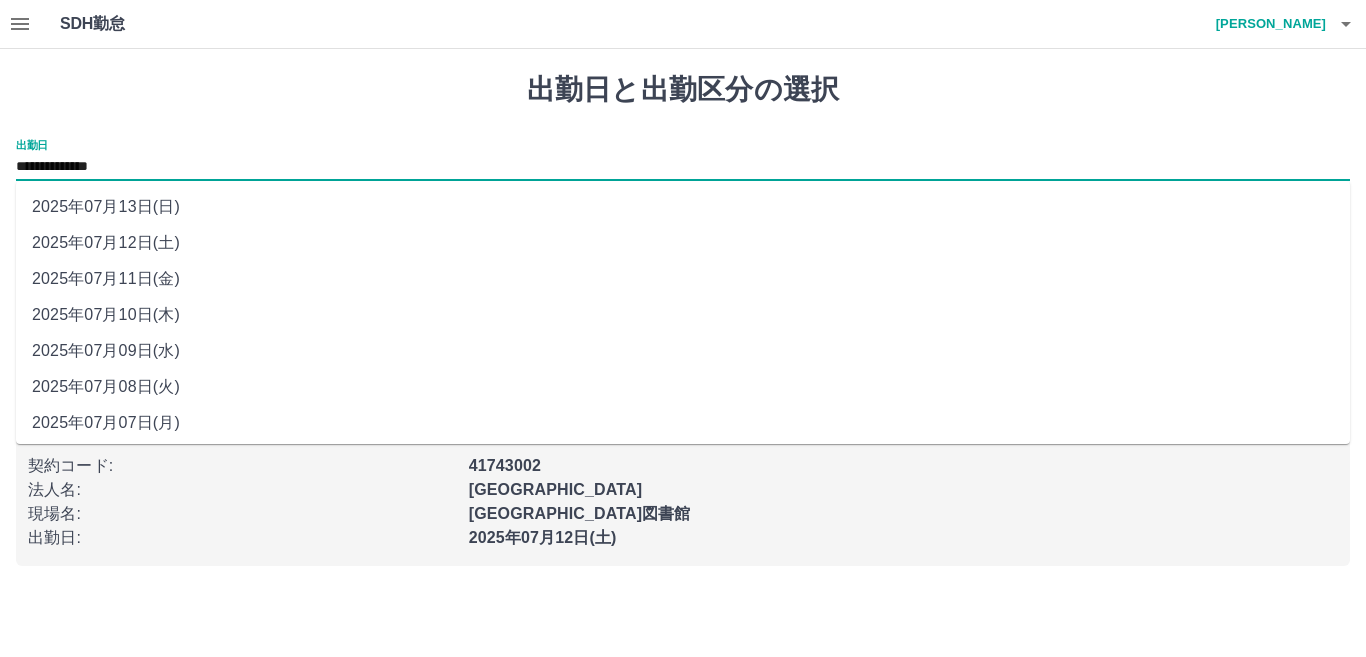 click on "2025年07月12日(土)" at bounding box center (683, 243) 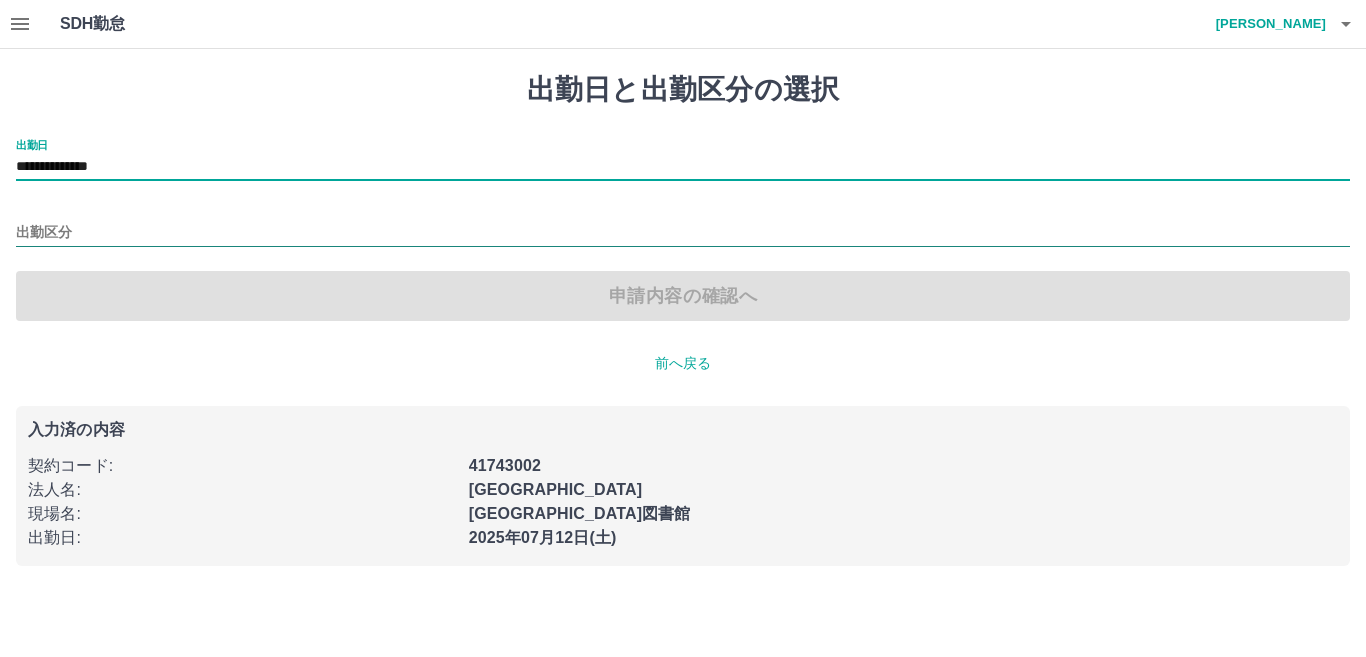 click on "出勤区分" at bounding box center [683, 233] 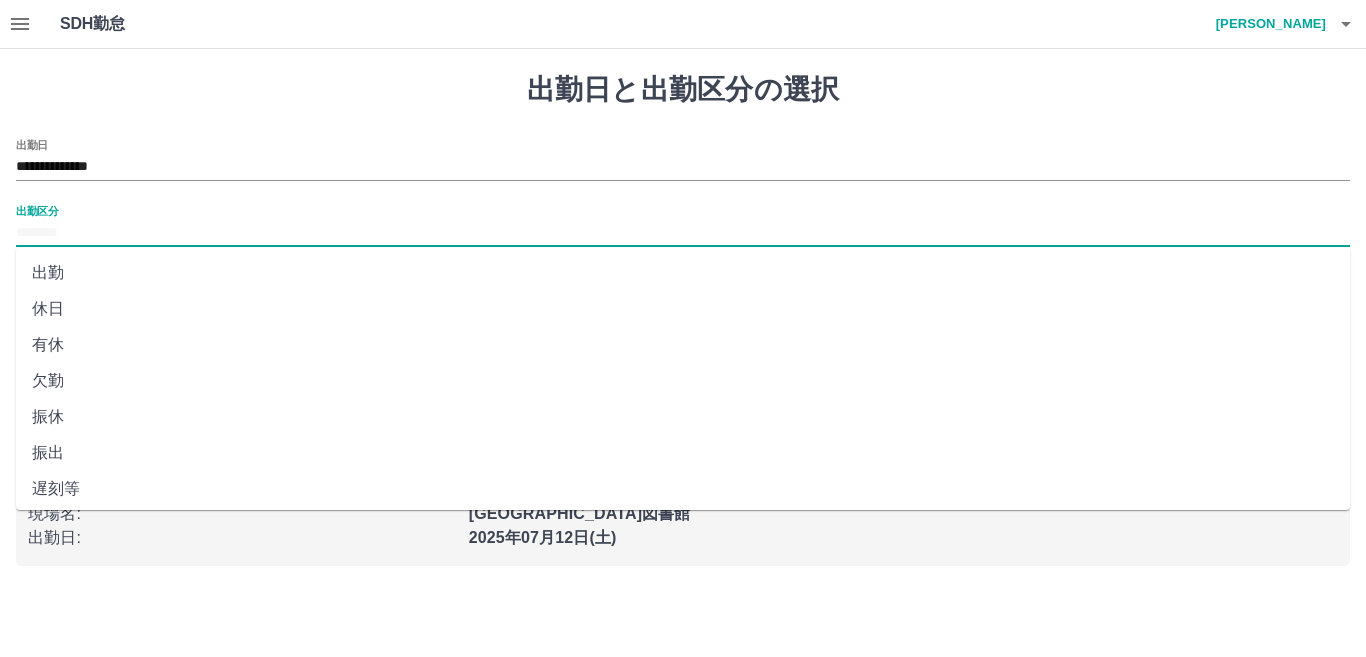 click on "出勤" at bounding box center [683, 273] 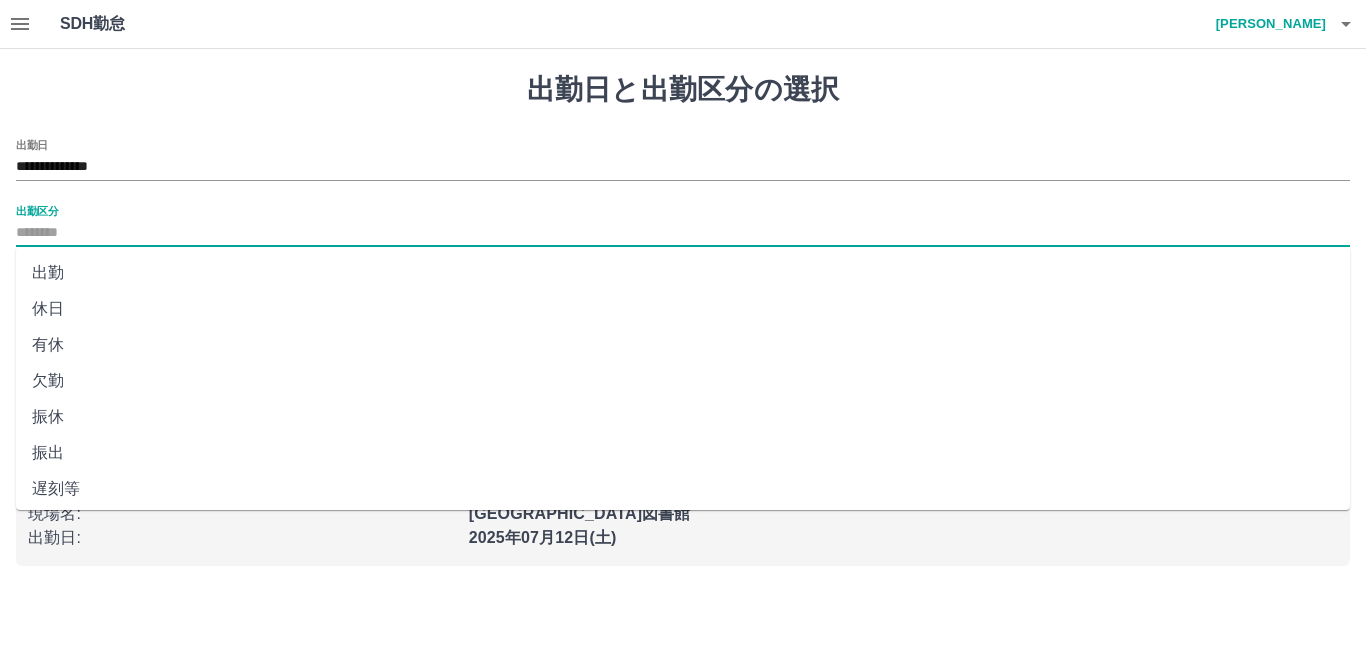 type on "**" 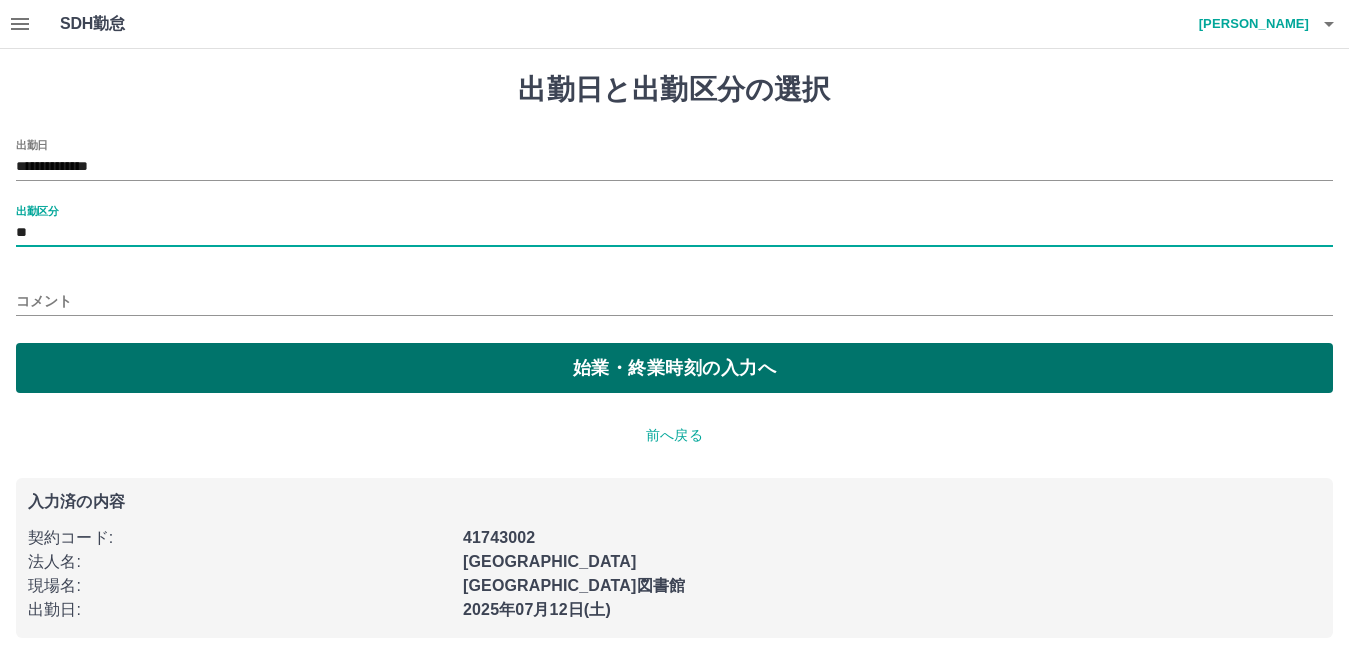 click on "始業・終業時刻の入力へ" at bounding box center (674, 368) 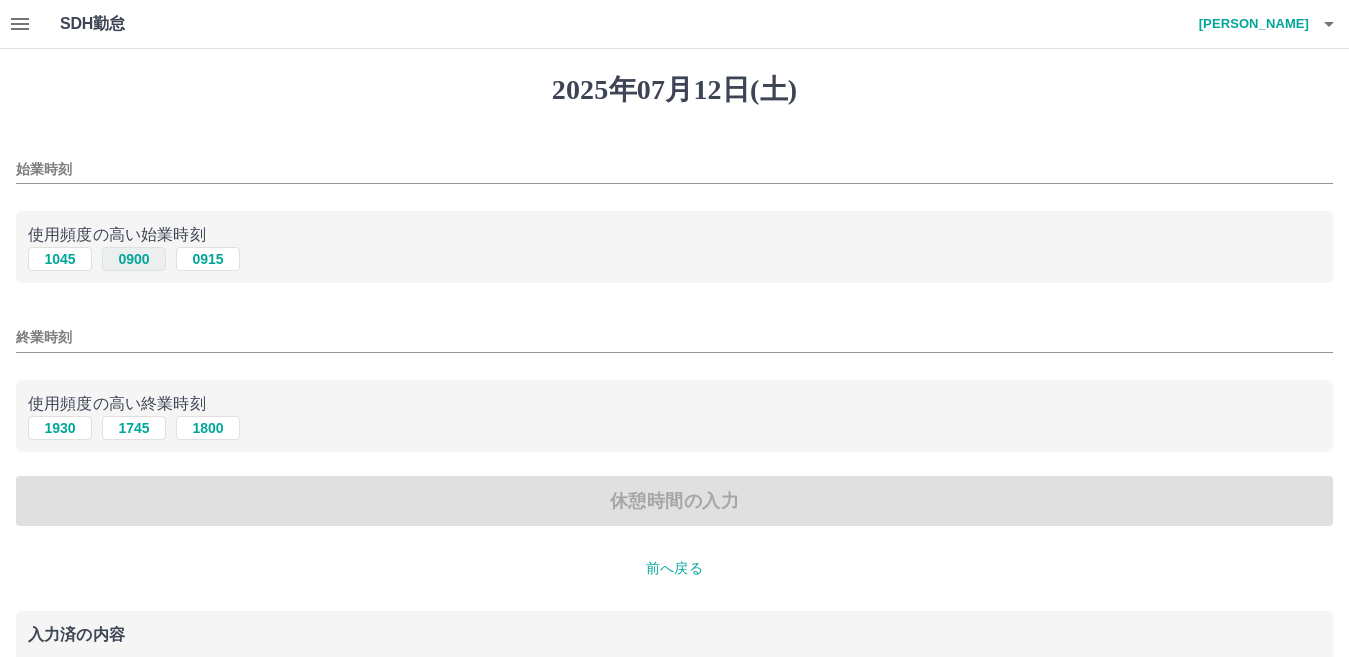 click on "0900" at bounding box center (134, 259) 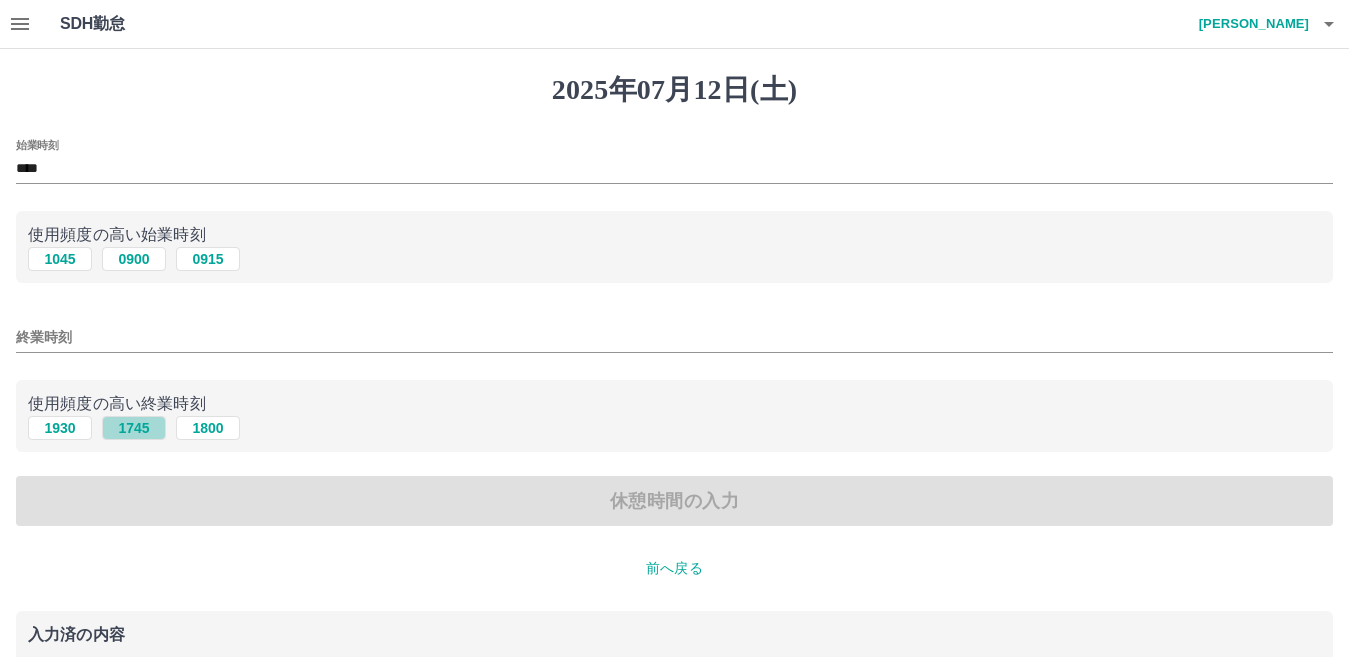 click on "1745" at bounding box center [134, 428] 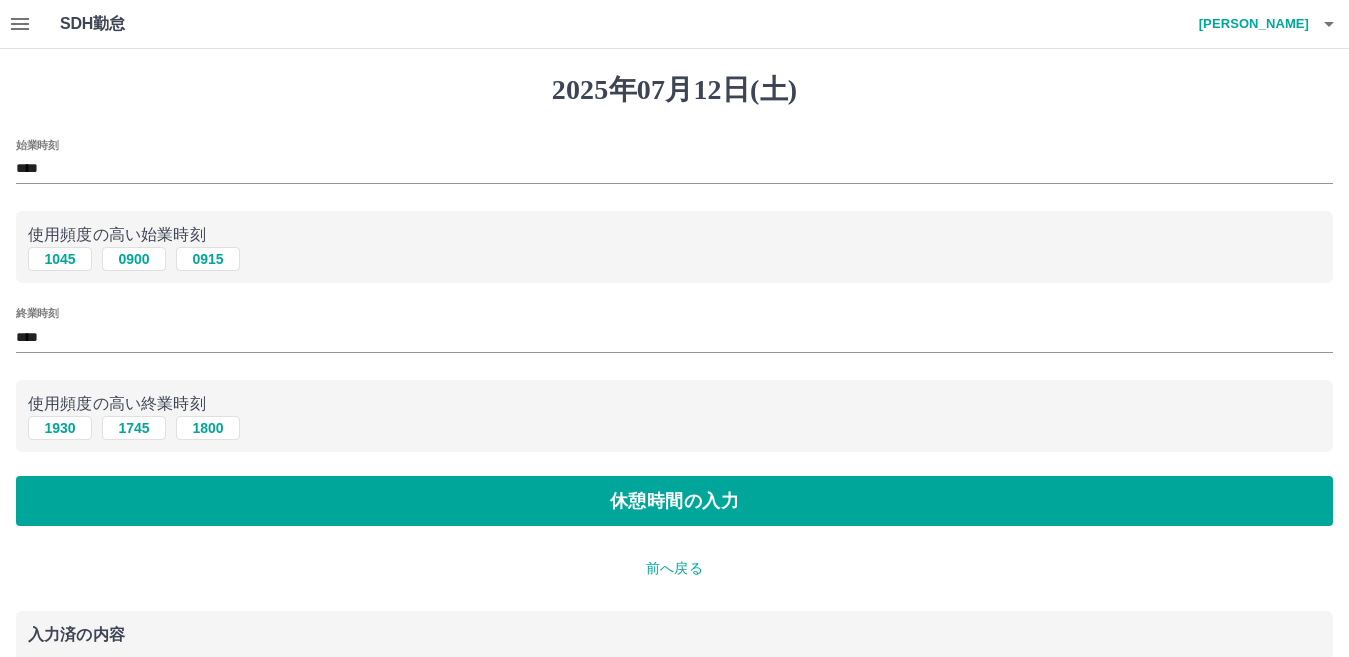 click on "休憩時間の入力" at bounding box center [674, 501] 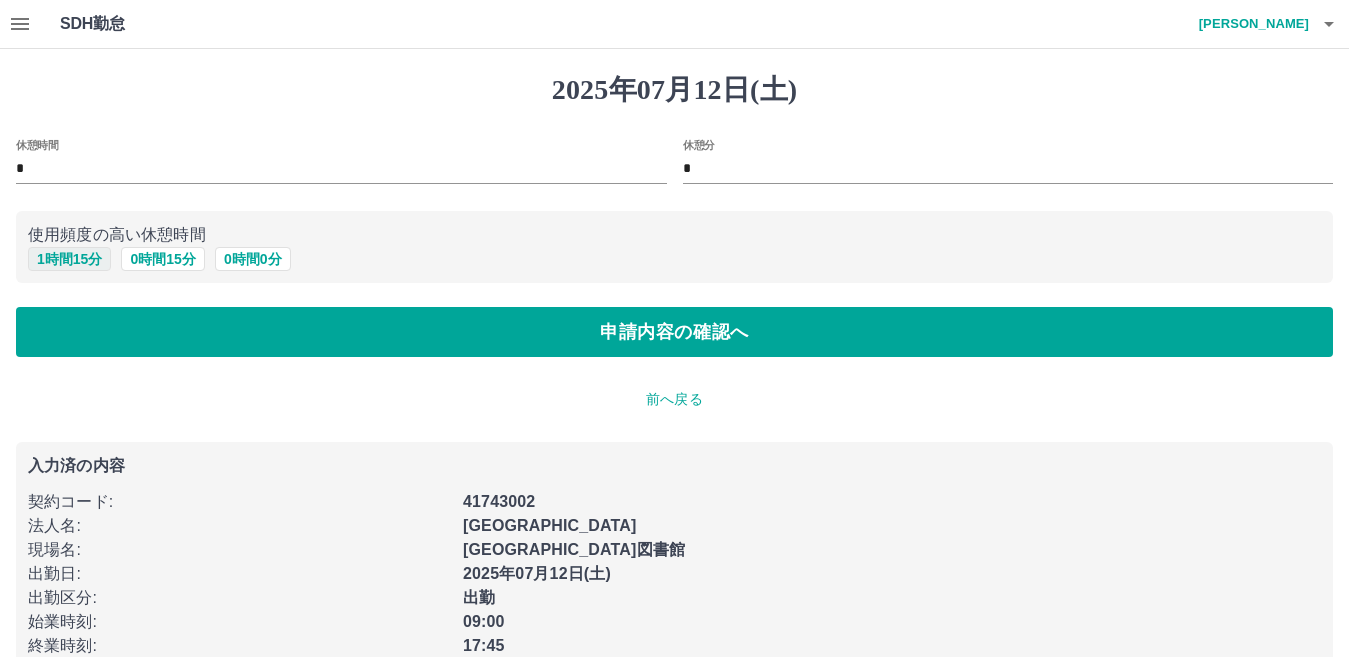 click on "1 時間 15 分" at bounding box center [69, 259] 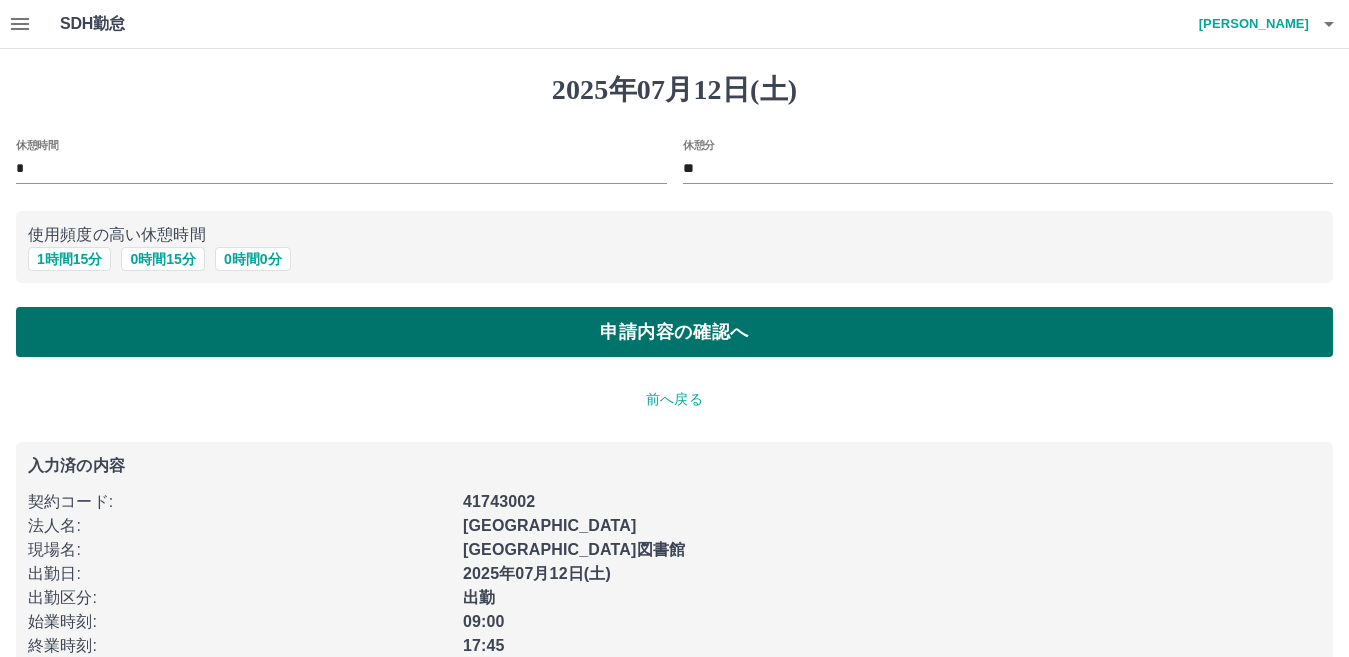 click on "申請内容の確認へ" at bounding box center (674, 332) 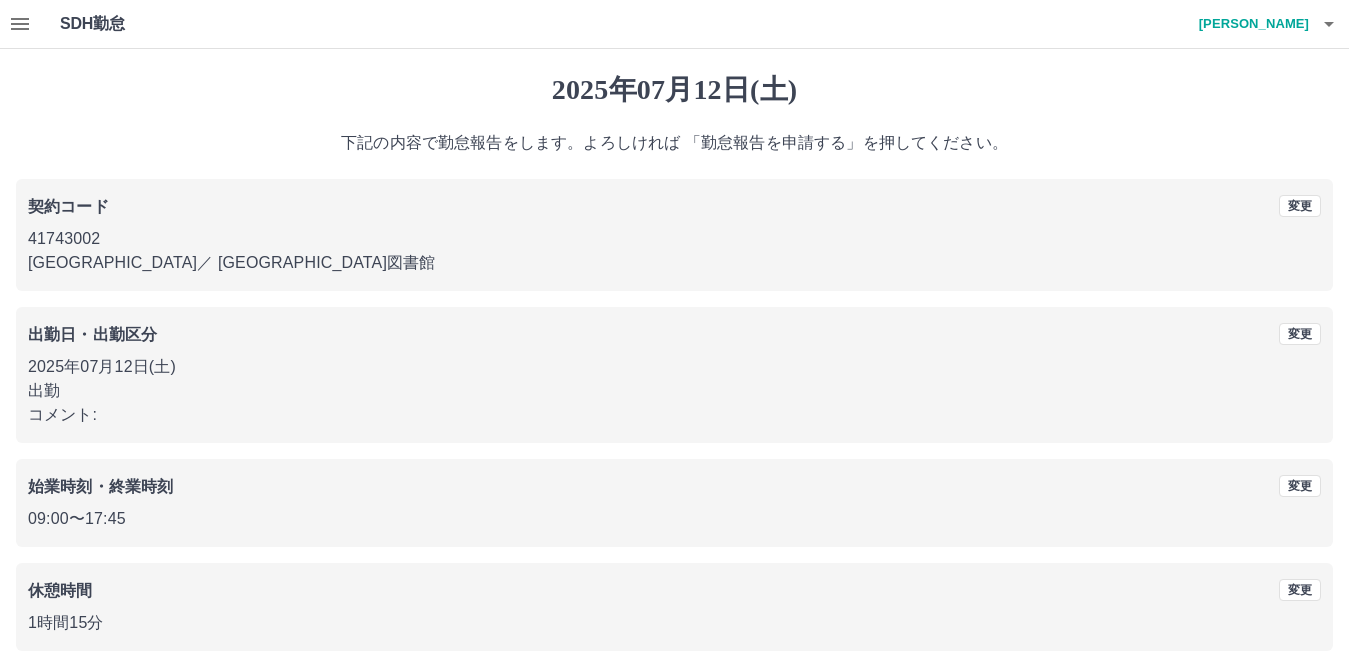 scroll, scrollTop: 92, scrollLeft: 0, axis: vertical 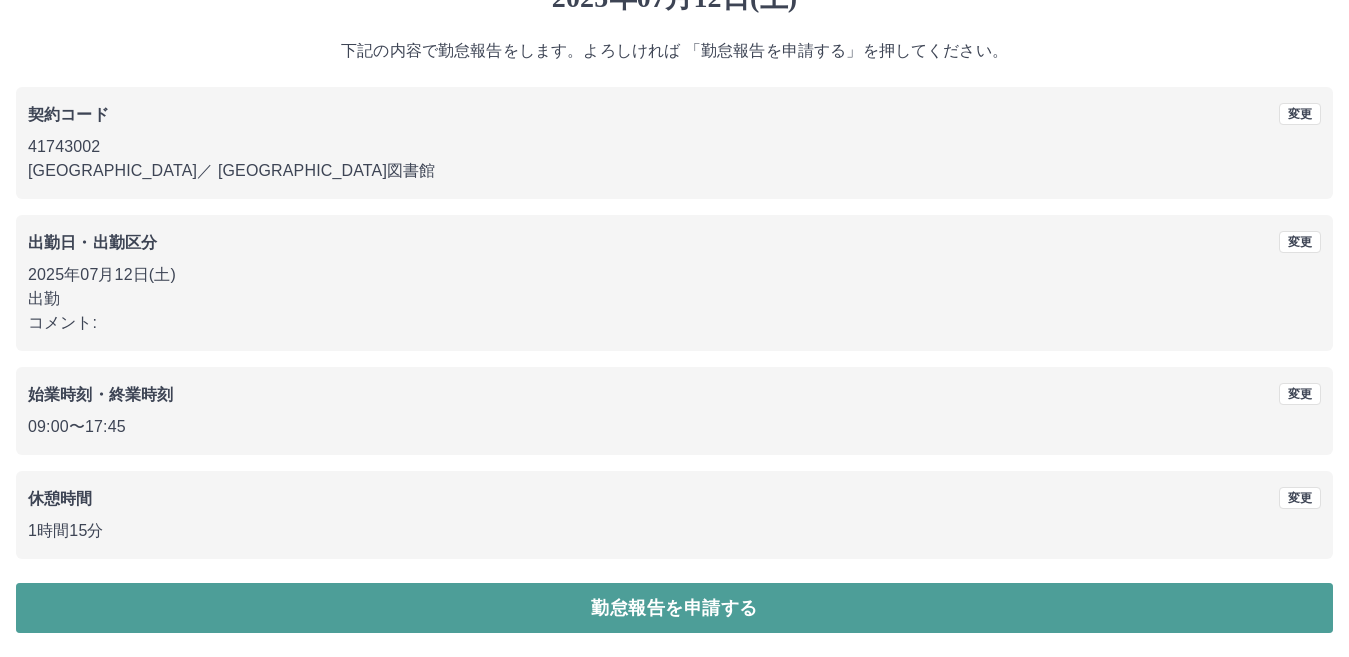 click on "勤怠報告を申請する" at bounding box center (674, 608) 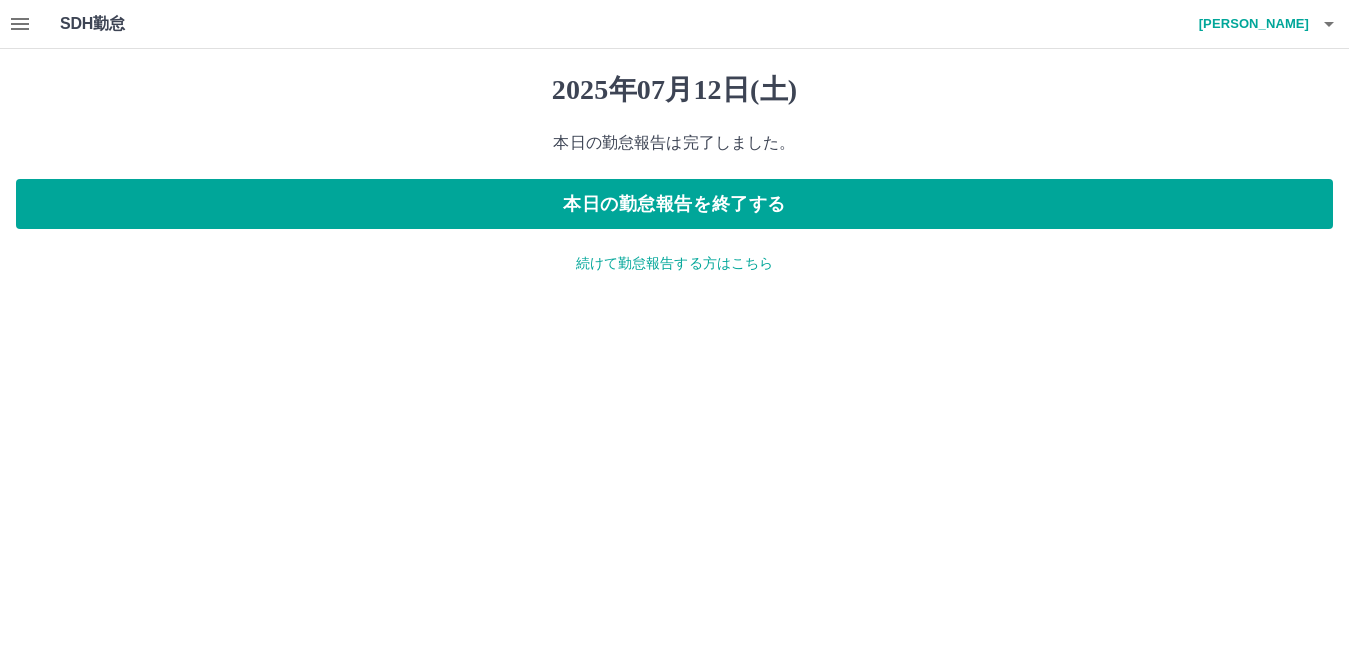 scroll, scrollTop: 0, scrollLeft: 0, axis: both 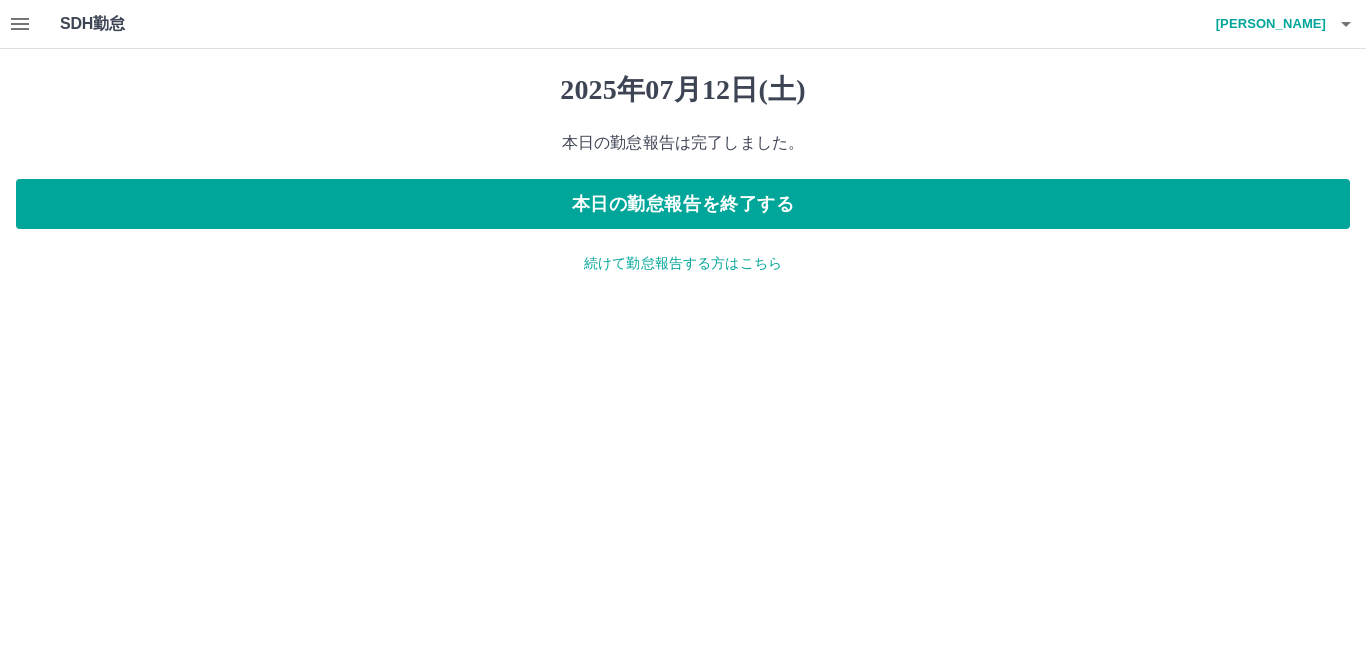 click on "続けて勤怠報告する方はこちら" at bounding box center [683, 263] 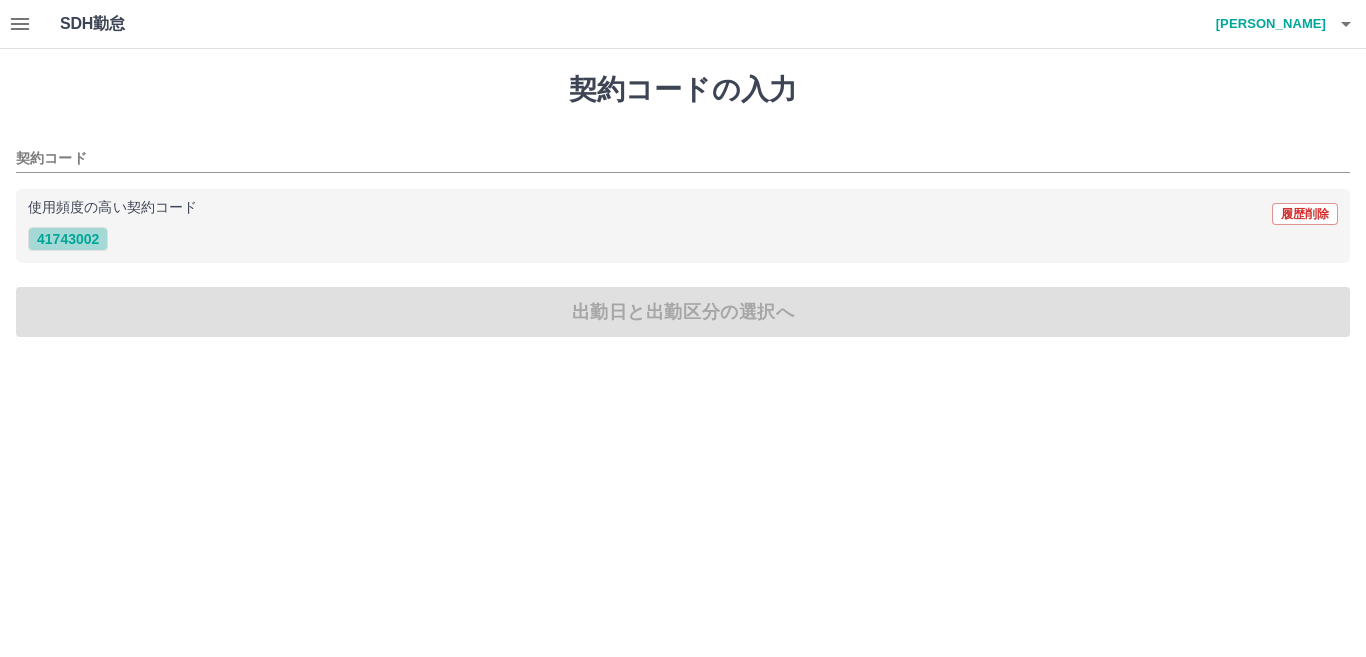 click on "41743002" at bounding box center [68, 239] 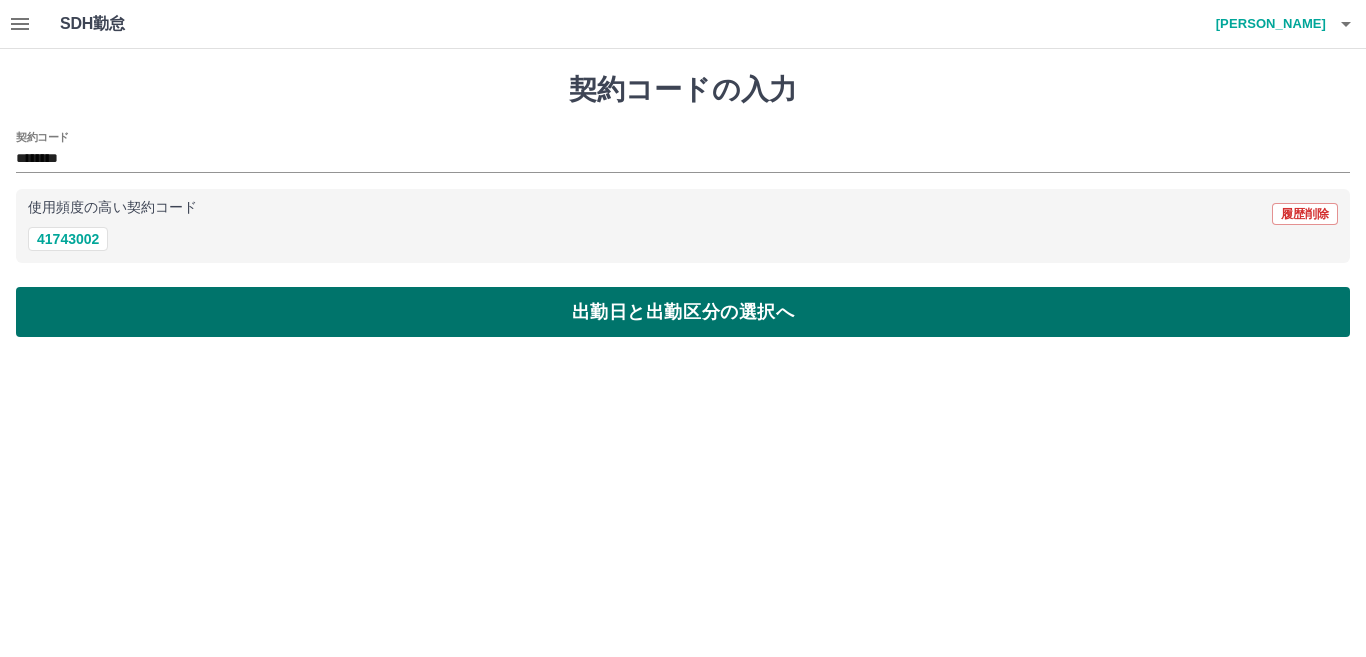 click on "出勤日と出勤区分の選択へ" at bounding box center (683, 312) 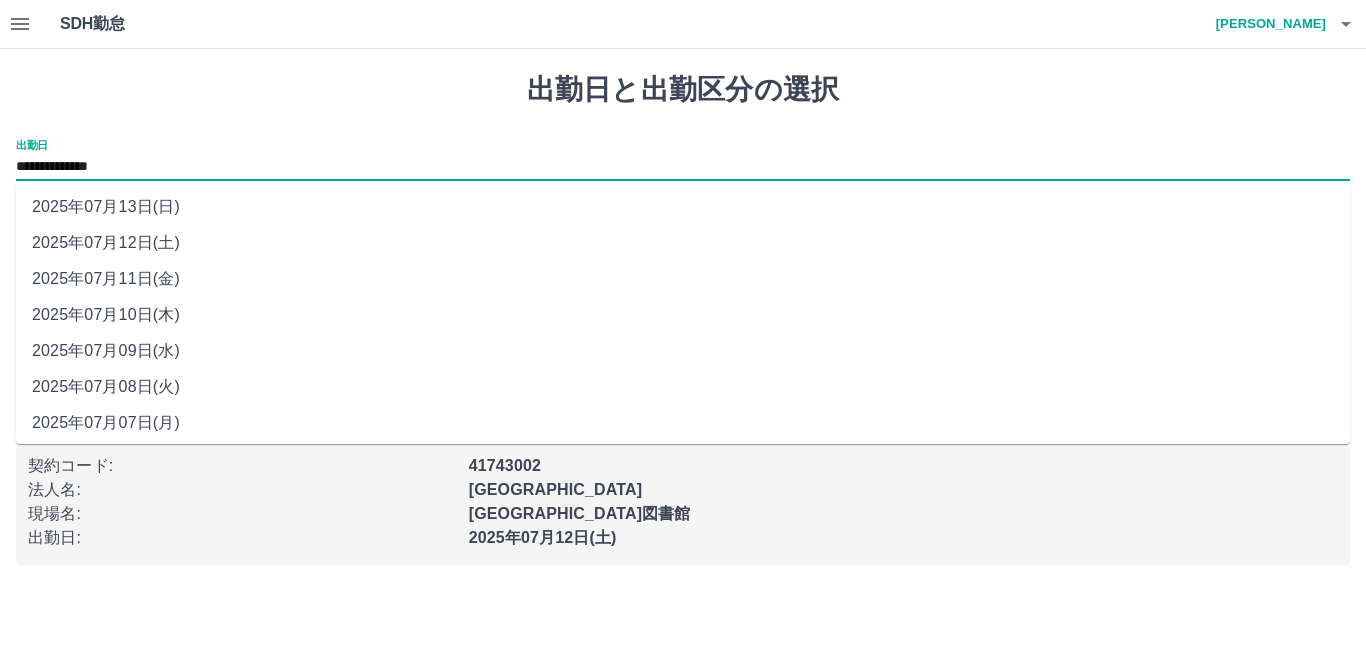click on "**********" at bounding box center (683, 167) 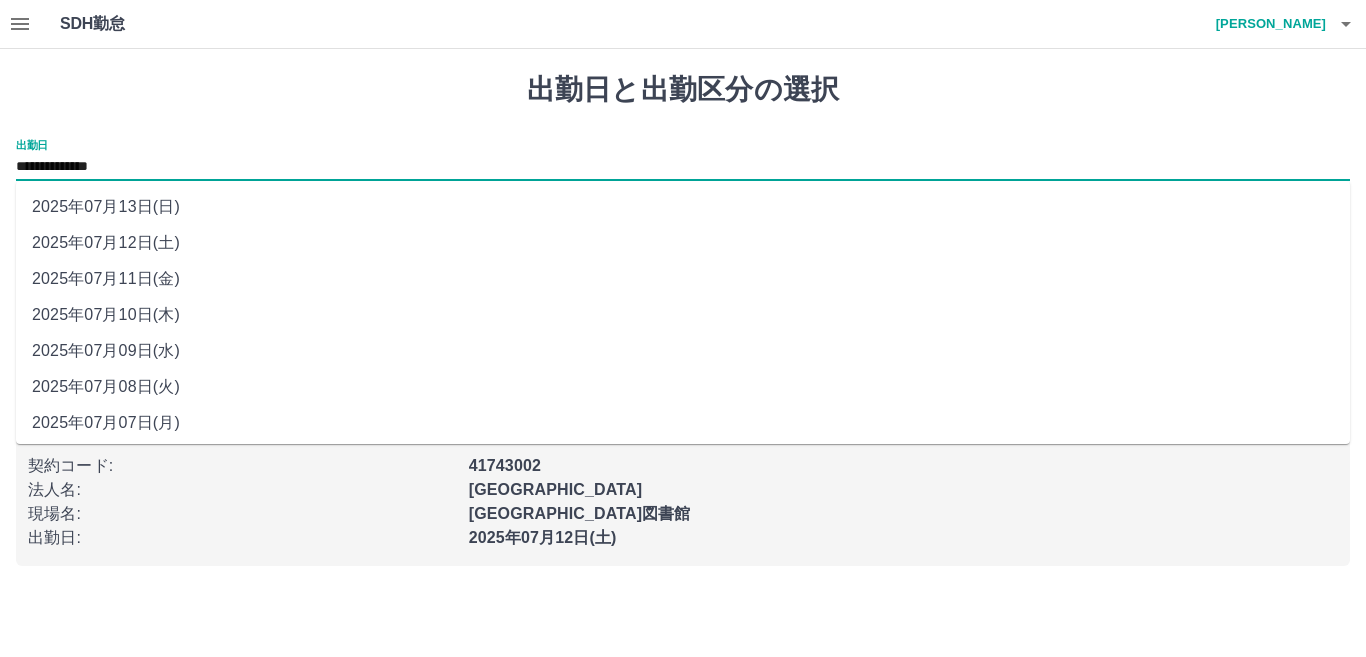 click on "2025年07月13日(日)" at bounding box center (683, 207) 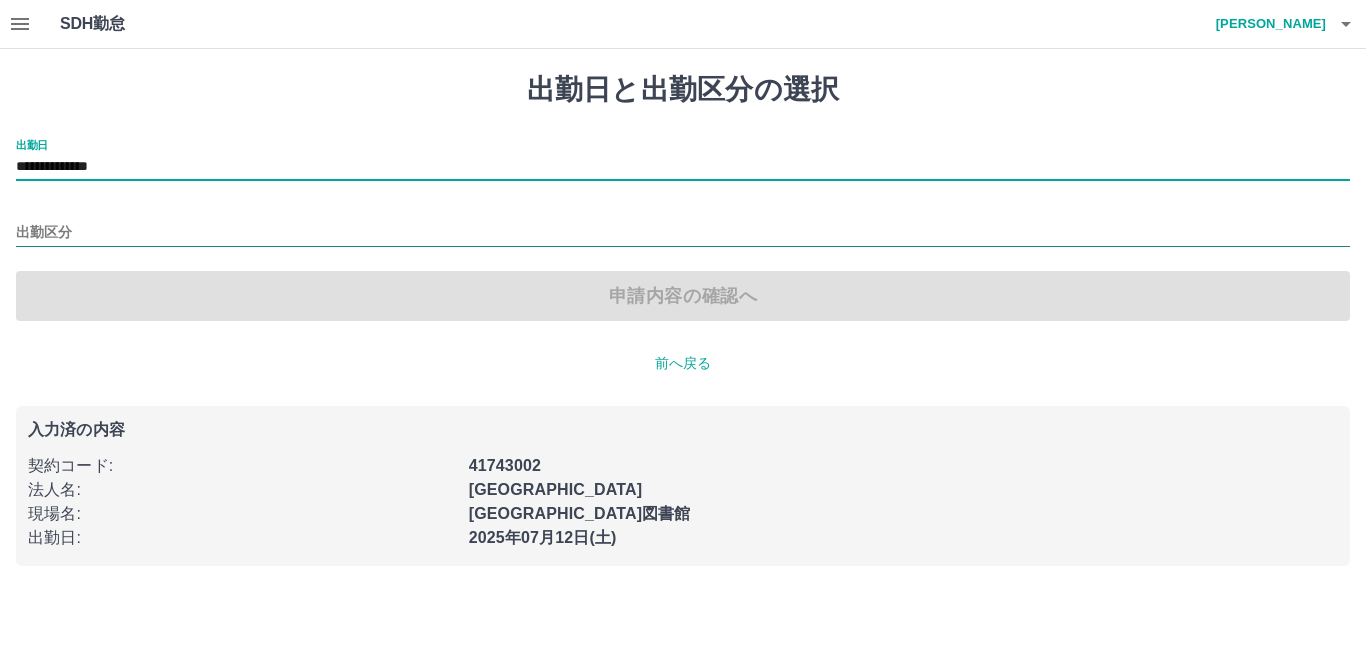 click on "出勤区分" at bounding box center [683, 233] 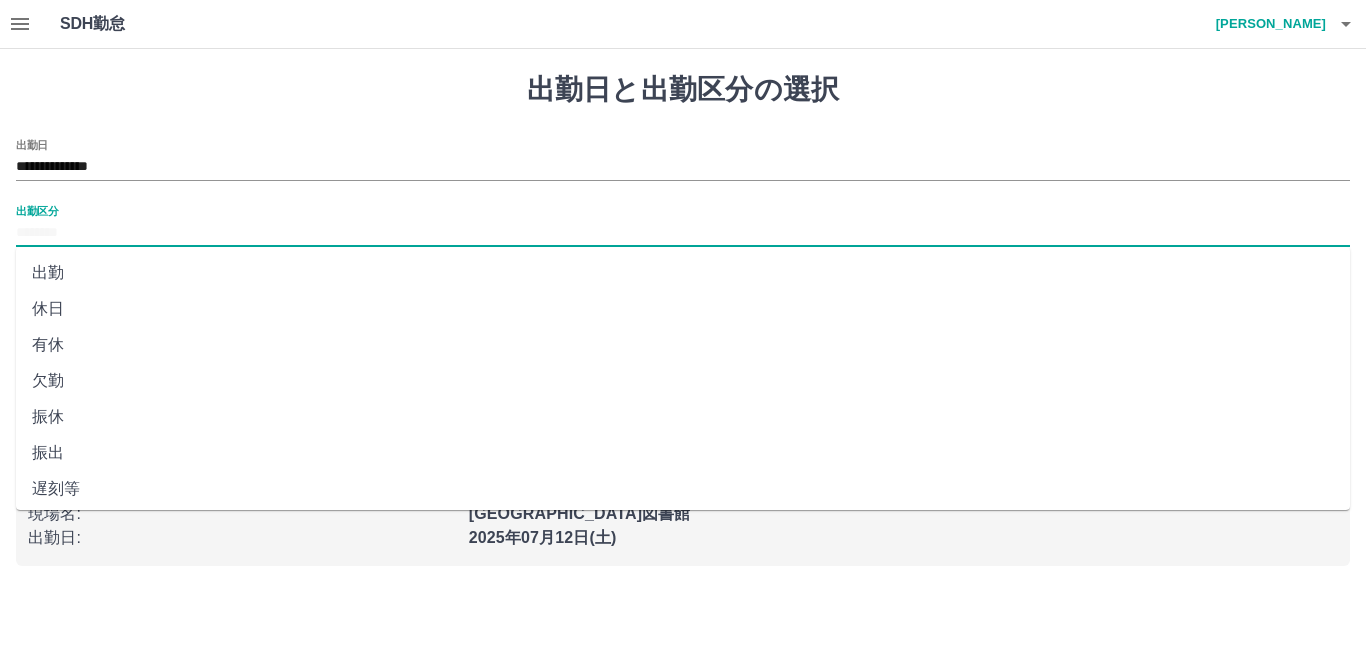 click on "出勤" at bounding box center (683, 273) 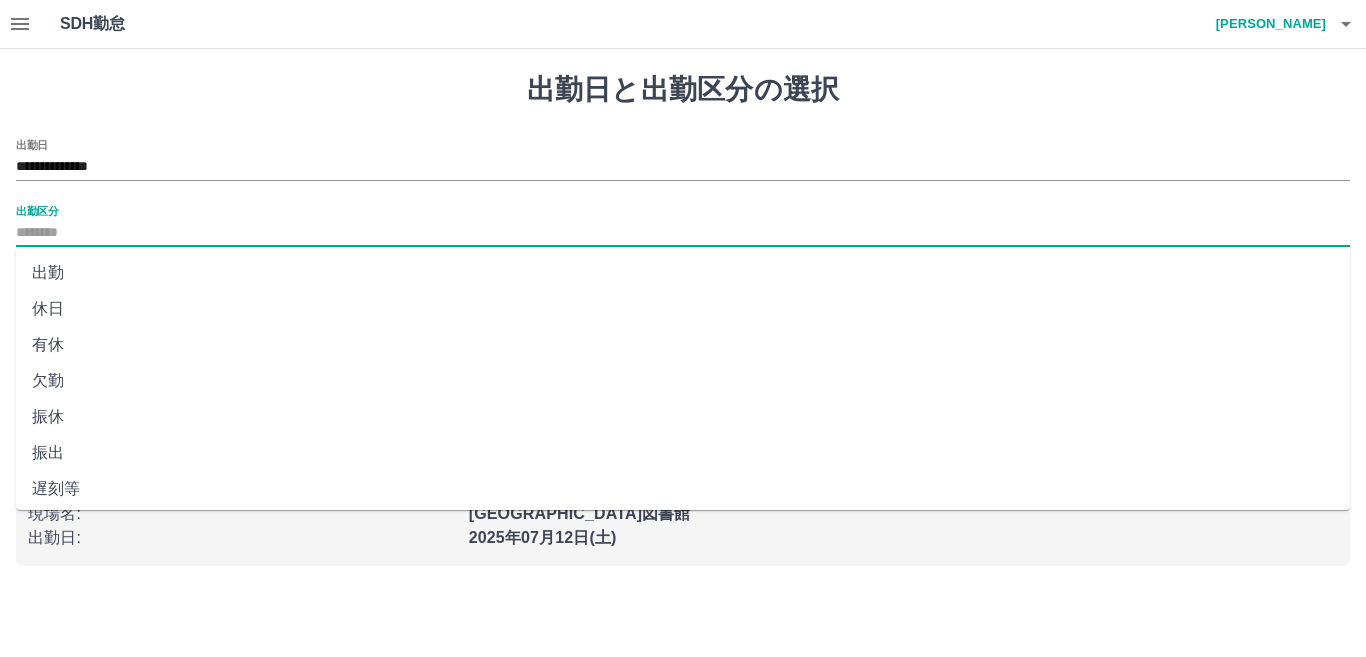 type on "**" 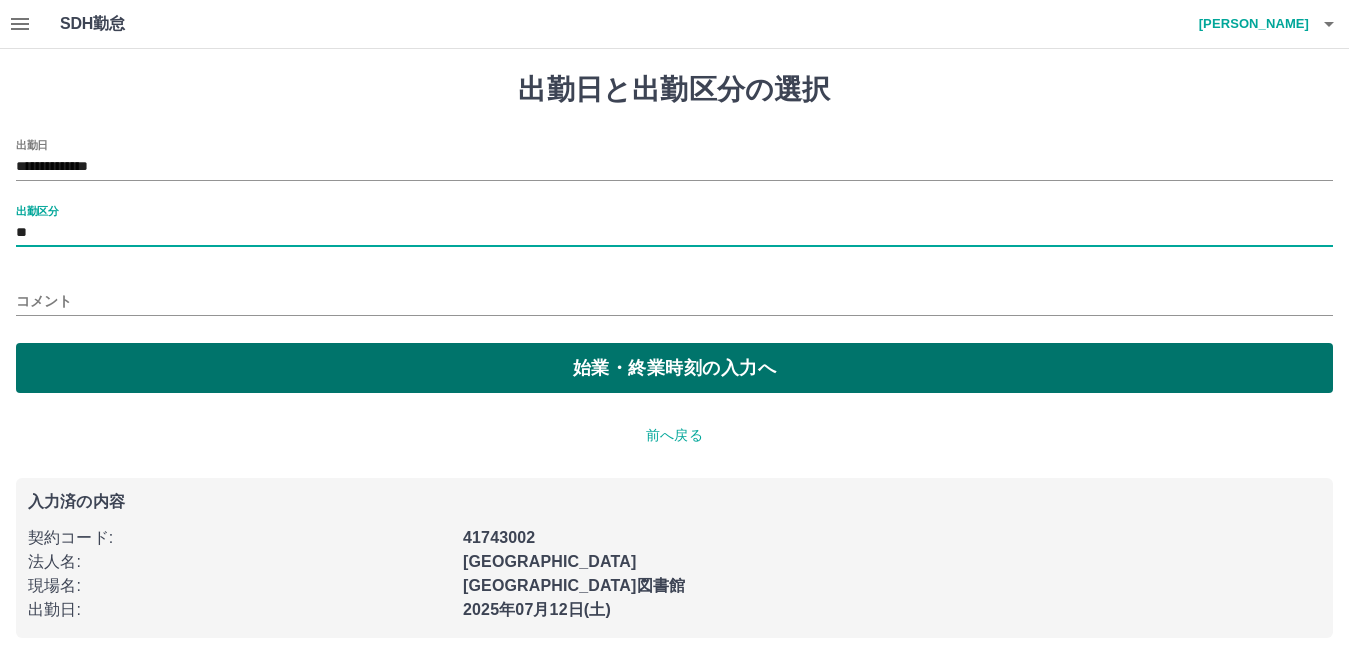 click on "始業・終業時刻の入力へ" at bounding box center [674, 368] 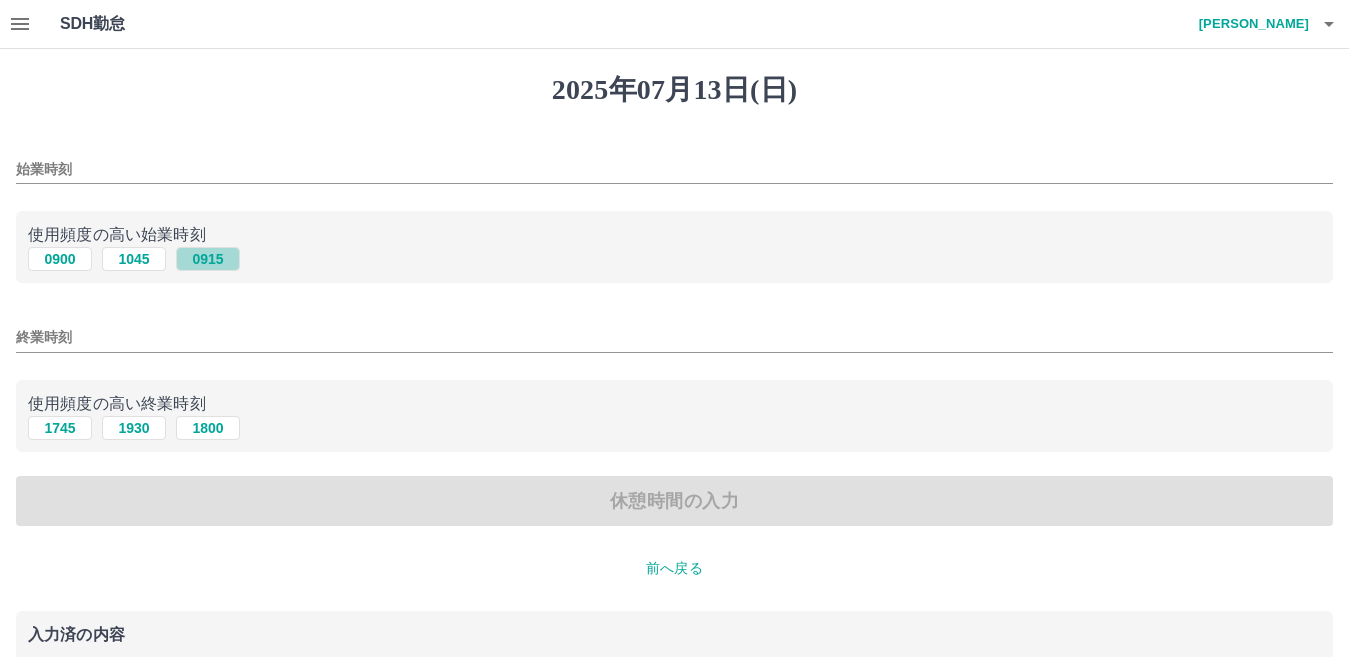 click on "0915" at bounding box center (208, 259) 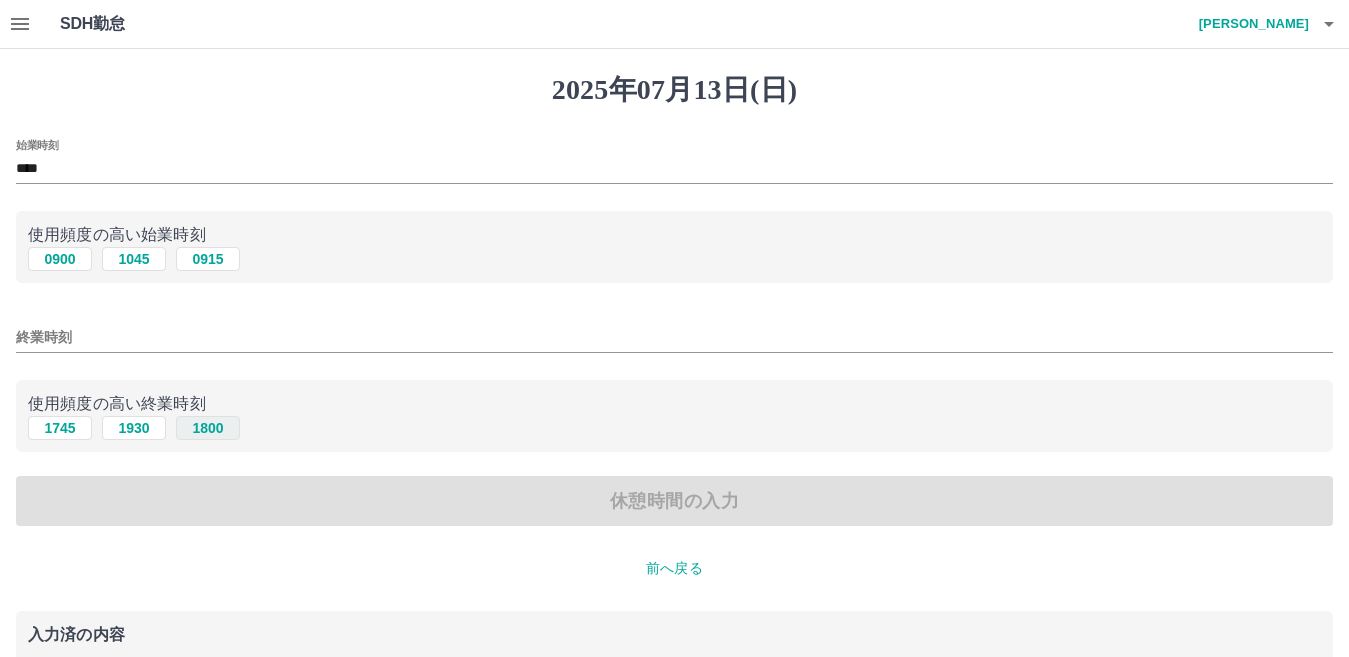 click on "1800" at bounding box center (208, 428) 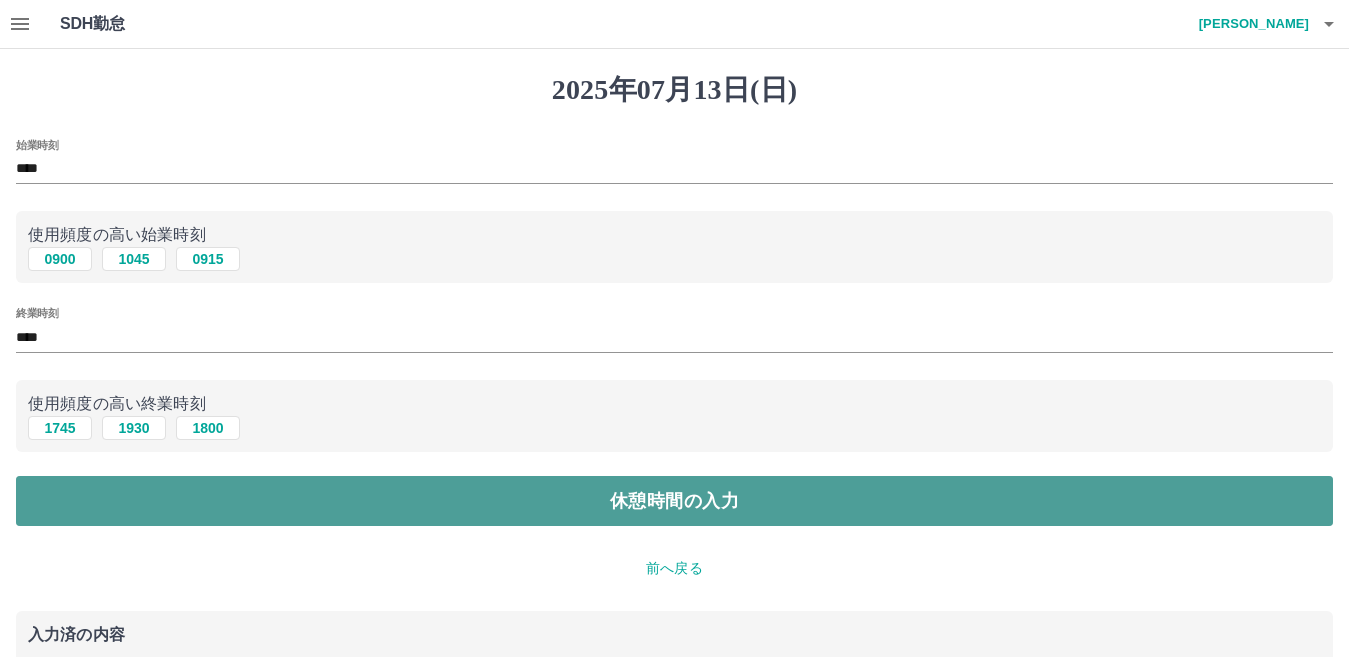 click on "休憩時間の入力" at bounding box center [674, 501] 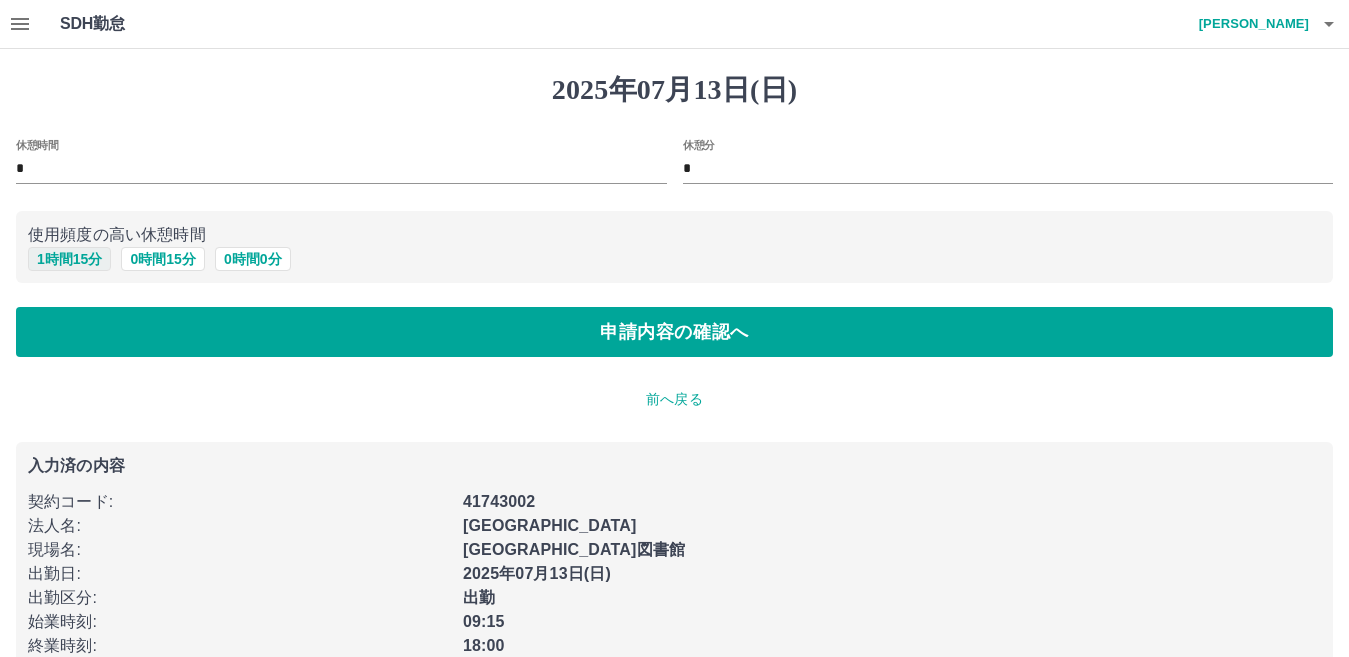 click on "1 時間 15 分" at bounding box center (69, 259) 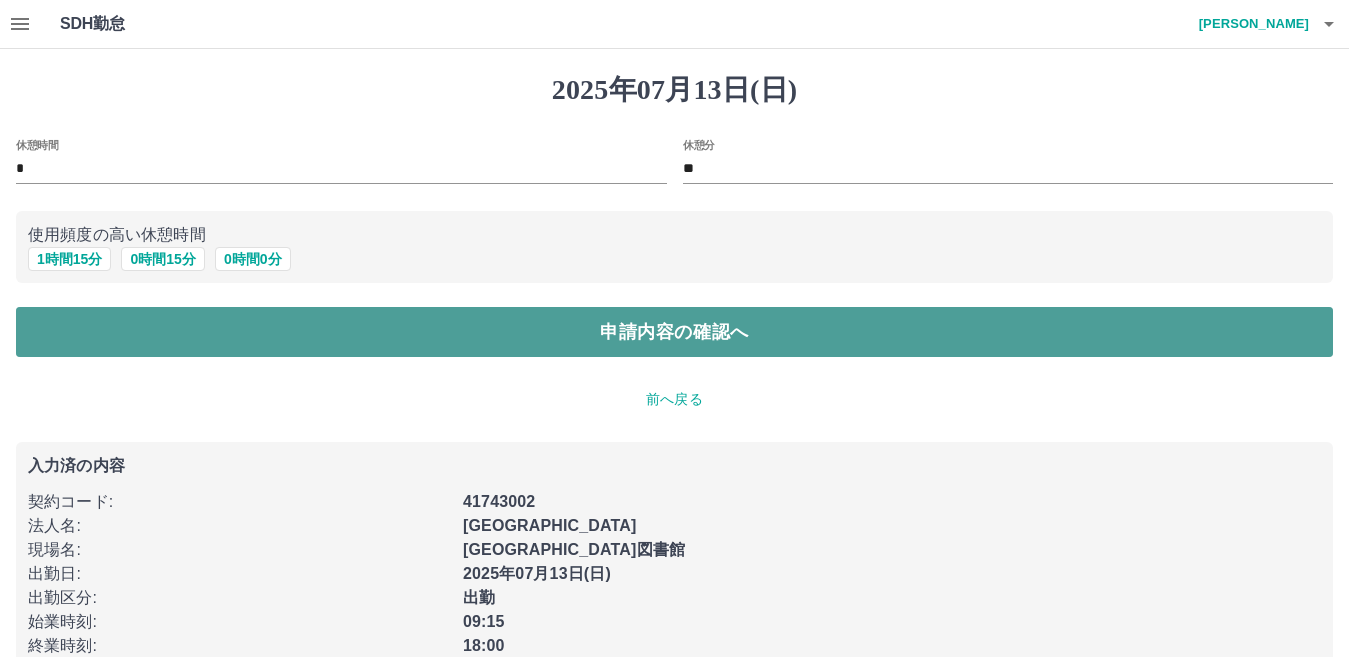 click on "申請内容の確認へ" at bounding box center [674, 332] 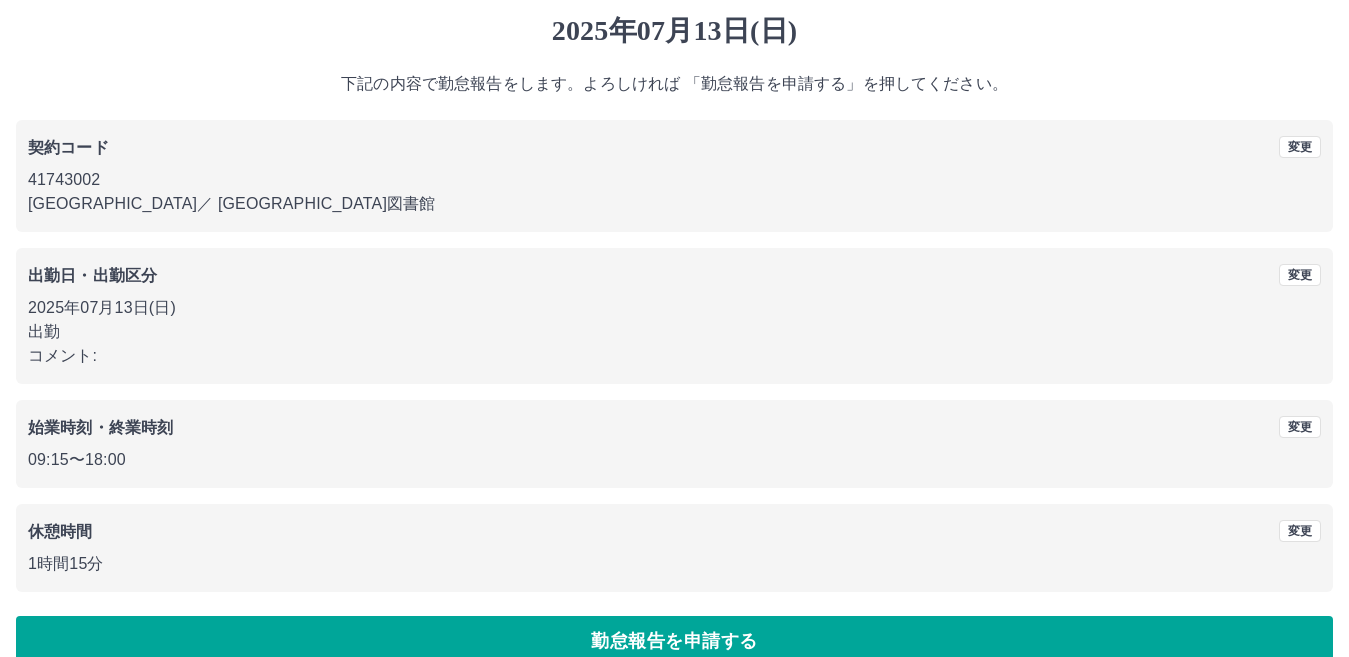 scroll, scrollTop: 92, scrollLeft: 0, axis: vertical 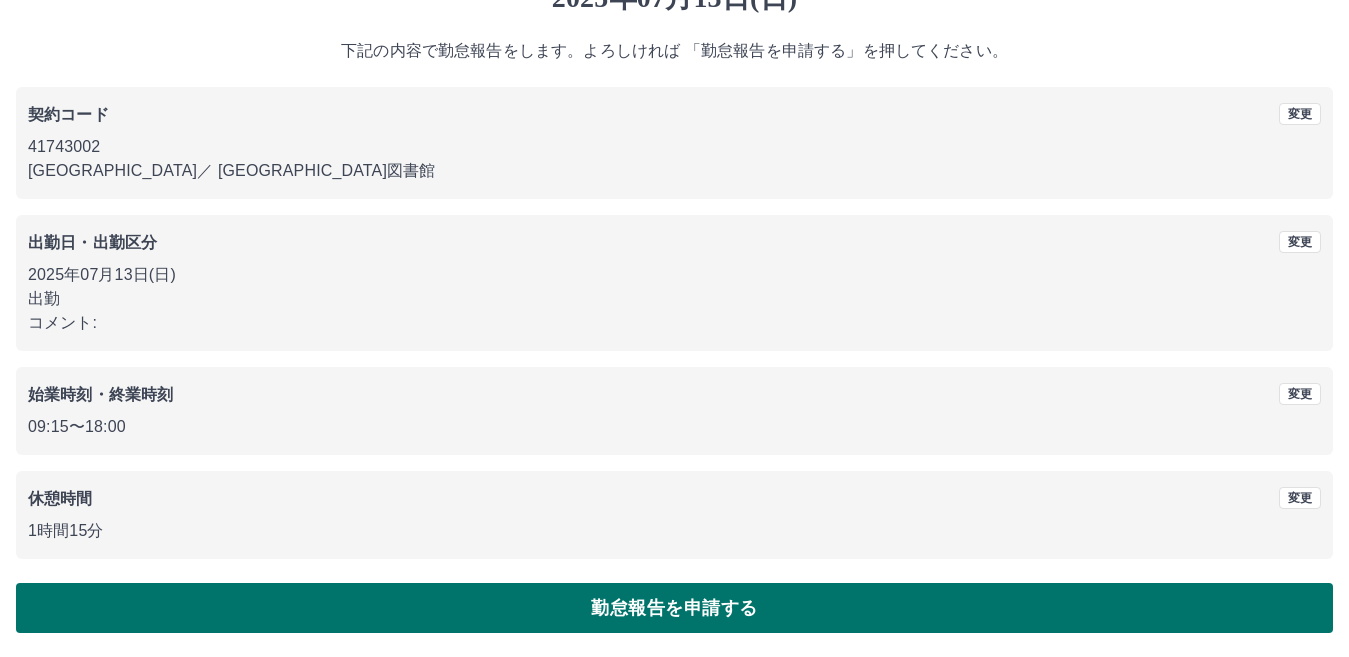 click on "勤怠報告を申請する" at bounding box center (674, 608) 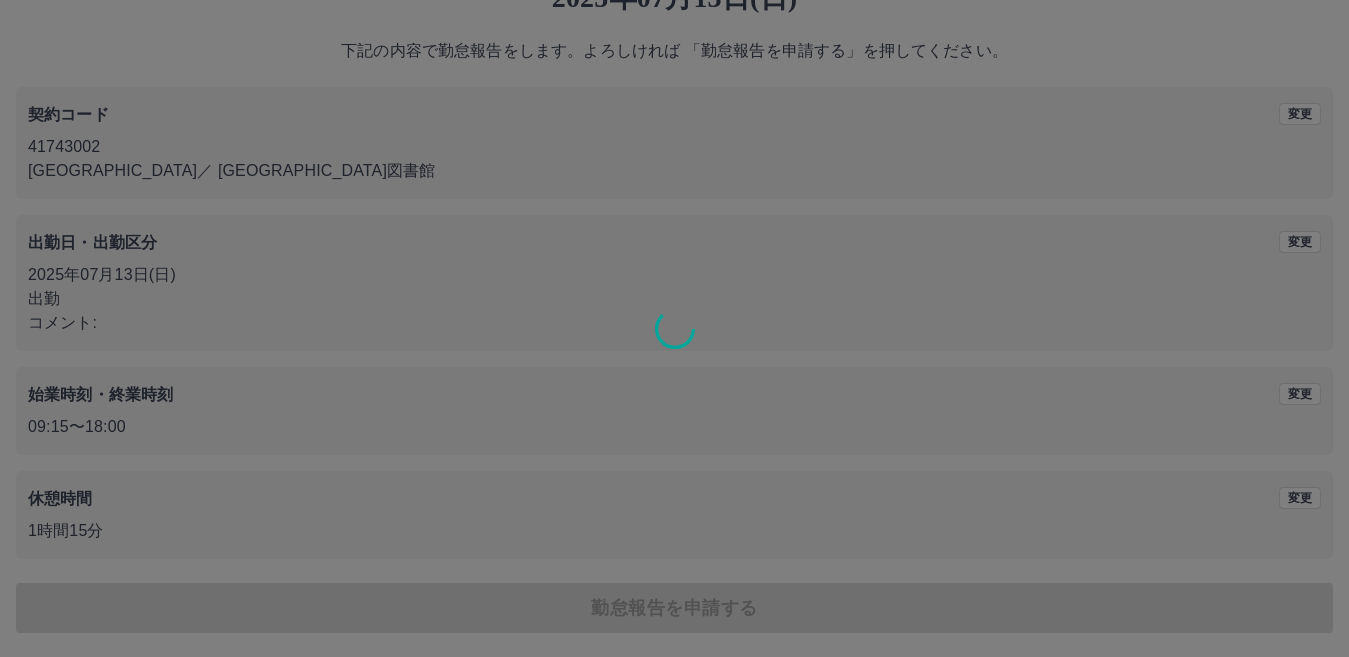 scroll, scrollTop: 0, scrollLeft: 0, axis: both 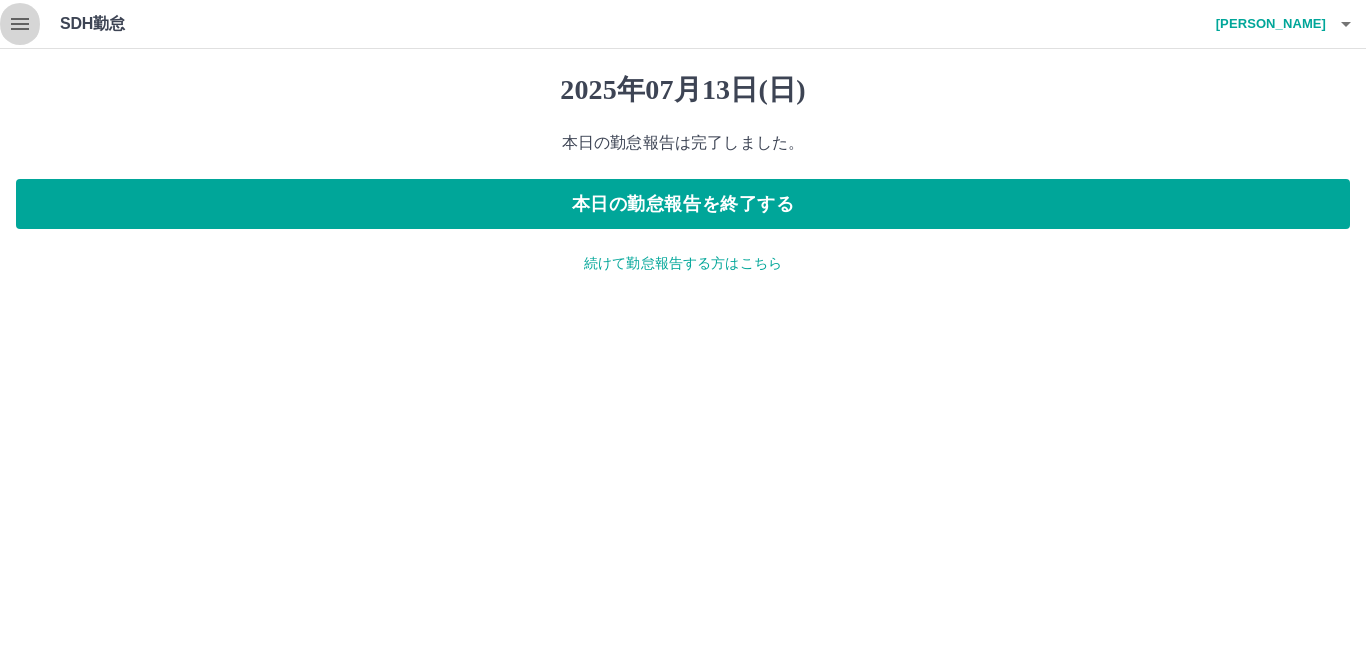 click 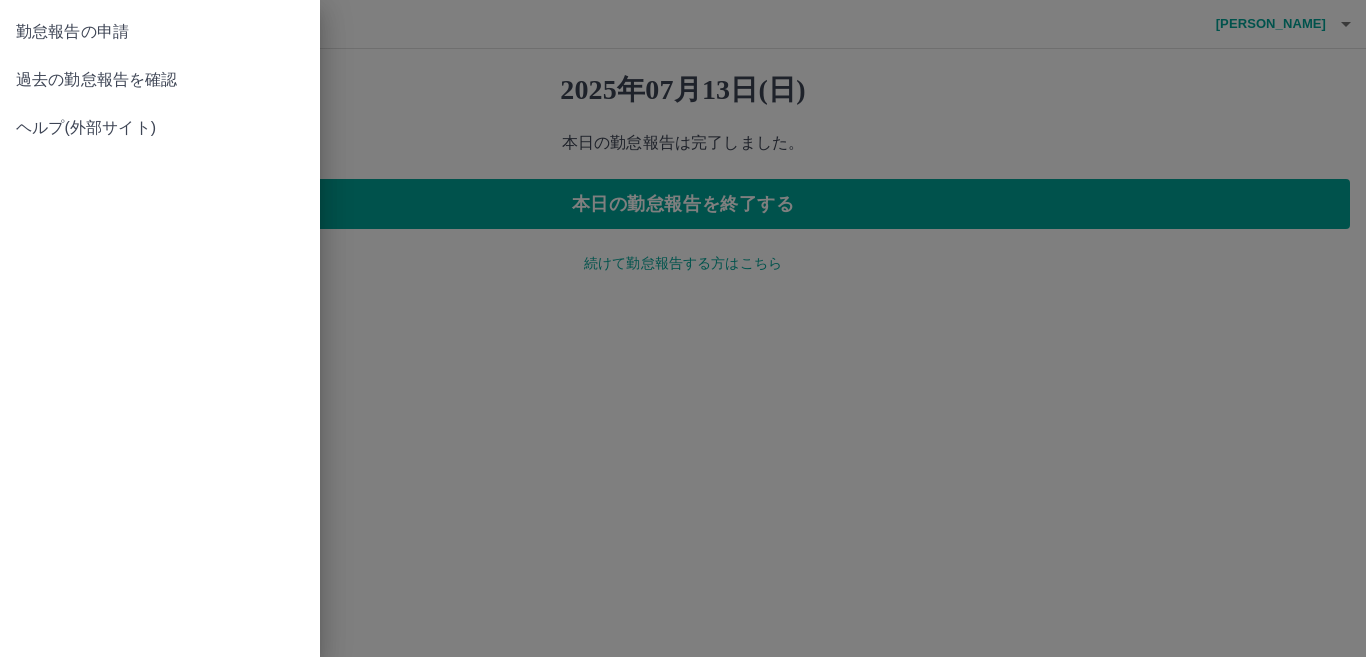 click on "過去の勤怠報告を確認" at bounding box center (160, 80) 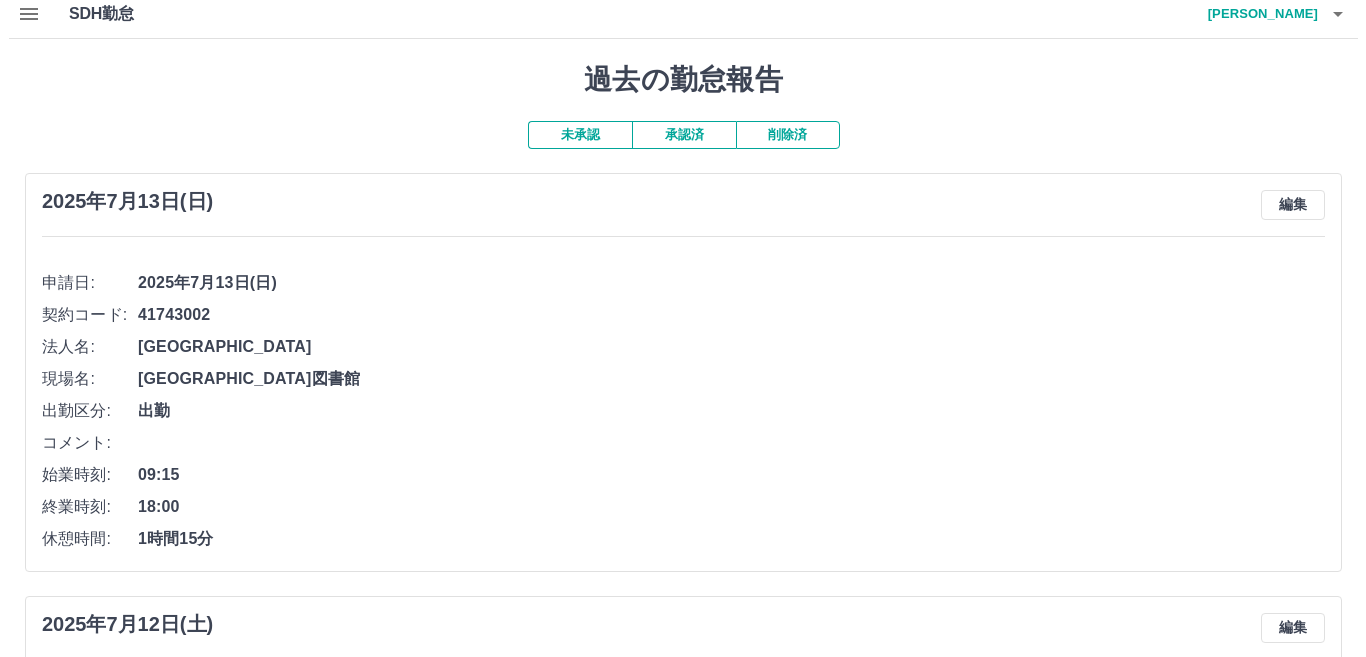 scroll, scrollTop: 0, scrollLeft: 0, axis: both 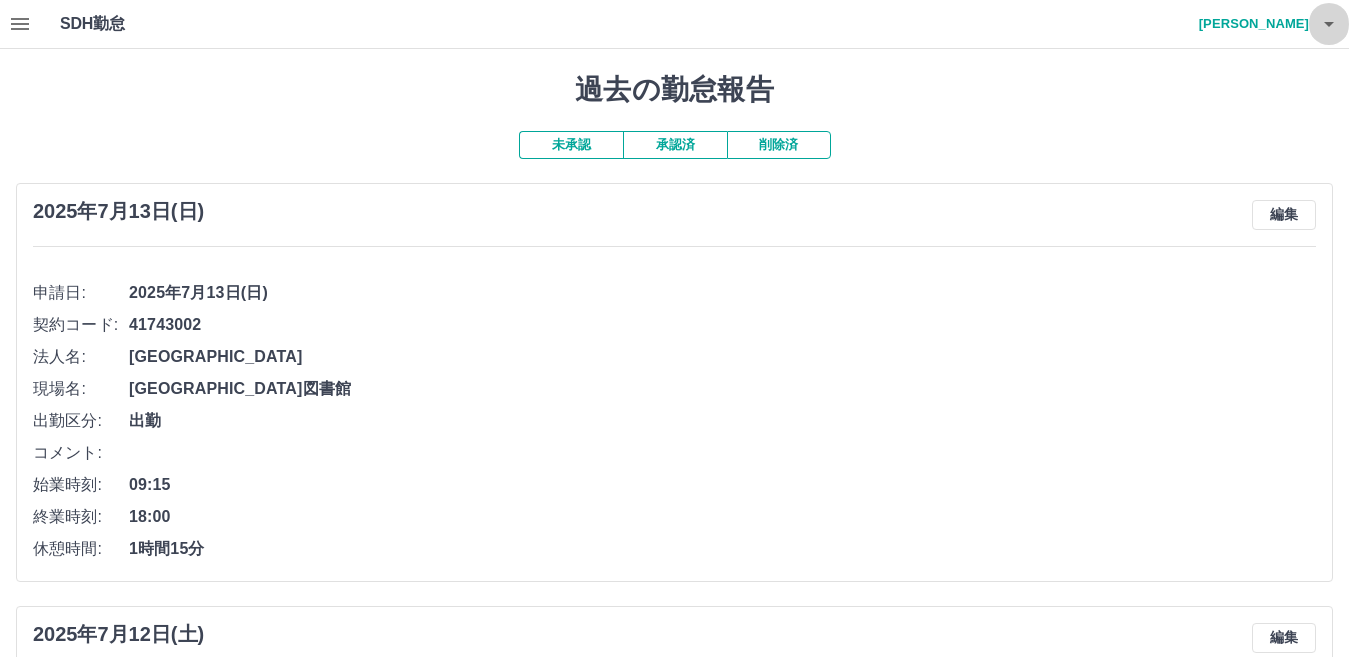 click 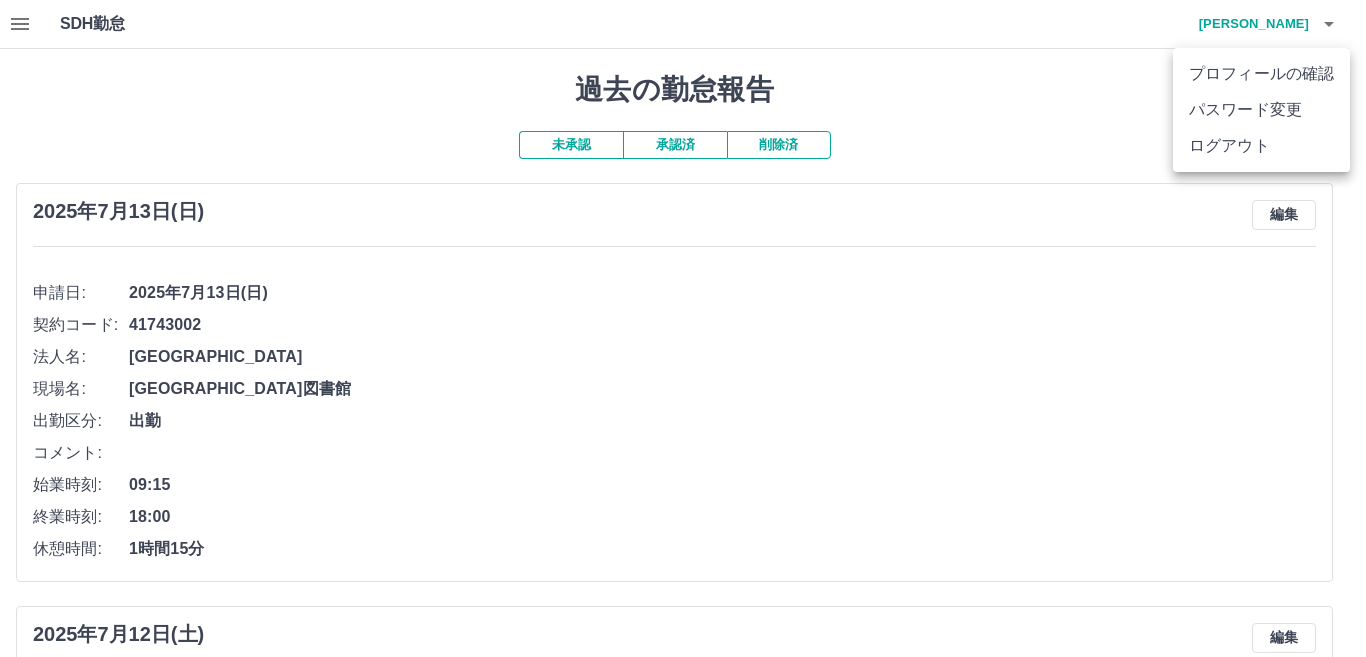 click on "ログアウト" at bounding box center (1261, 146) 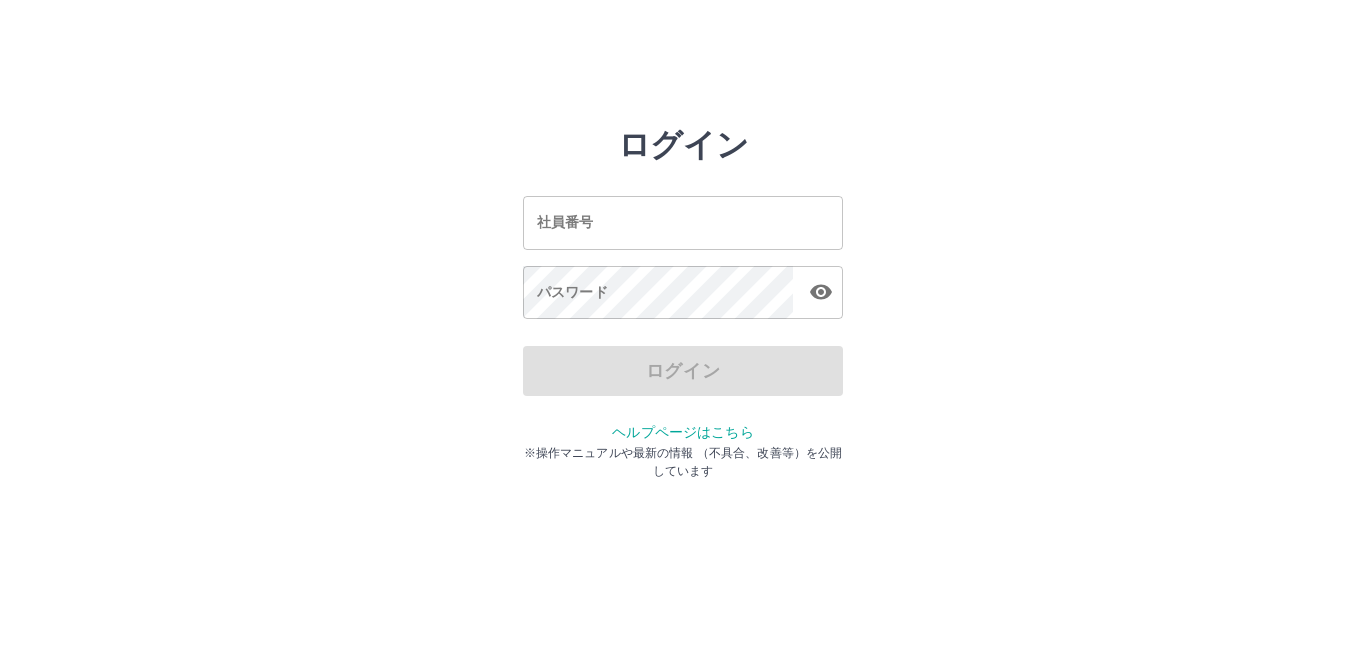 scroll, scrollTop: 0, scrollLeft: 0, axis: both 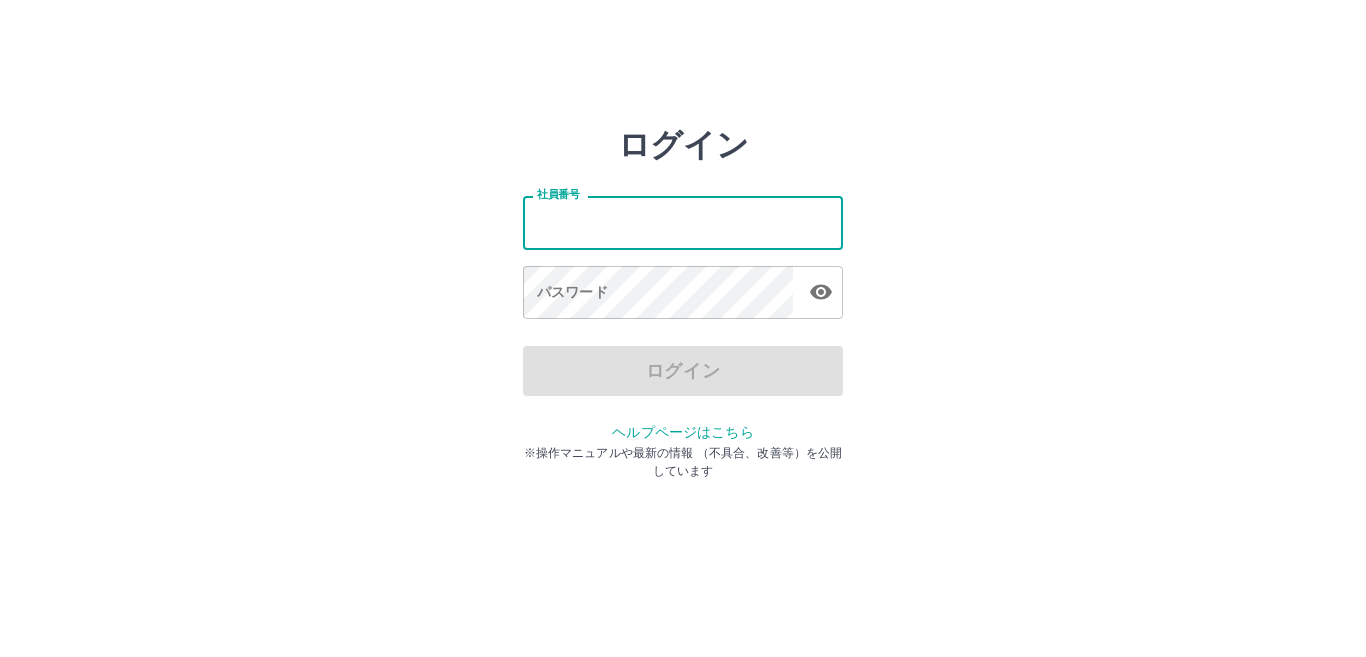 click on "社員番号" at bounding box center [683, 222] 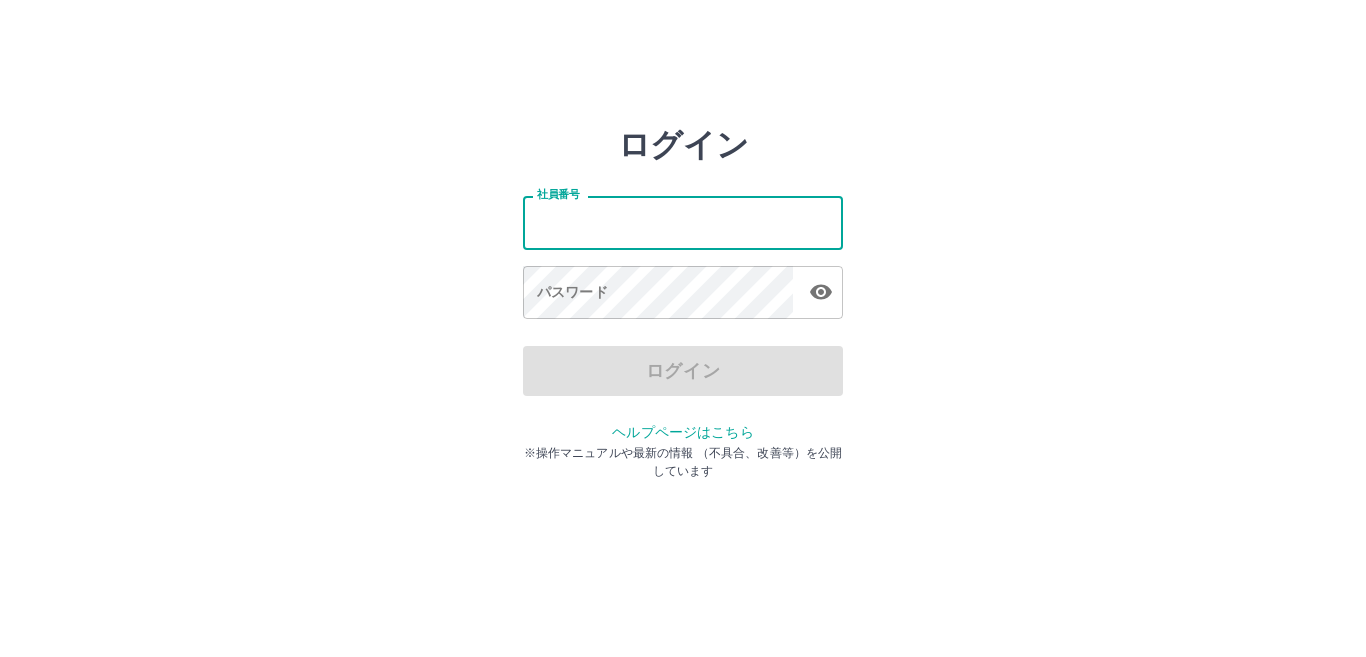 type on "*******" 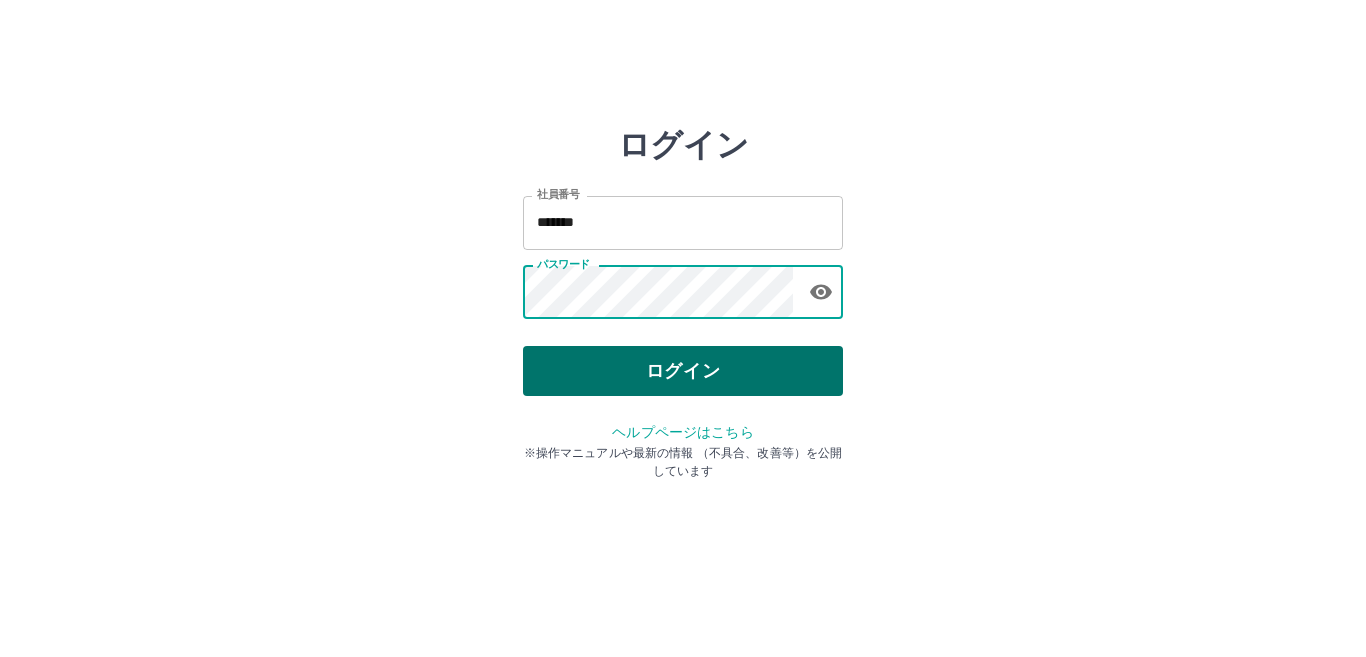 click on "ログイン" at bounding box center [683, 371] 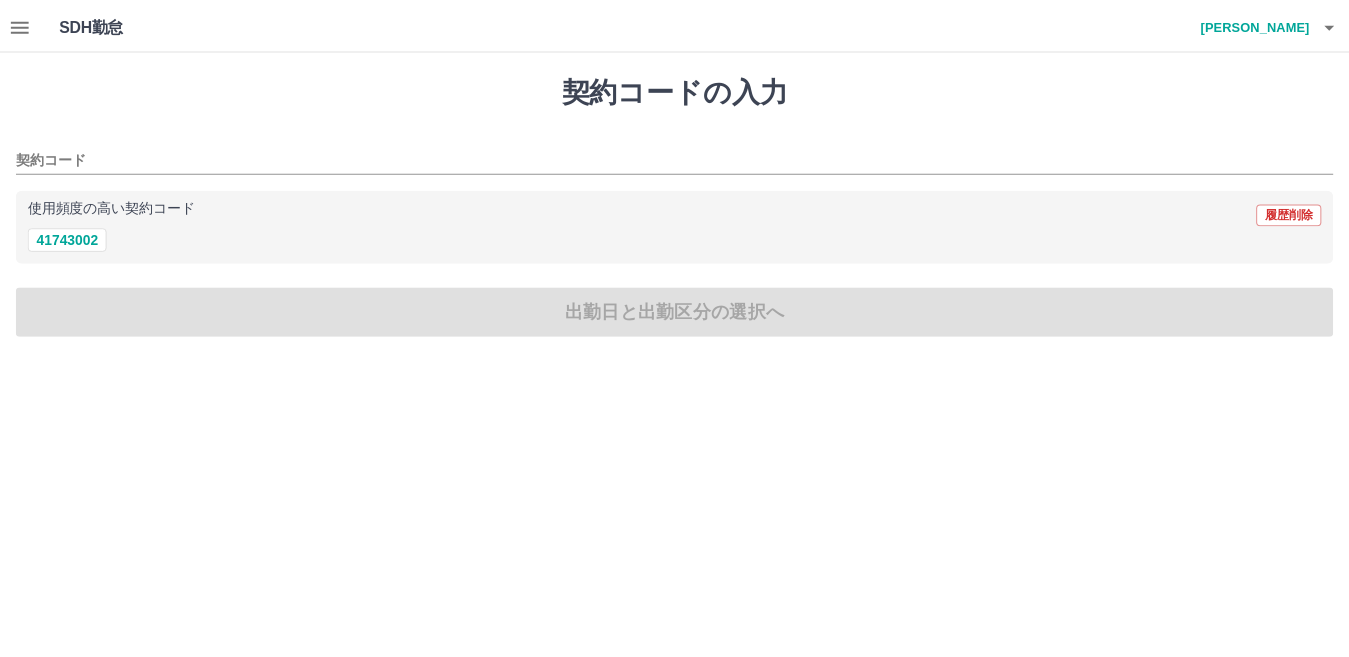 scroll, scrollTop: 0, scrollLeft: 0, axis: both 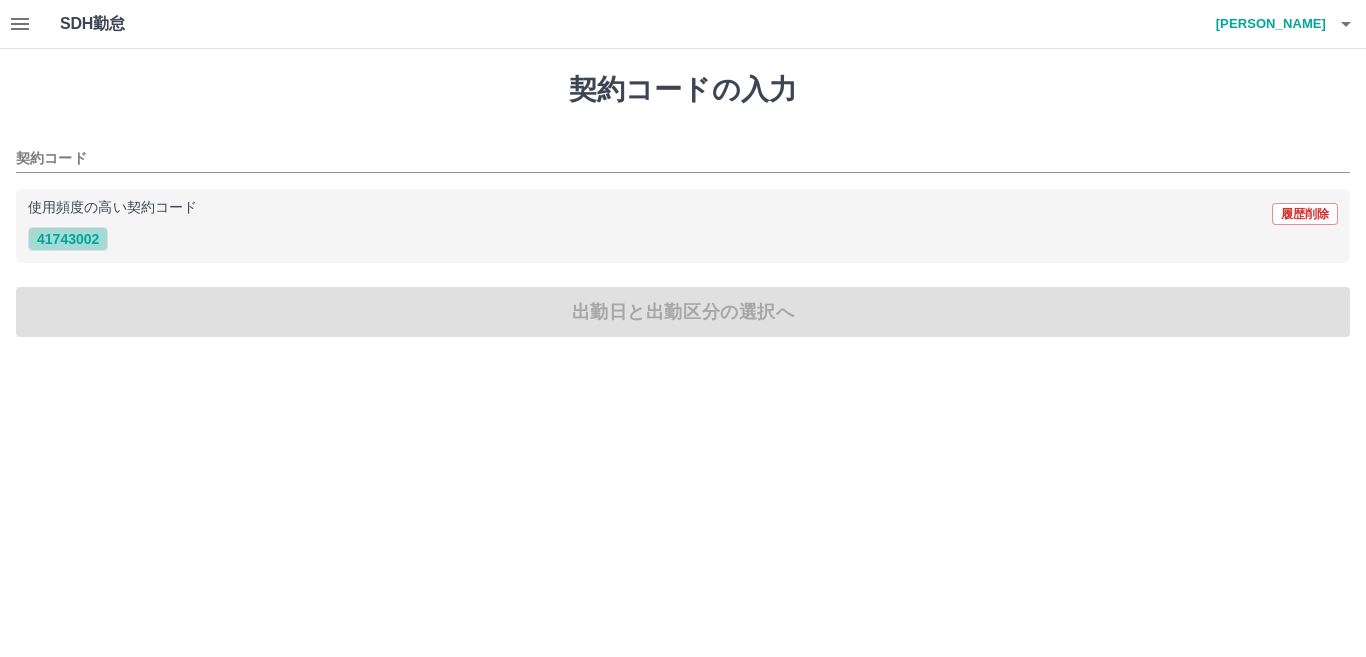 click on "41743002" at bounding box center [68, 239] 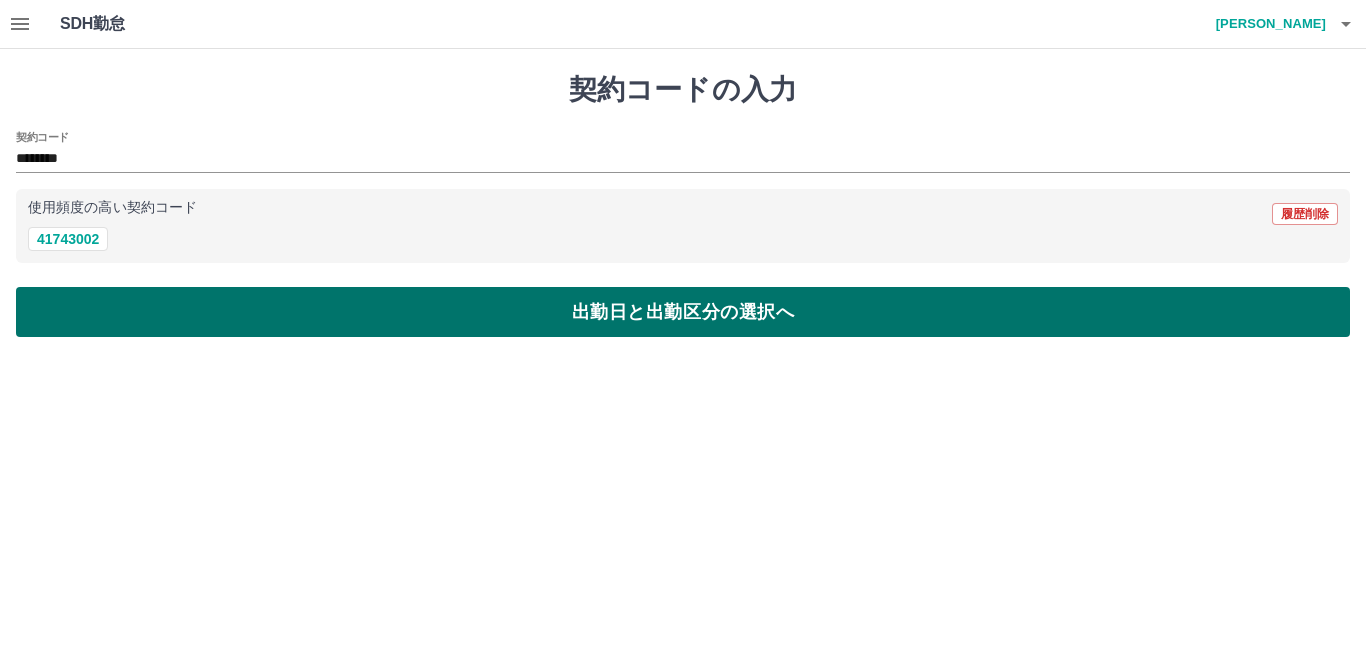 click on "出勤日と出勤区分の選択へ" at bounding box center [683, 312] 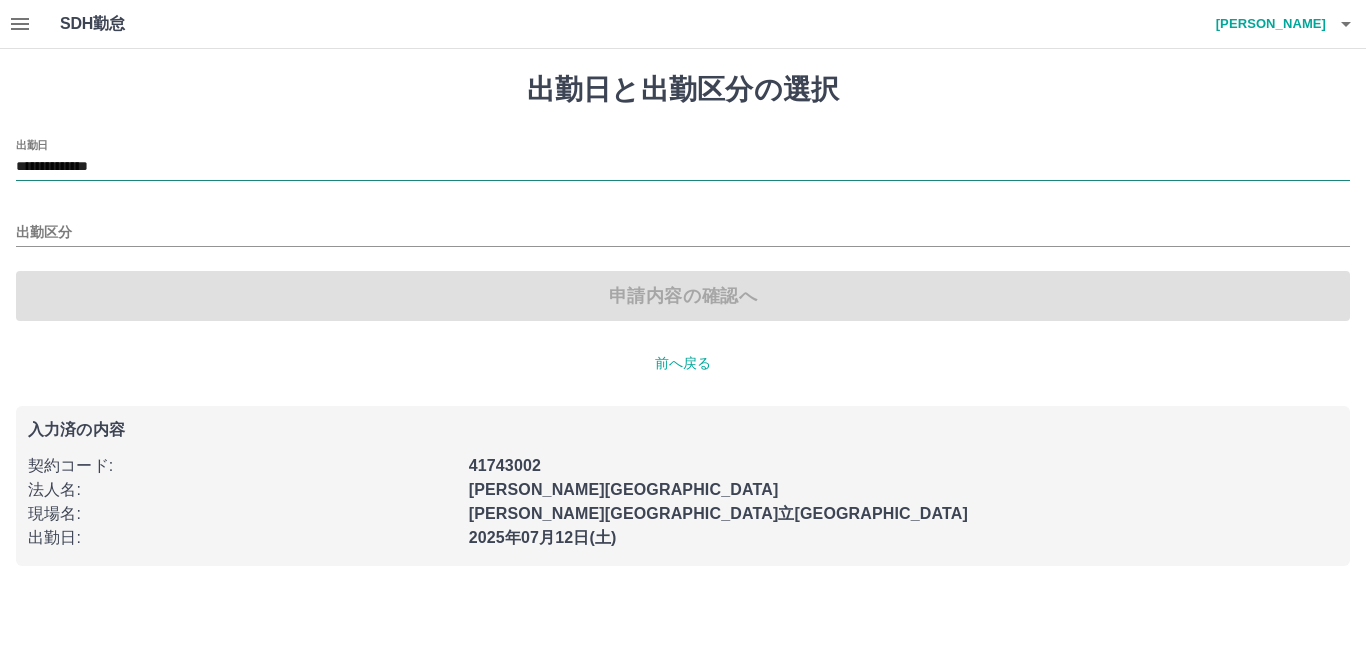 click on "**********" at bounding box center [683, 167] 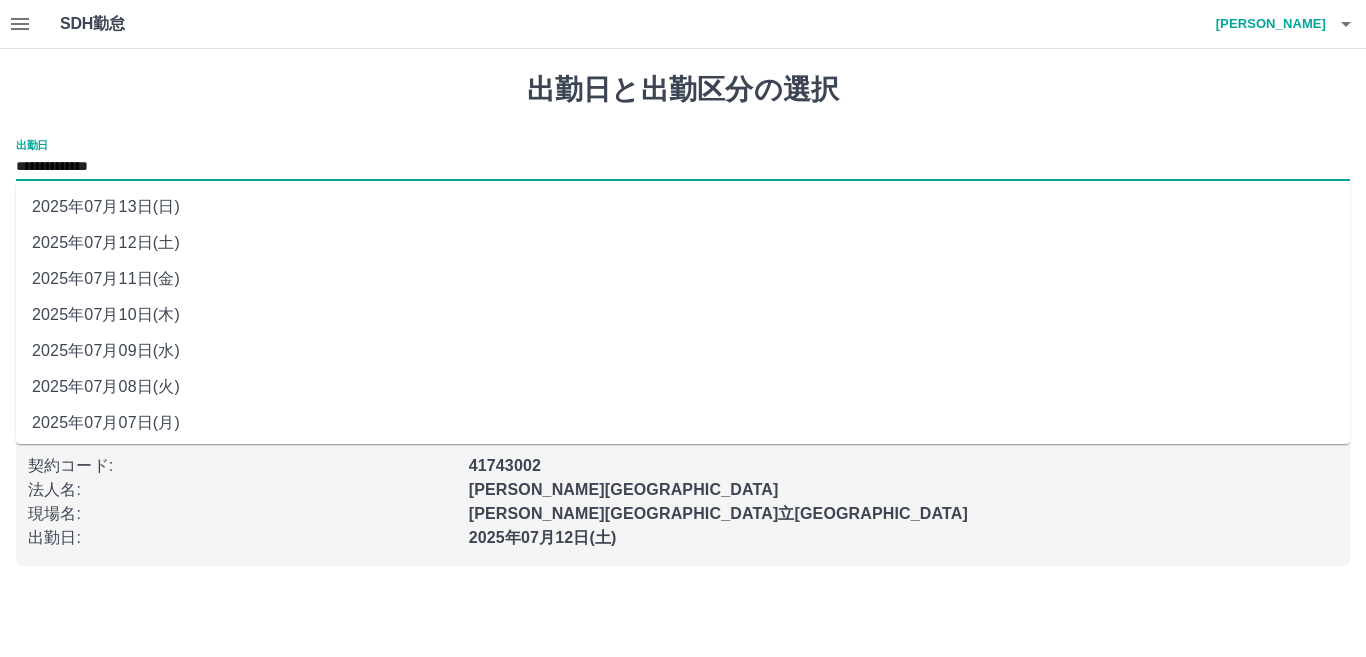 click on "2025年07月10日(木)" at bounding box center [683, 315] 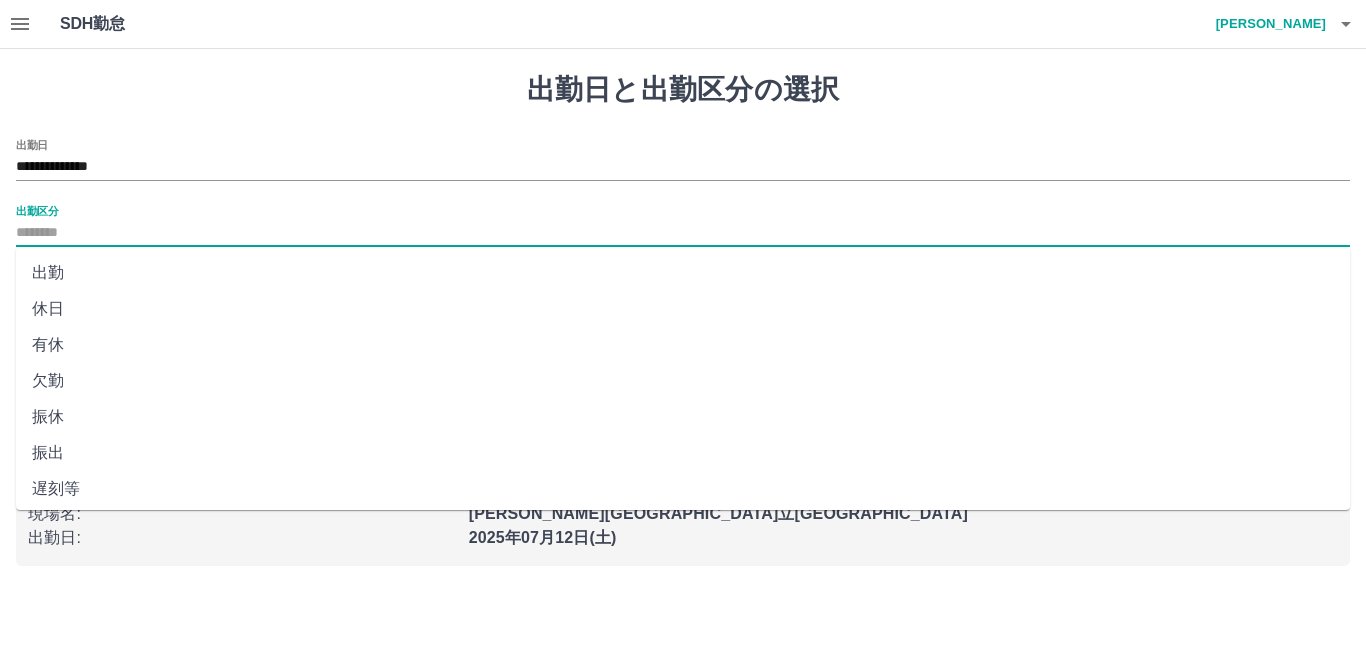 click on "出勤区分" at bounding box center [683, 233] 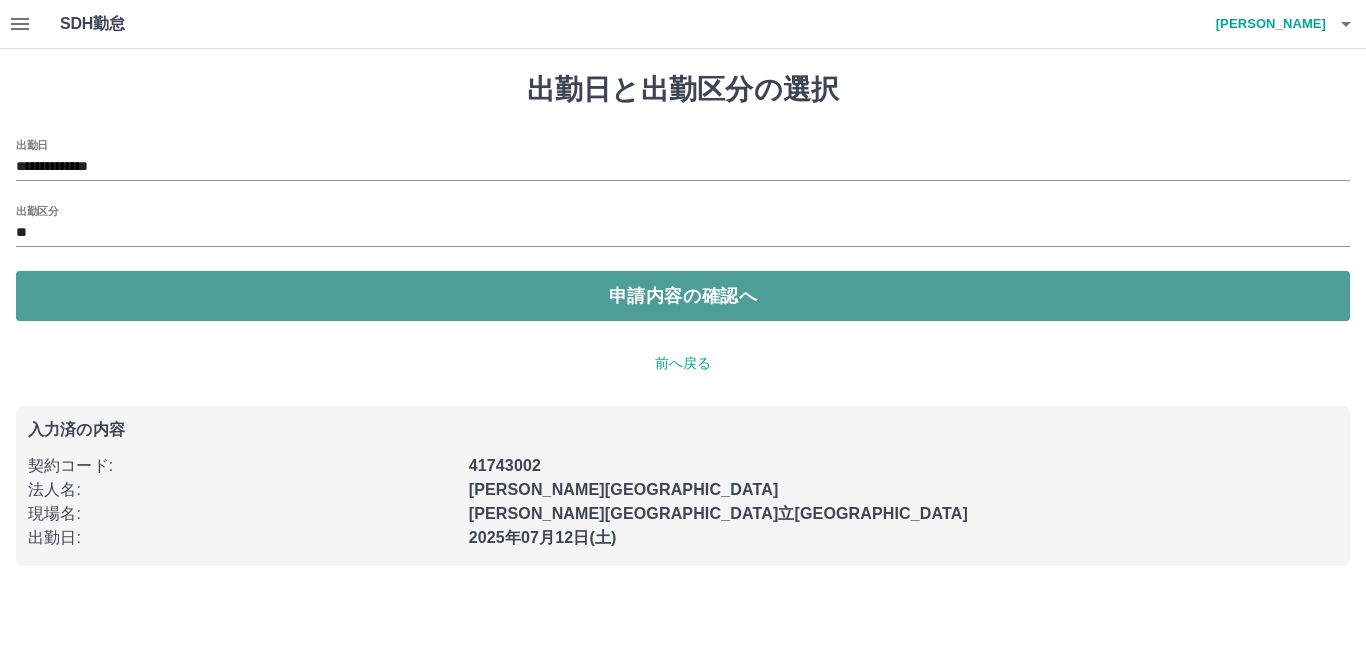click on "申請内容の確認へ" at bounding box center [683, 296] 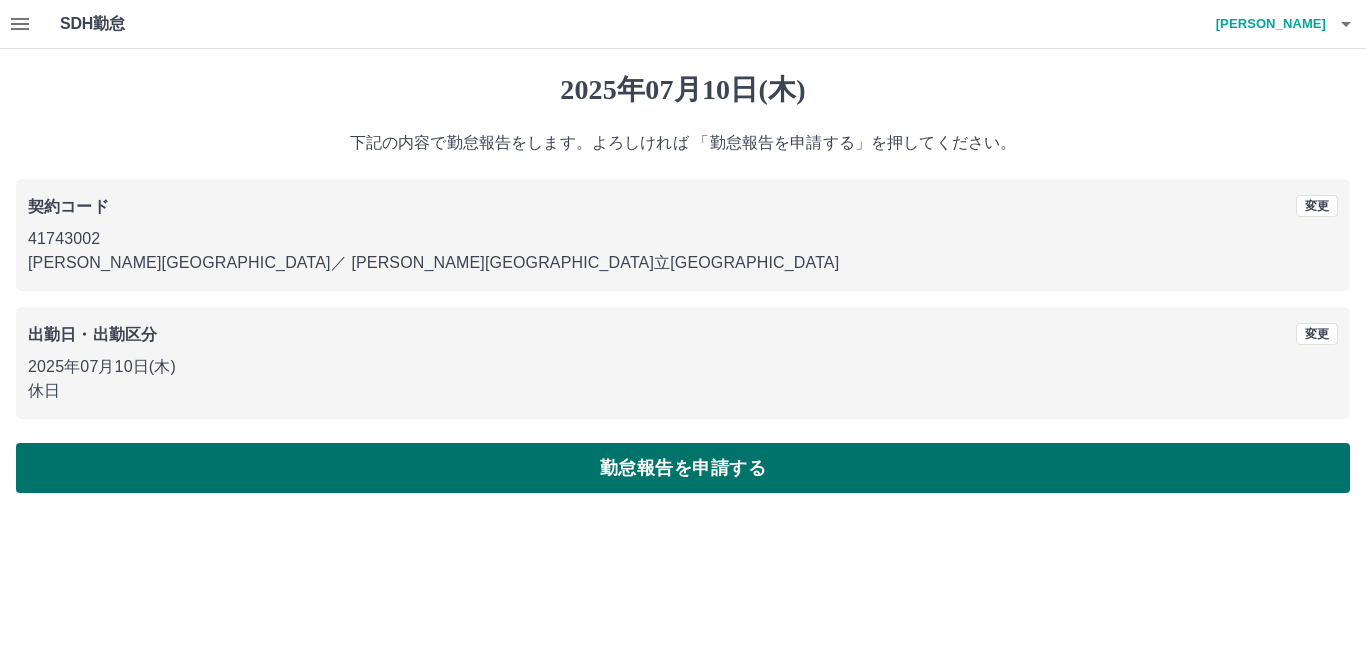 click on "勤怠報告を申請する" at bounding box center (683, 468) 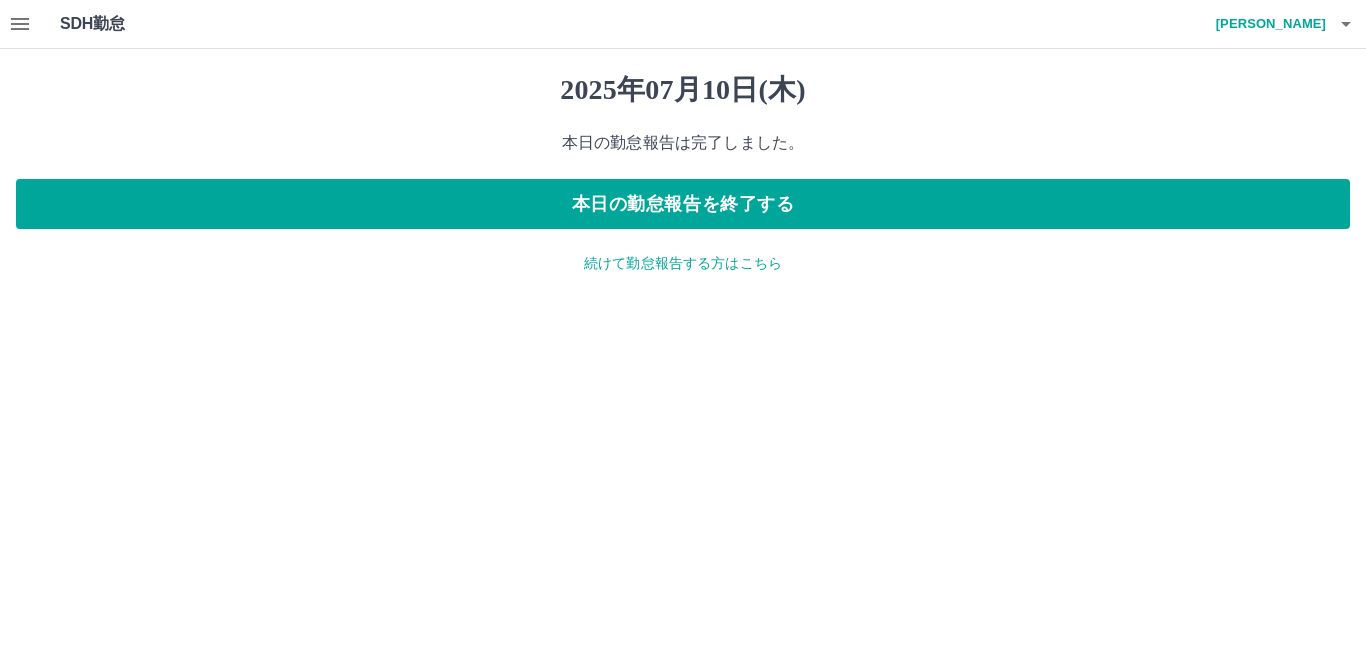 click on "続けて勤怠報告する方はこちら" at bounding box center [683, 263] 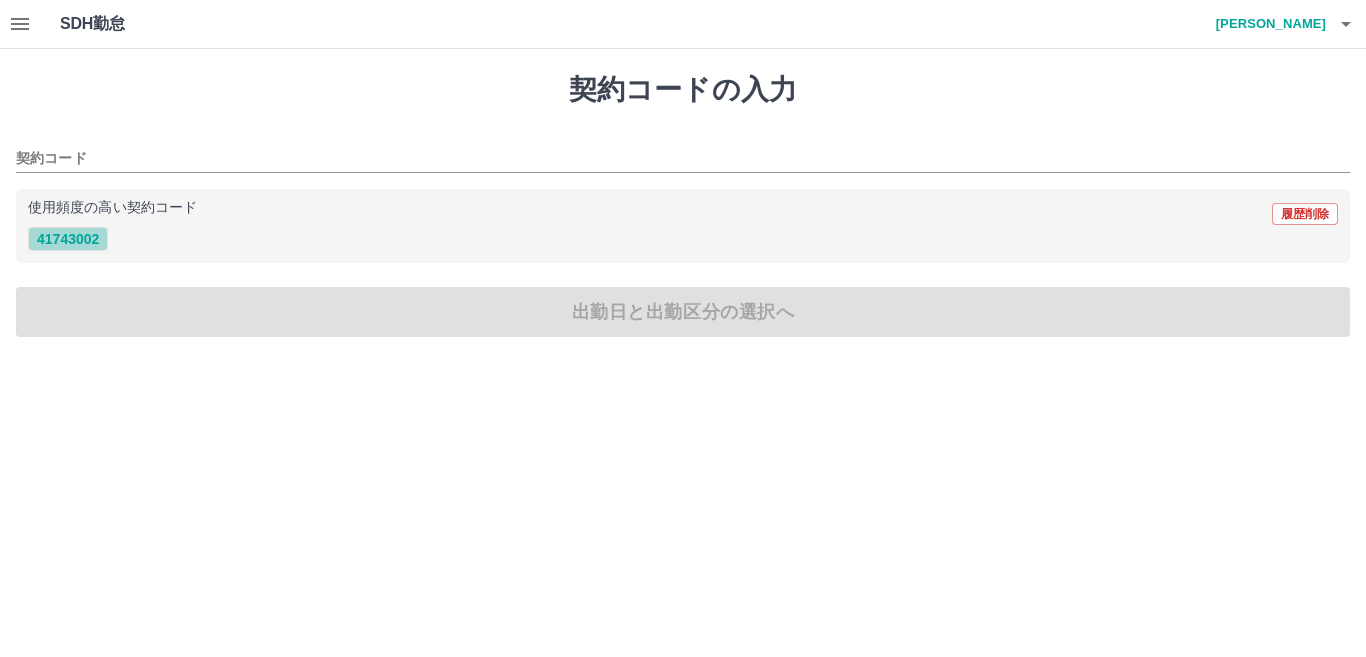 click on "41743002" at bounding box center (68, 239) 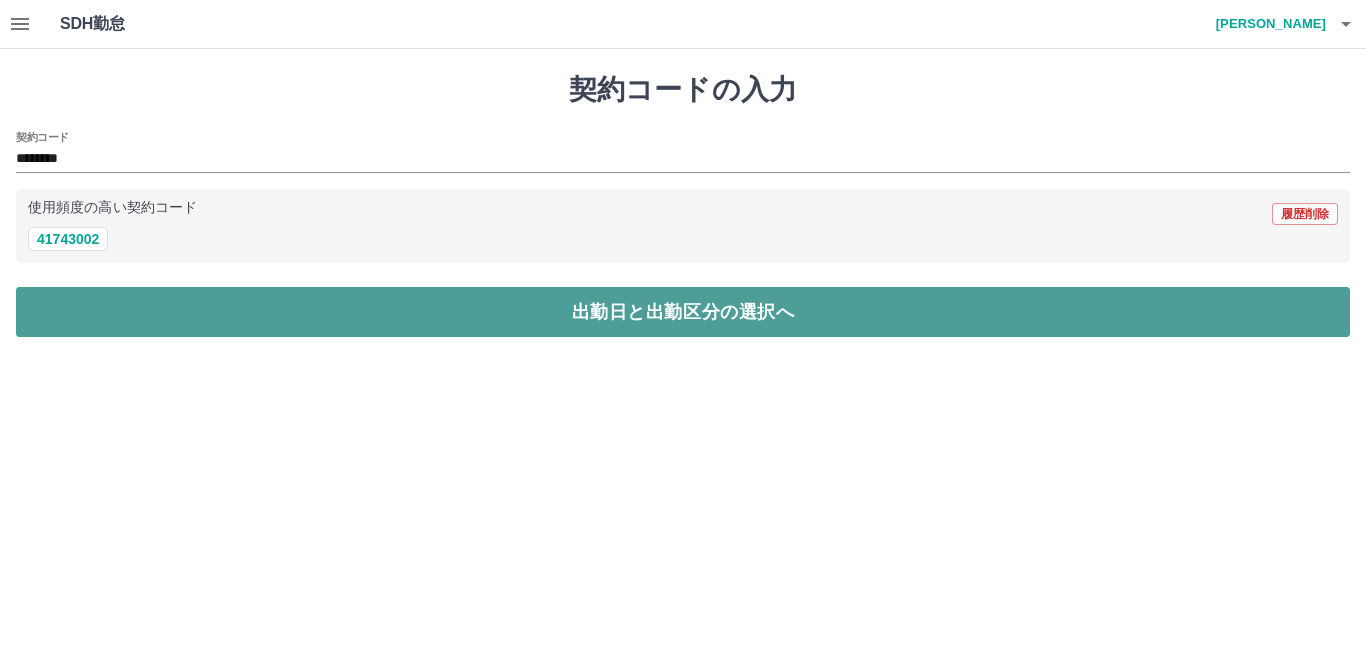 click on "出勤日と出勤区分の選択へ" at bounding box center [683, 312] 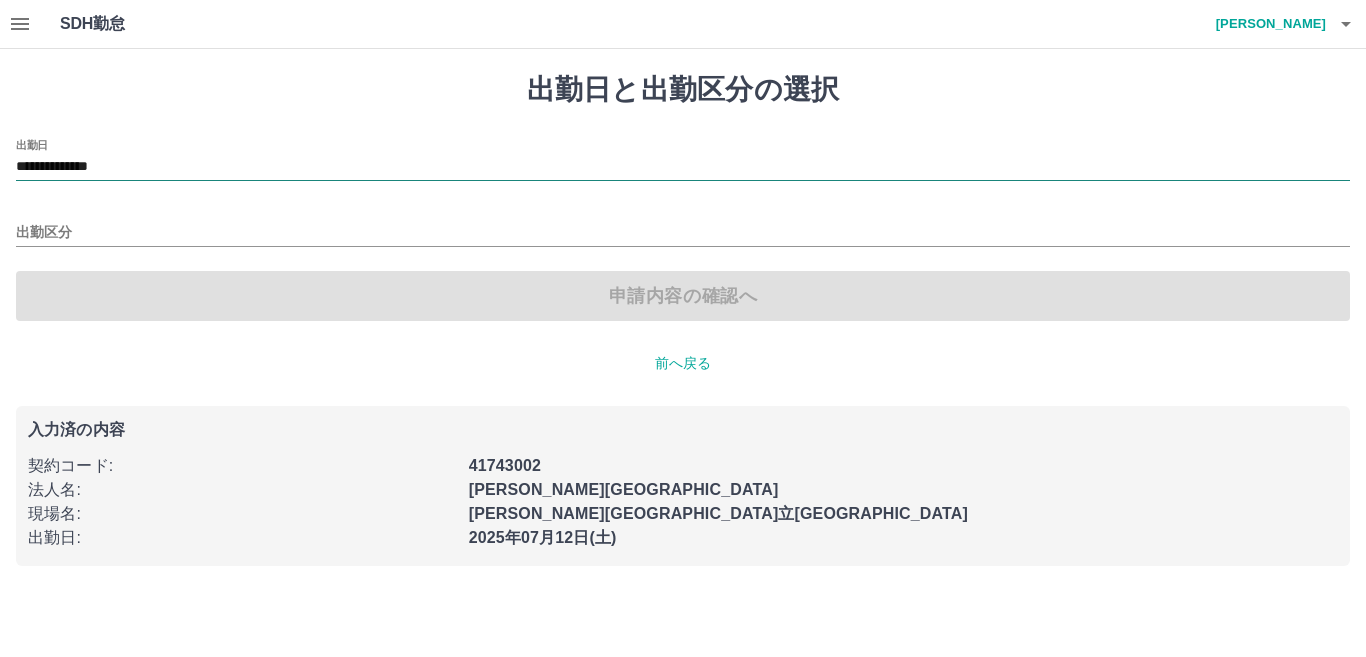 click on "**********" at bounding box center (683, 167) 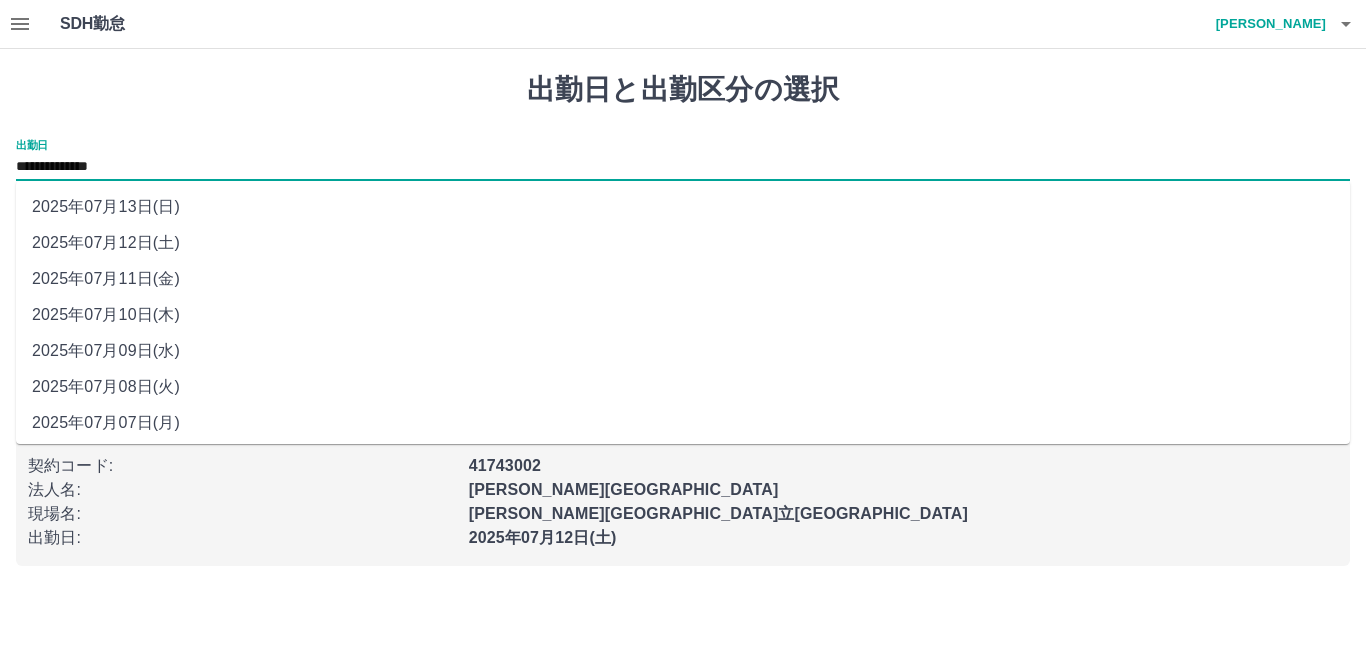 click on "2025年07月11日(金)" at bounding box center (683, 279) 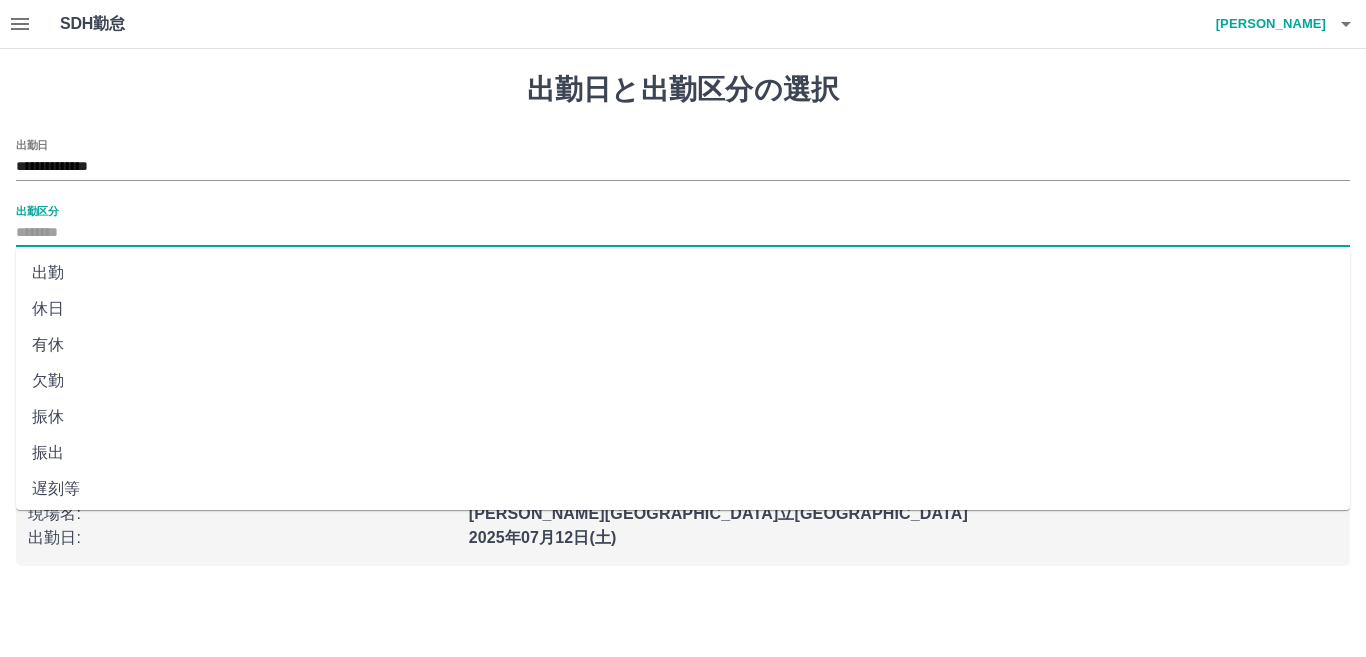 click on "出勤区分" at bounding box center [683, 233] 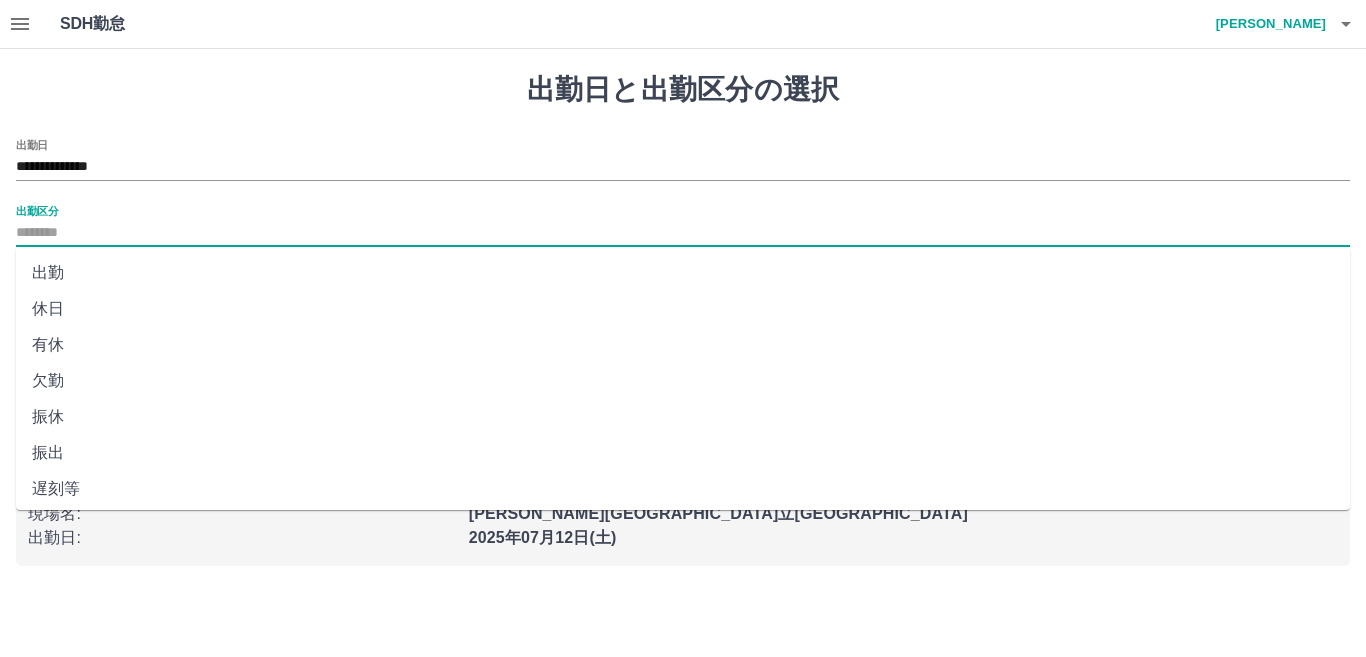 click on "休日" at bounding box center (683, 309) 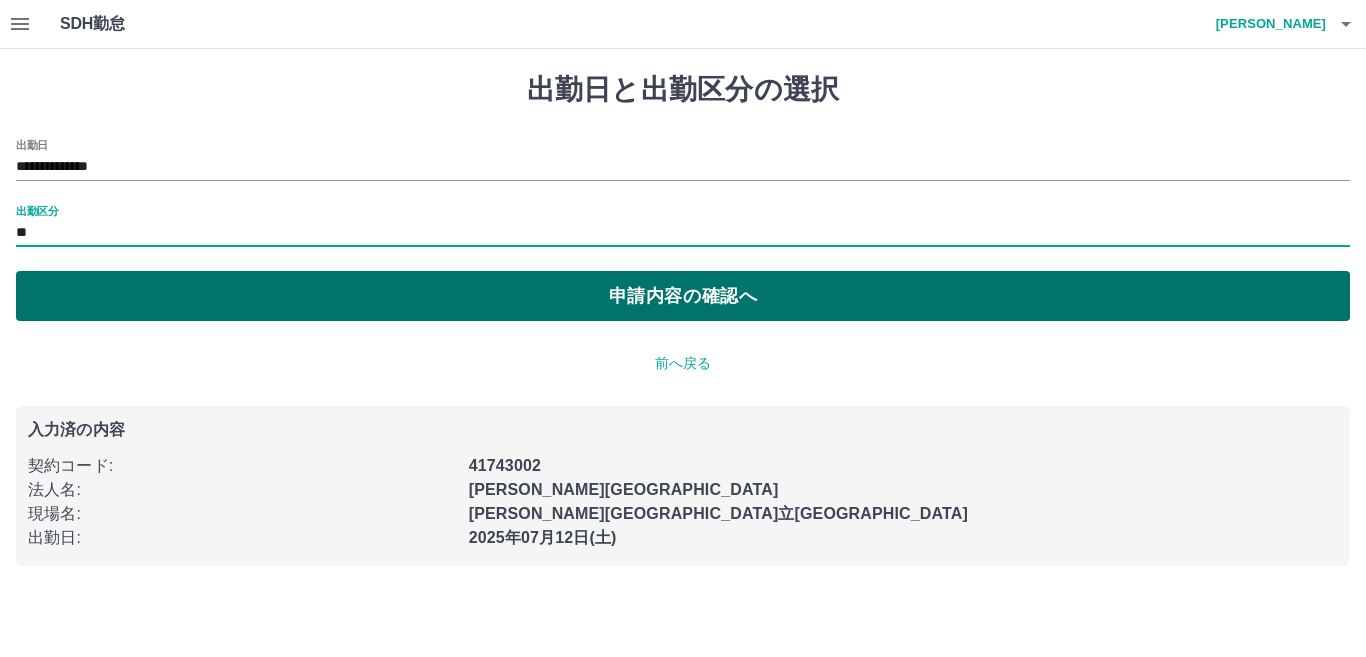 click on "申請内容の確認へ" at bounding box center [683, 296] 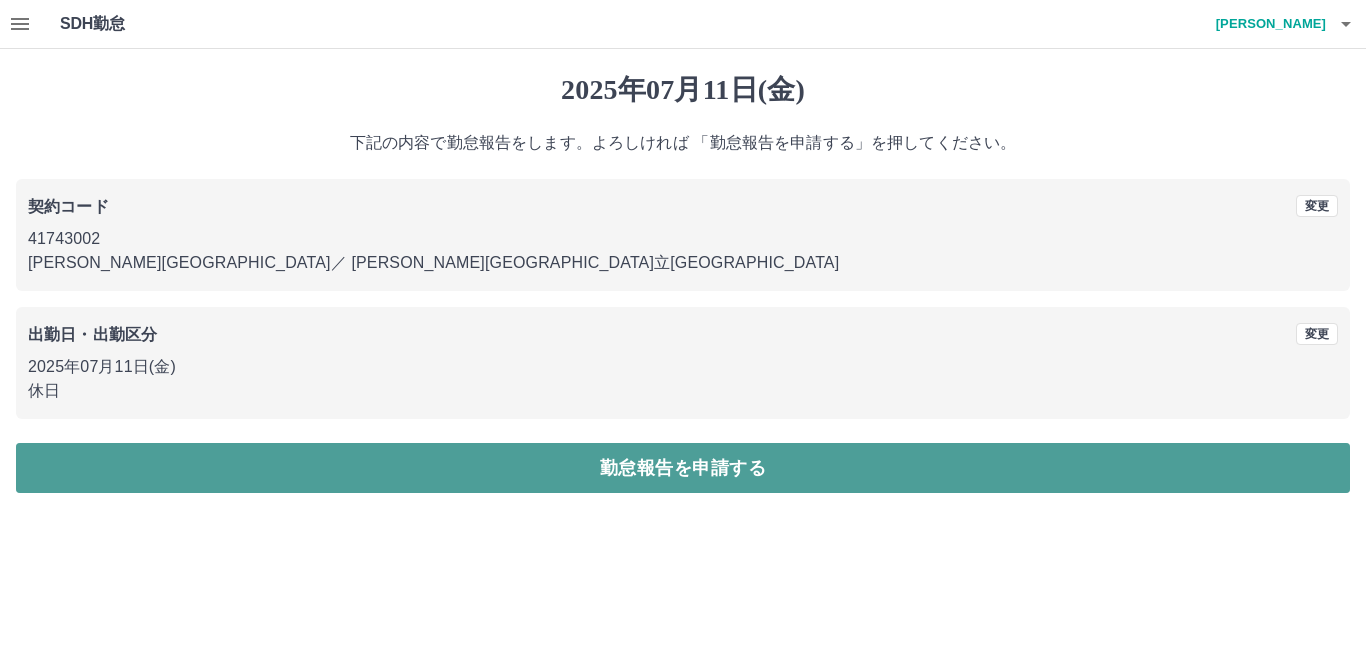 click on "勤怠報告を申請する" at bounding box center [683, 468] 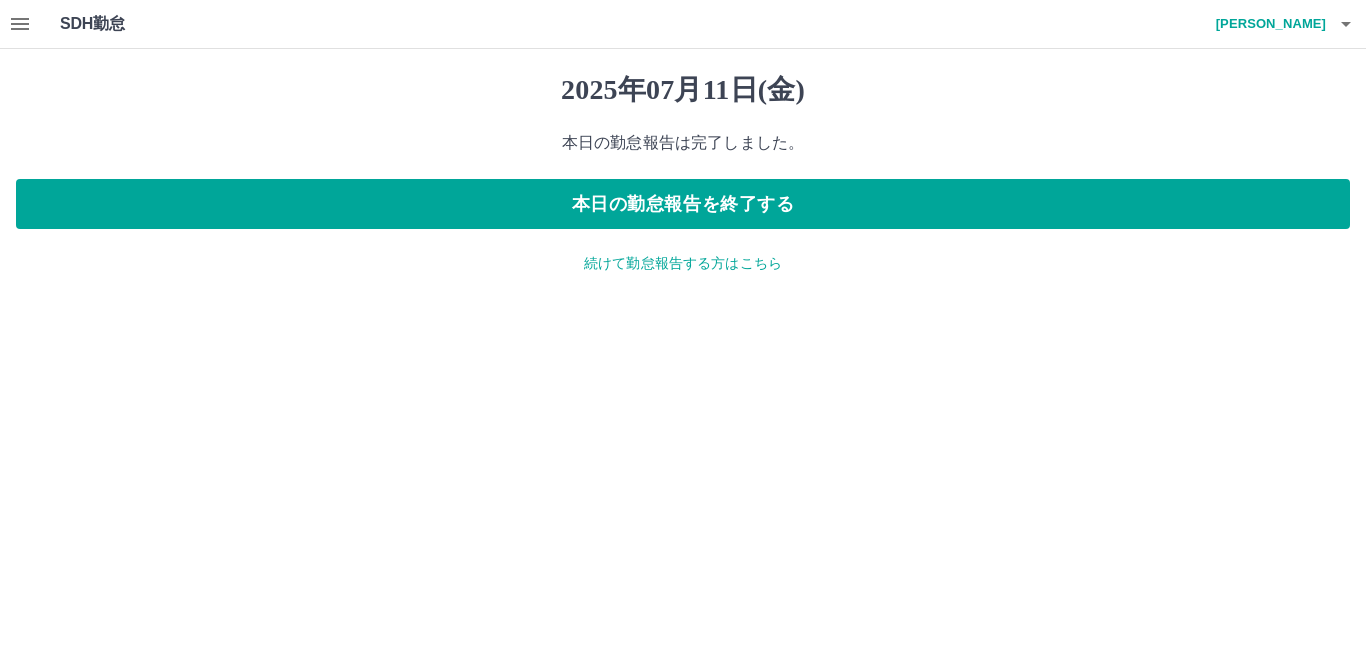 click on "続けて勤怠報告する方はこちら" at bounding box center [683, 263] 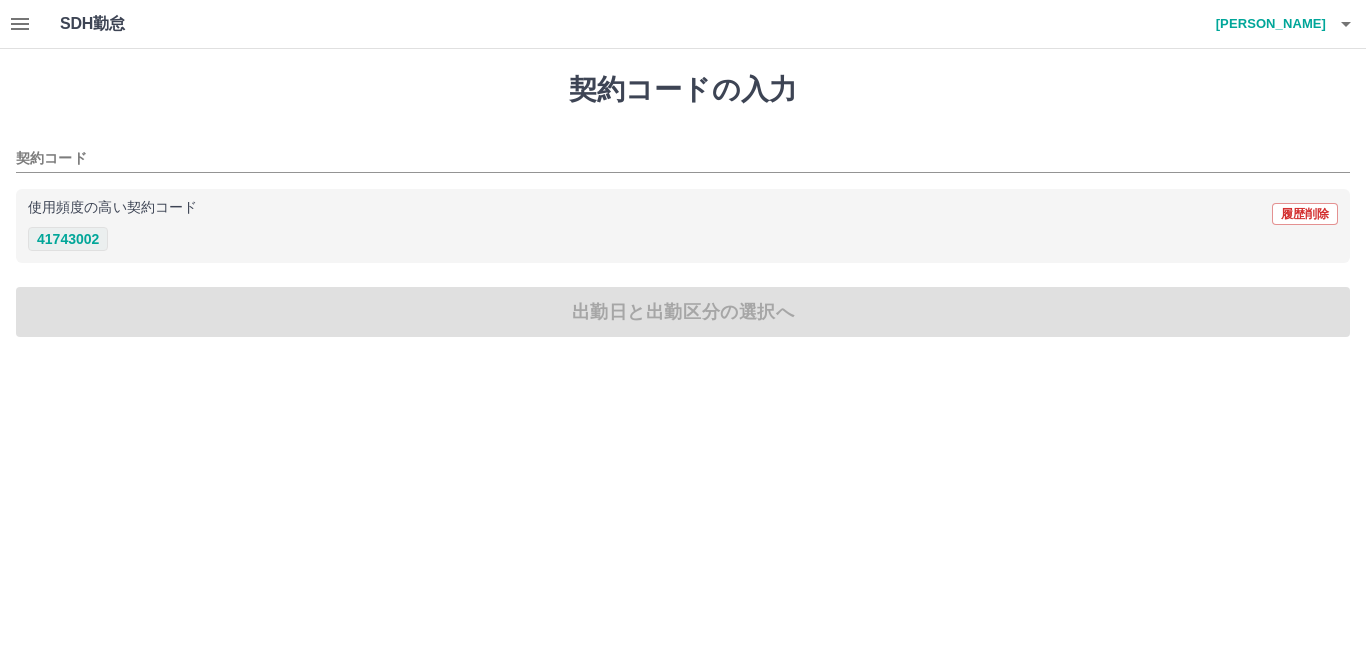 click on "41743002" at bounding box center [68, 239] 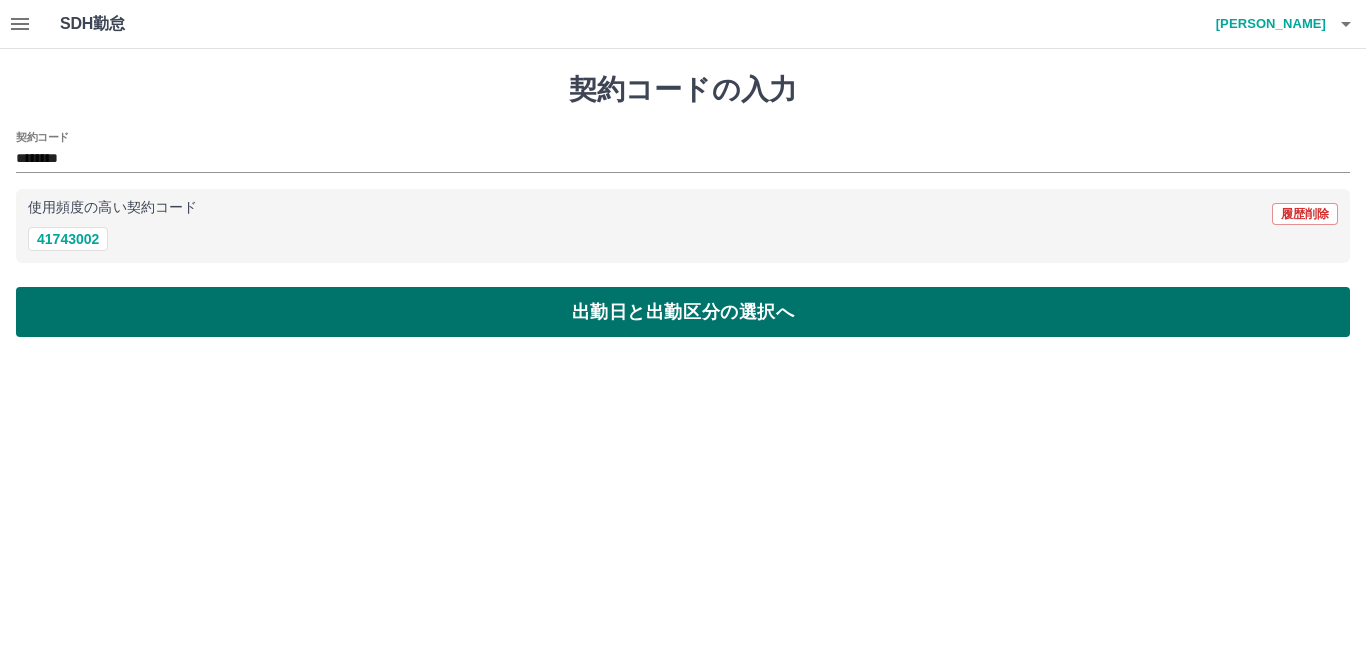 click on "出勤日と出勤区分の選択へ" at bounding box center [683, 312] 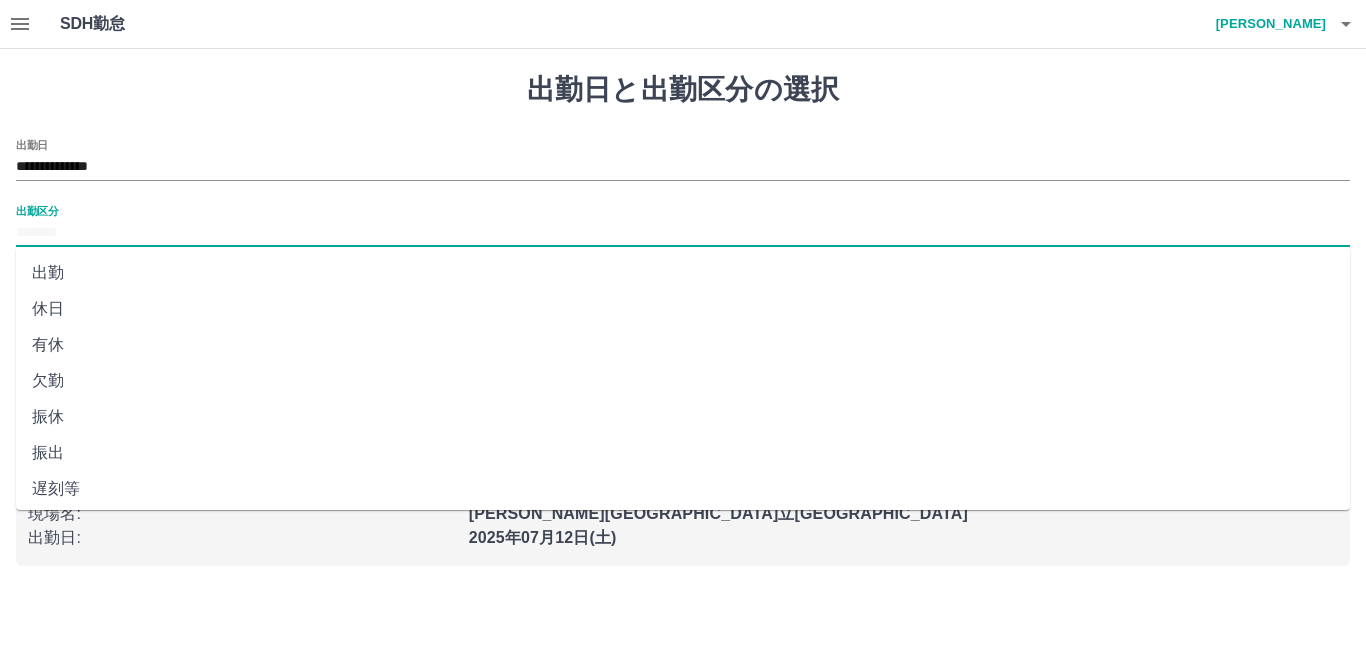 click on "出勤区分" at bounding box center (683, 233) 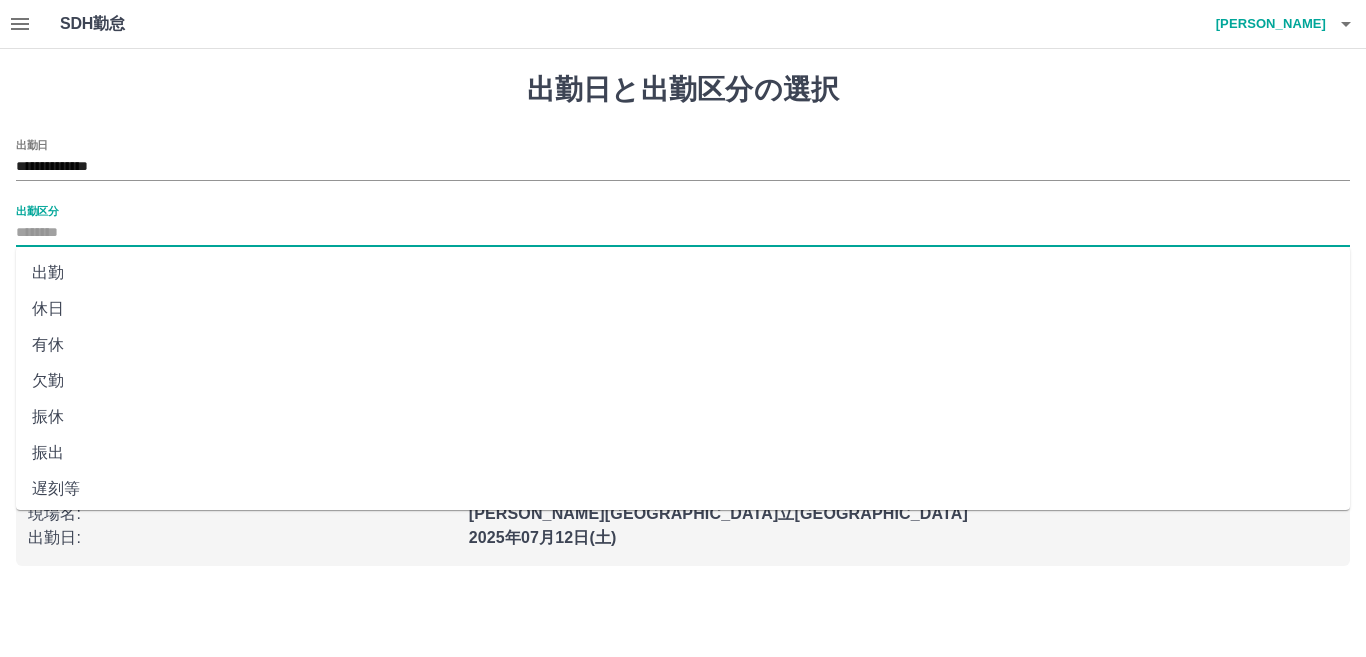 click on "出勤" at bounding box center (683, 273) 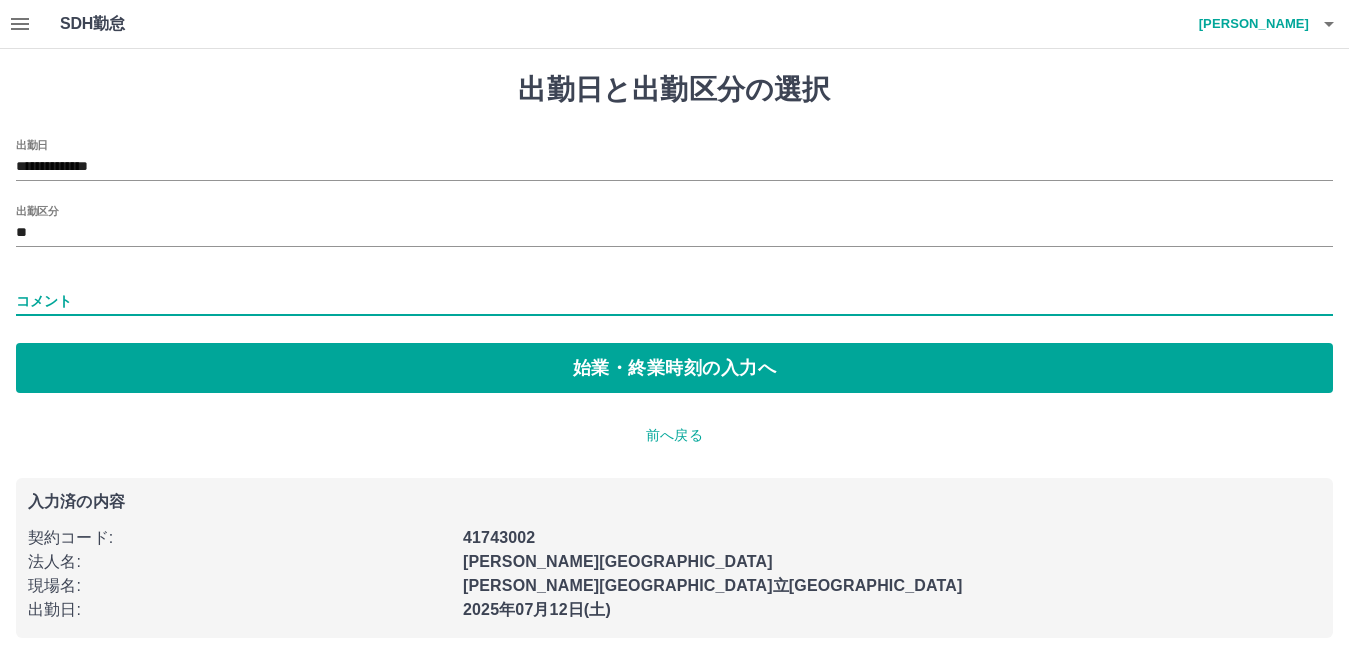click on "コメント" at bounding box center [674, 301] 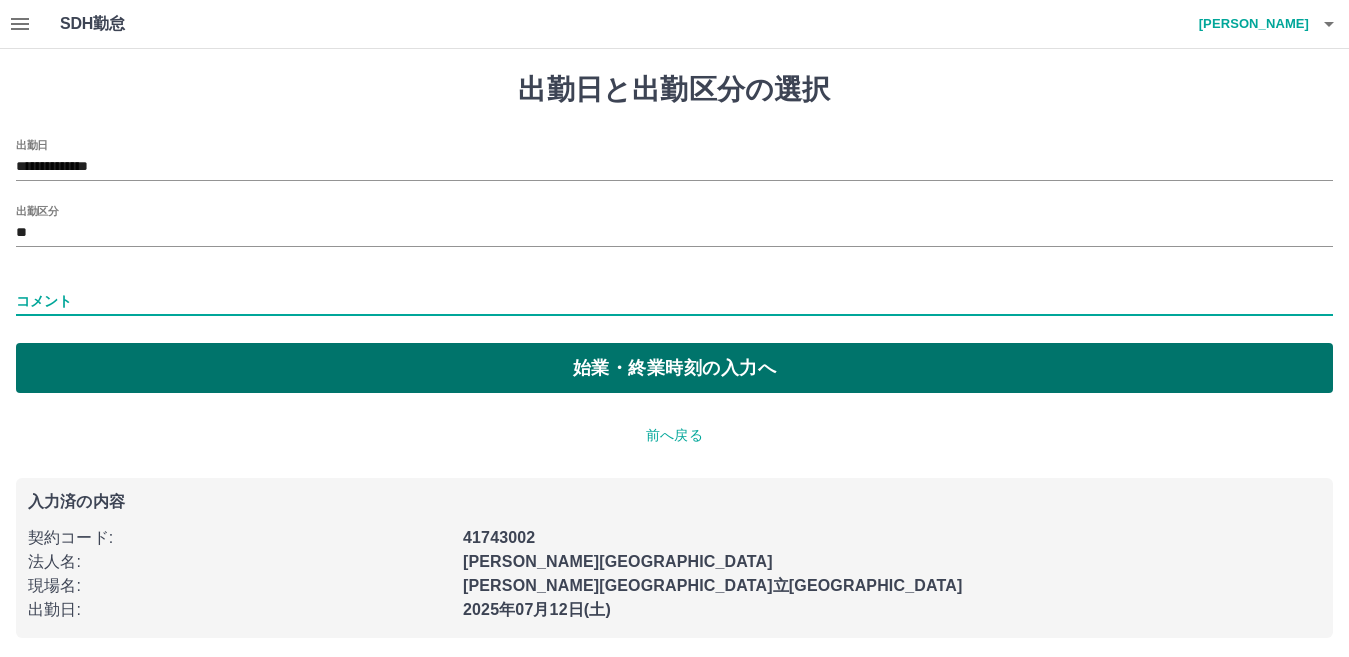 click on "始業・終業時刻の入力へ" at bounding box center (674, 368) 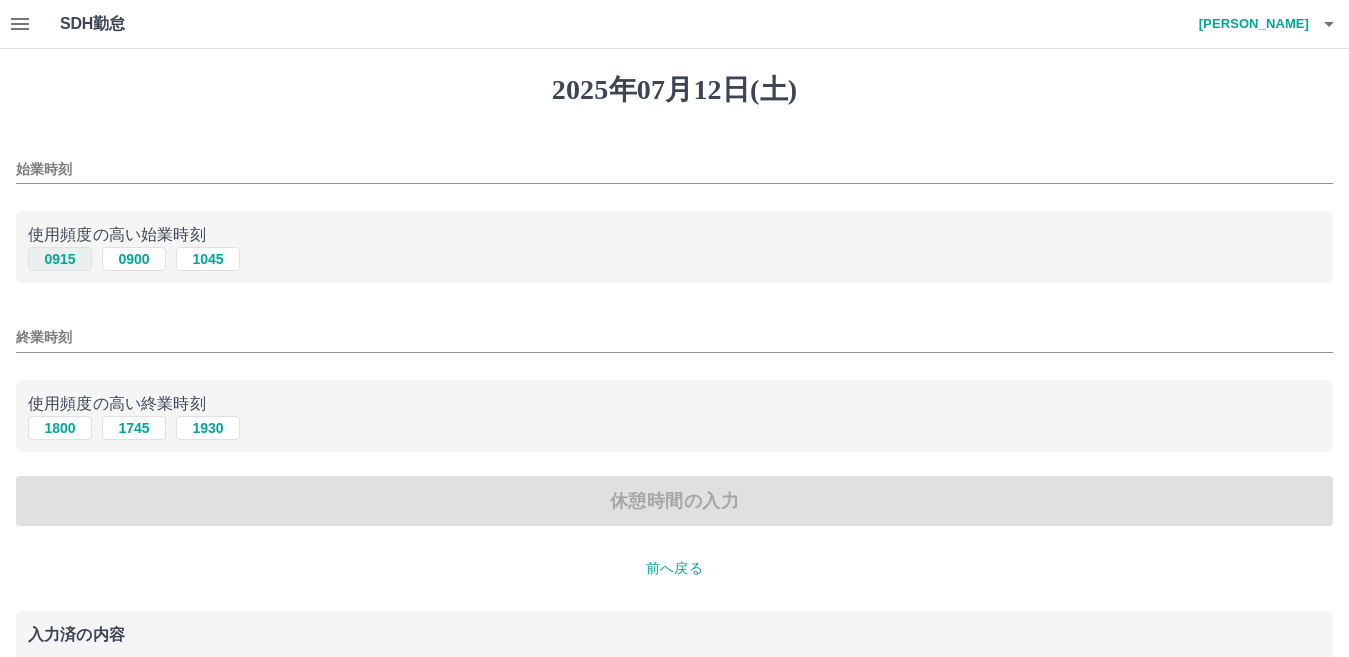 click on "0915" at bounding box center [60, 259] 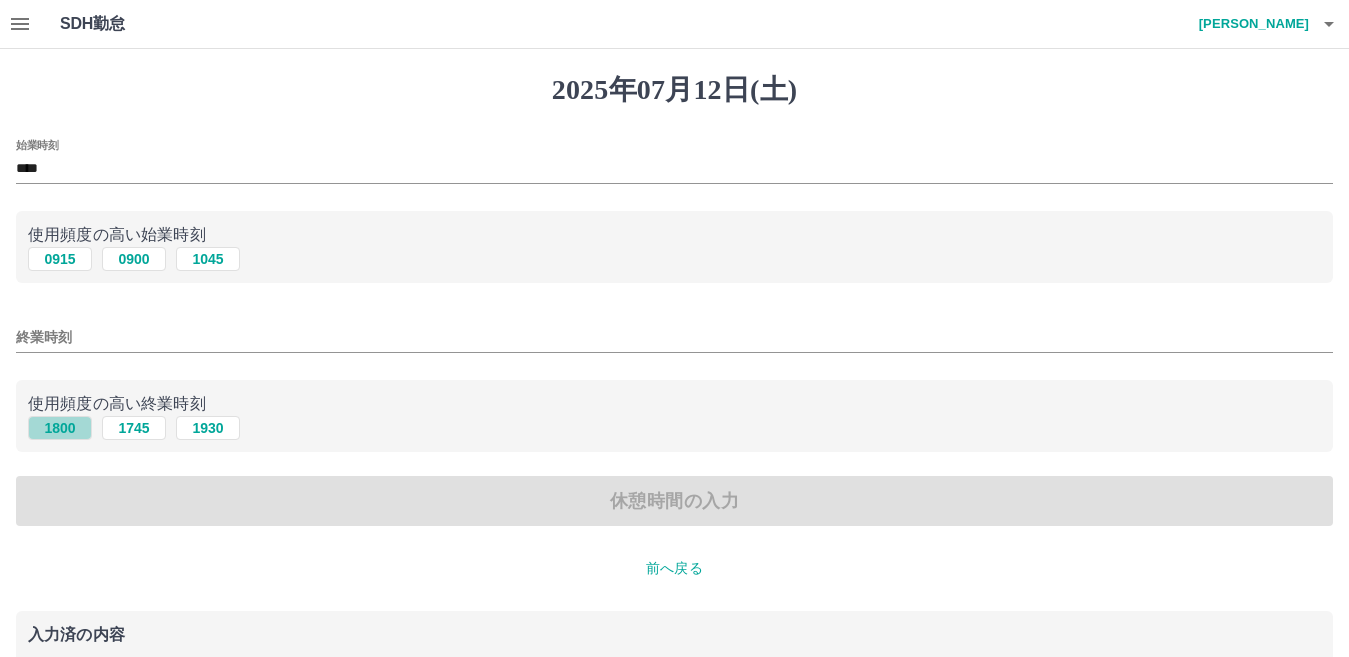 click on "1800" at bounding box center (60, 428) 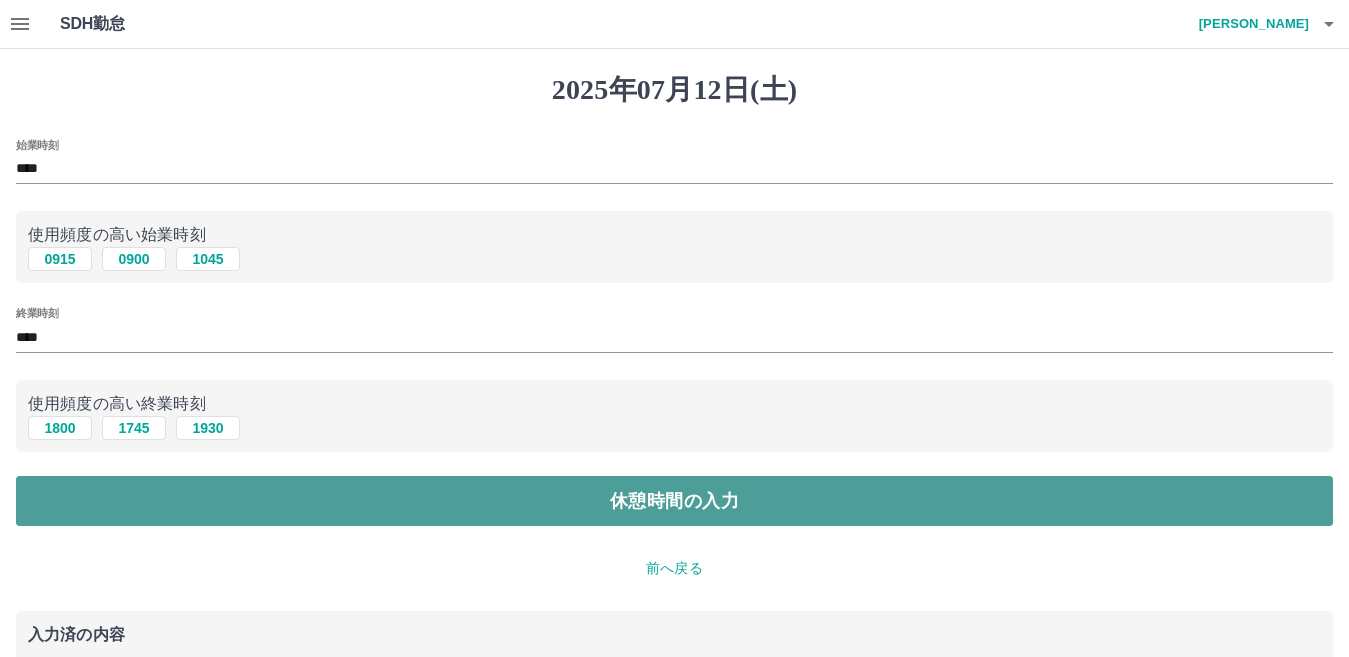 click on "休憩時間の入力" at bounding box center [674, 501] 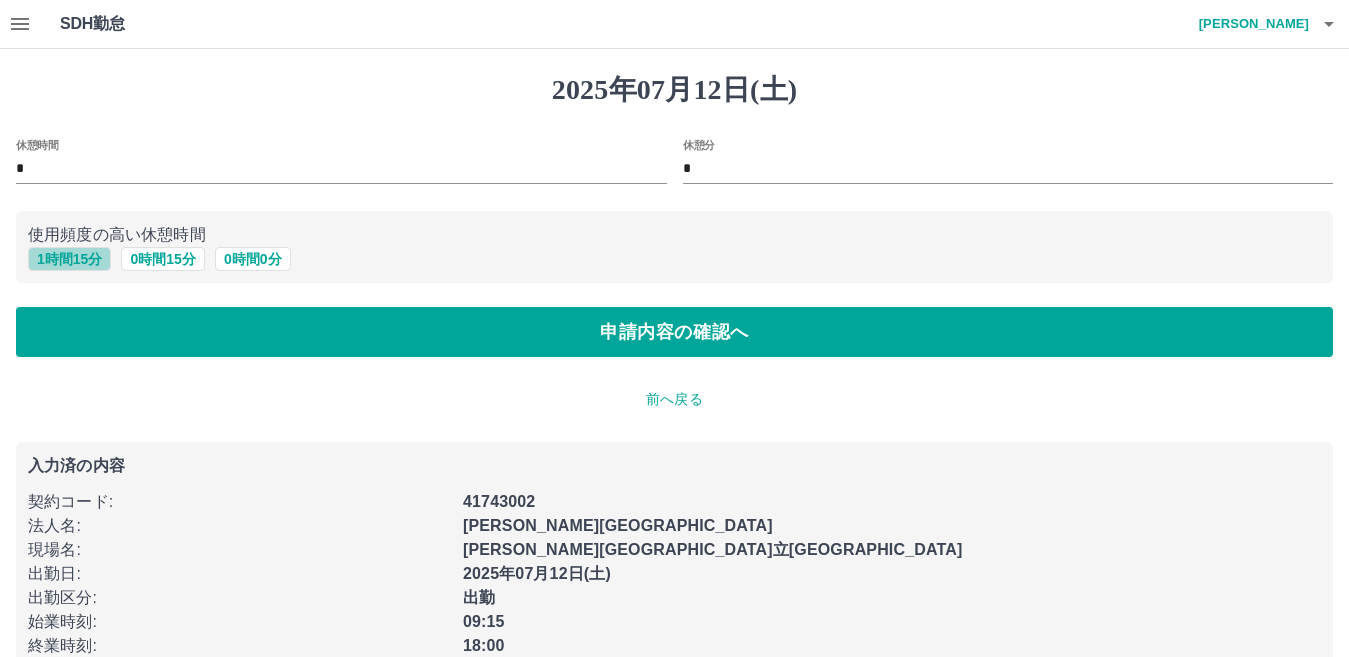 click on "1 時間 15 分" at bounding box center (69, 259) 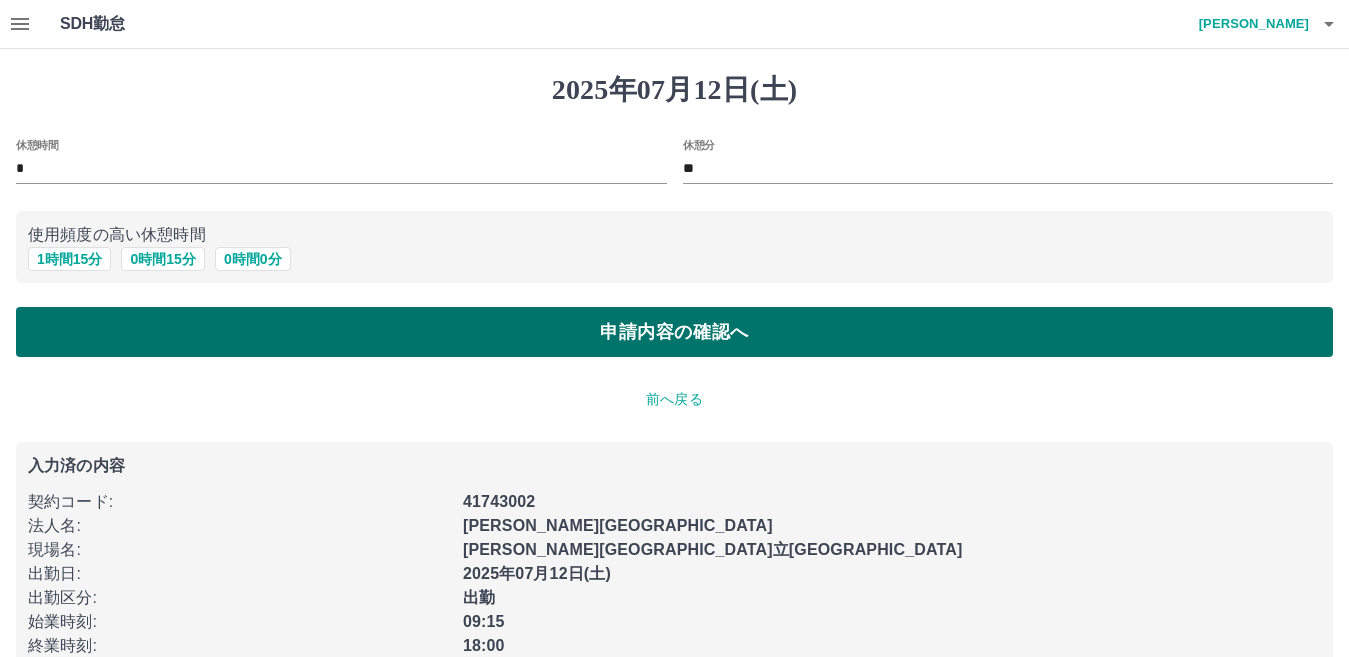 click on "申請内容の確認へ" at bounding box center (674, 332) 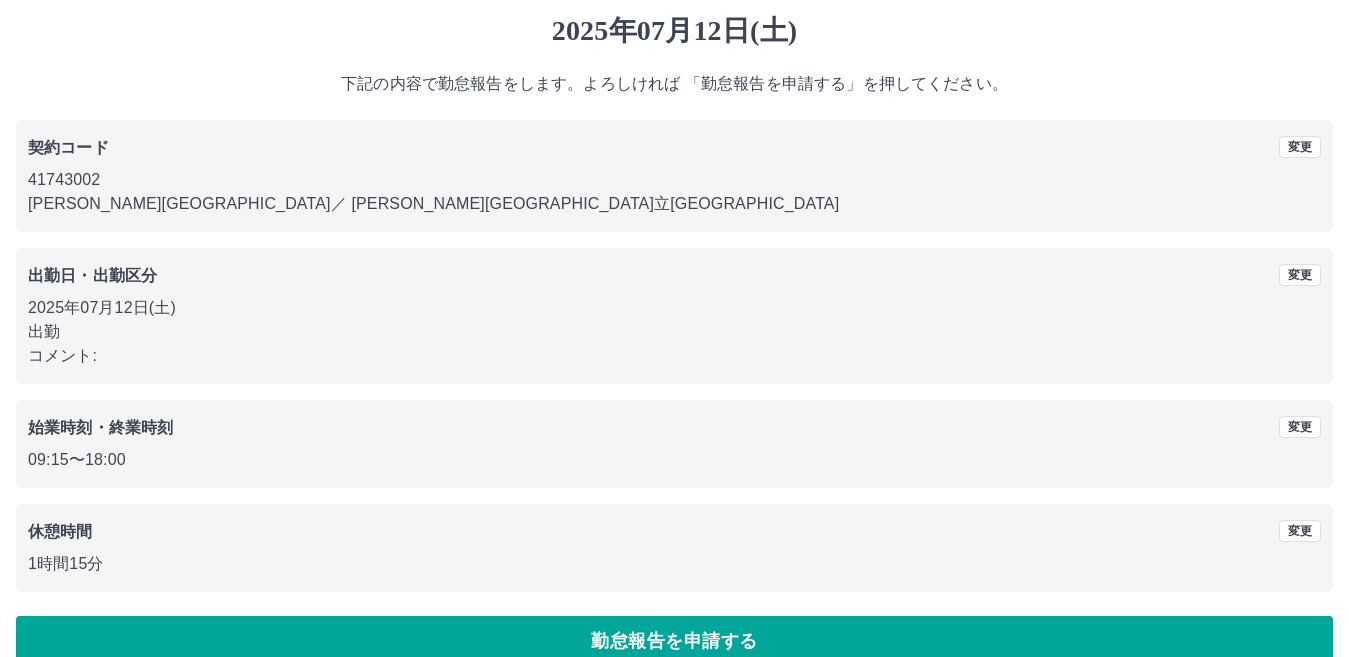 scroll, scrollTop: 92, scrollLeft: 0, axis: vertical 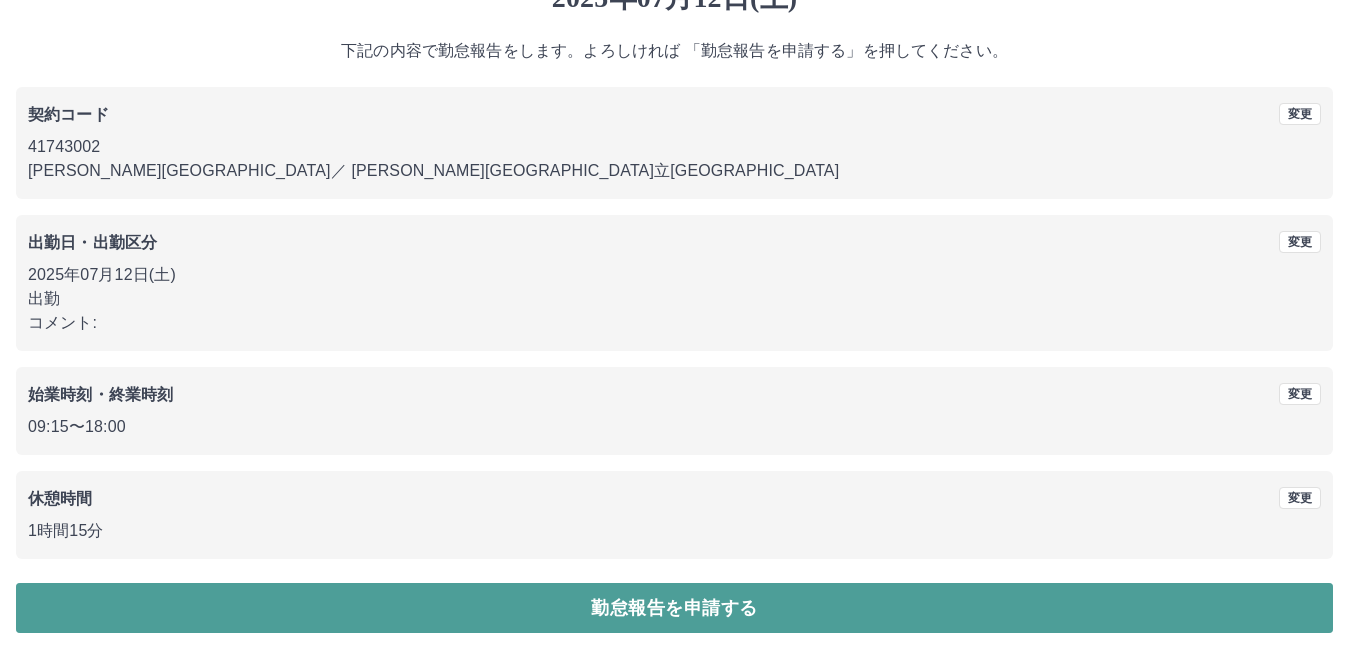click on "勤怠報告を申請する" at bounding box center (674, 608) 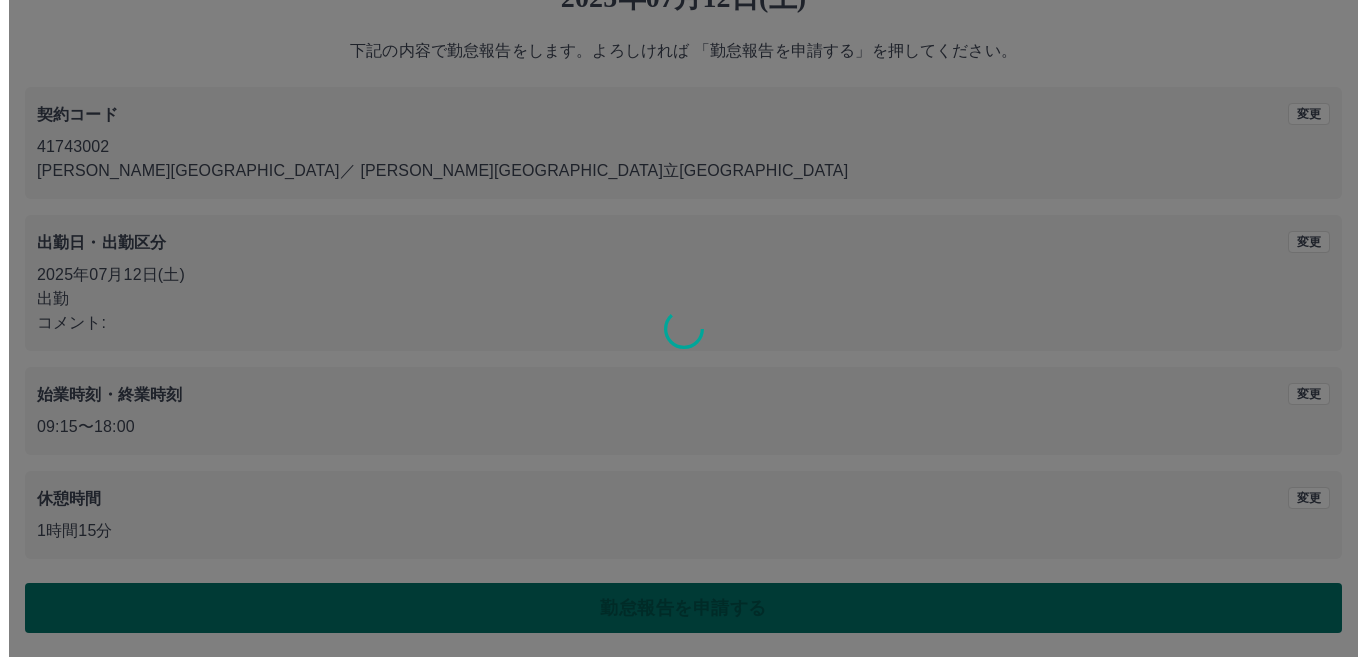 scroll, scrollTop: 0, scrollLeft: 0, axis: both 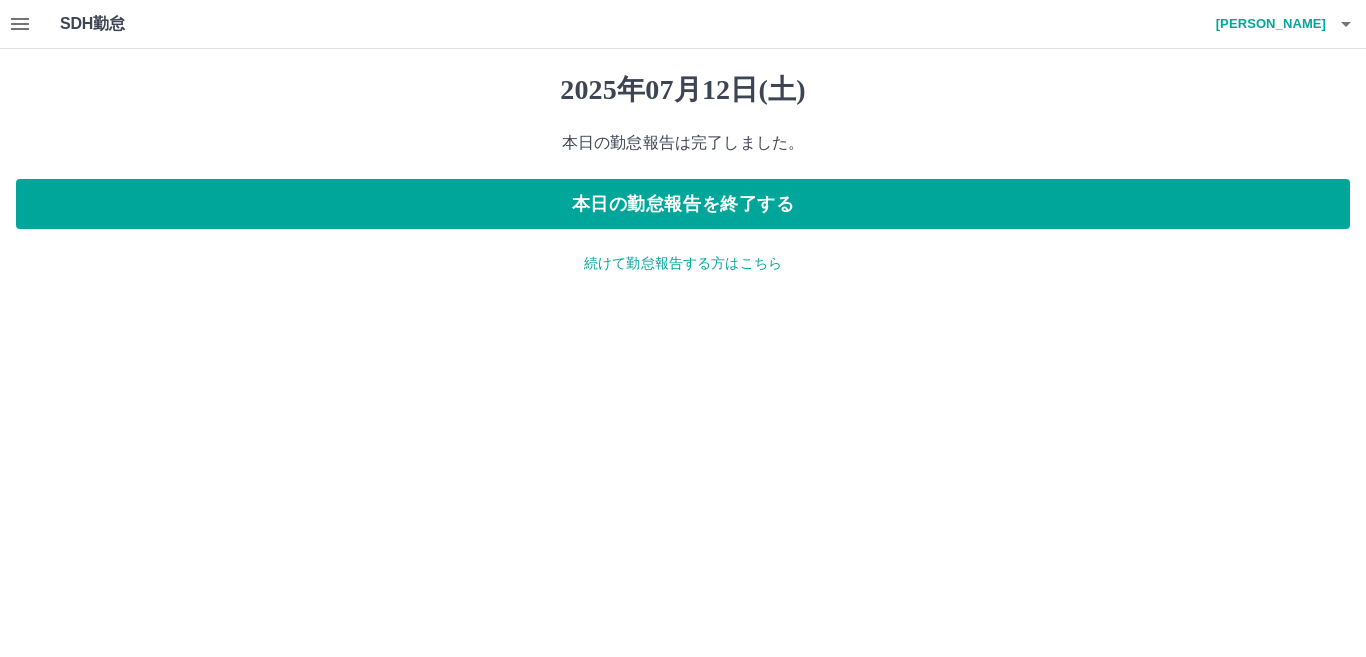 click on "続けて勤怠報告する方はこちら" at bounding box center (683, 263) 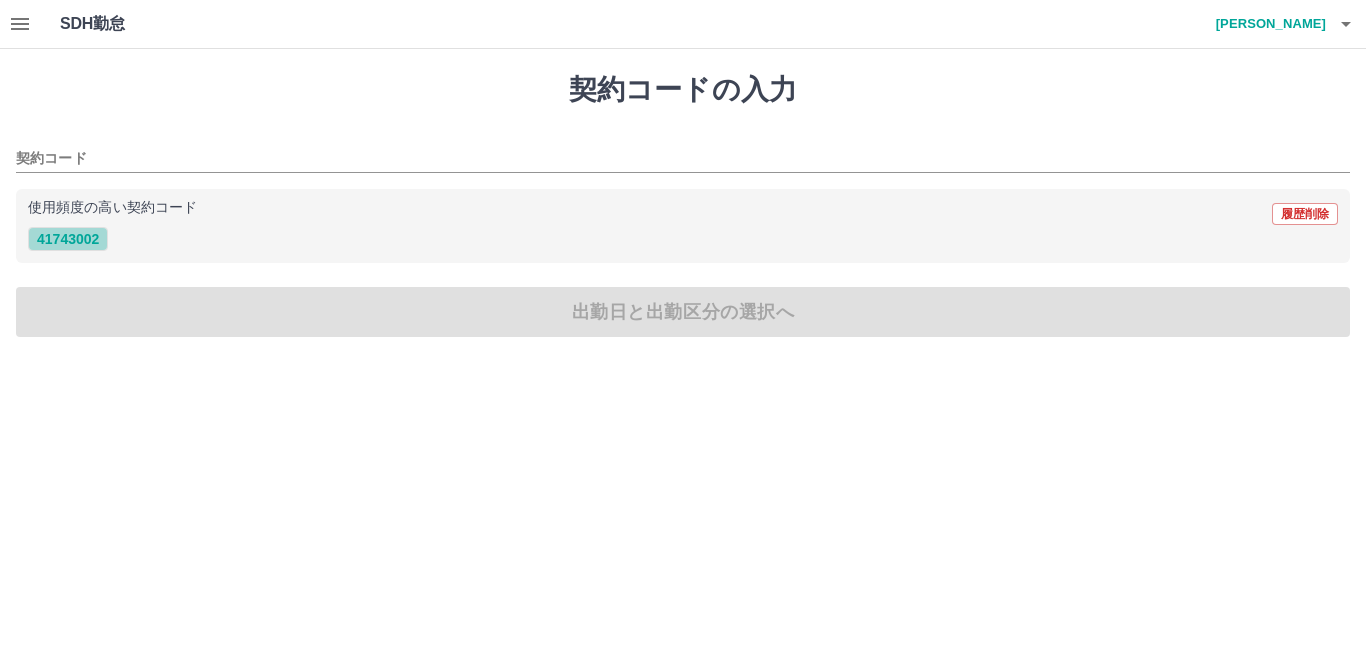 click on "41743002" at bounding box center (68, 239) 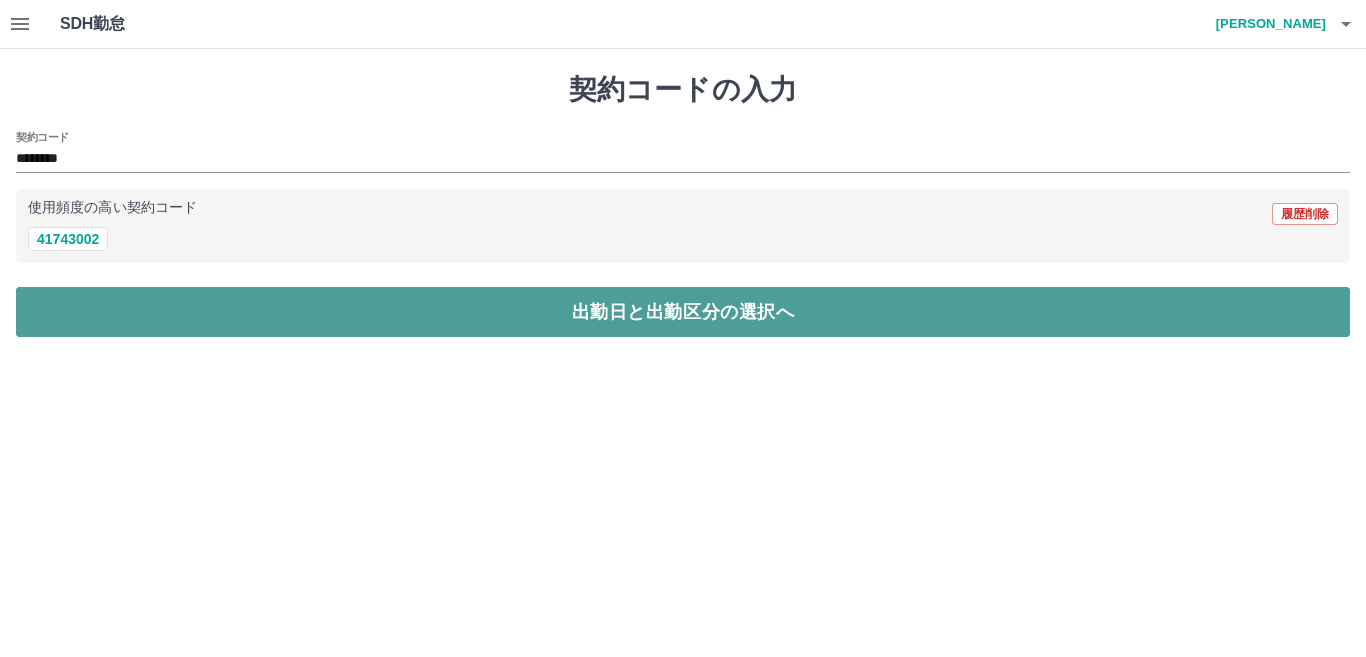 click on "出勤日と出勤区分の選択へ" at bounding box center (683, 312) 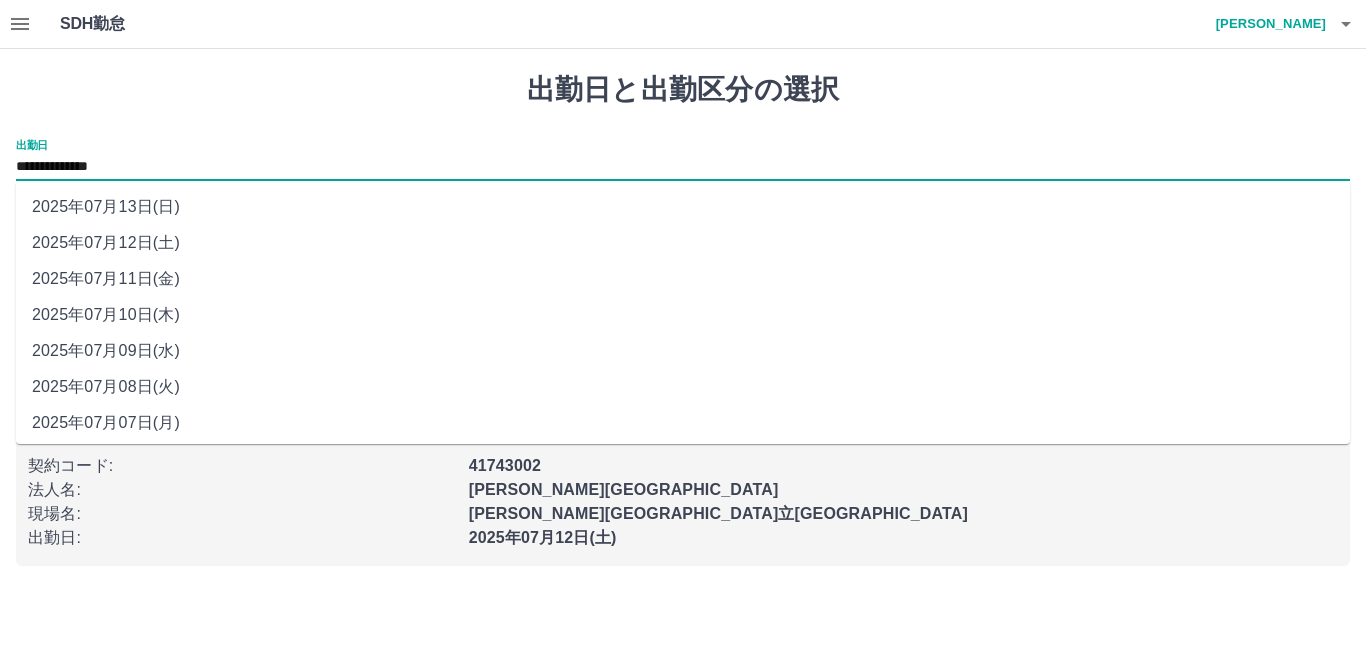 click on "**********" at bounding box center (683, 167) 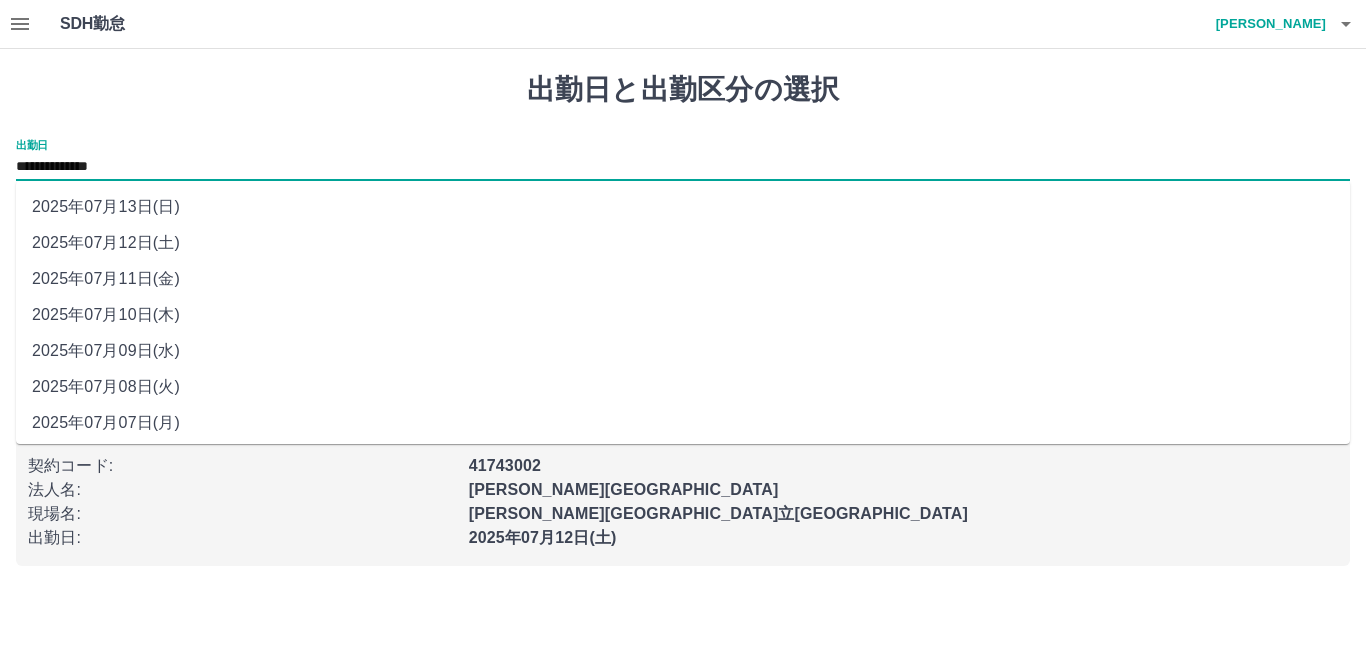 click on "2025年07月13日(日)" at bounding box center [683, 207] 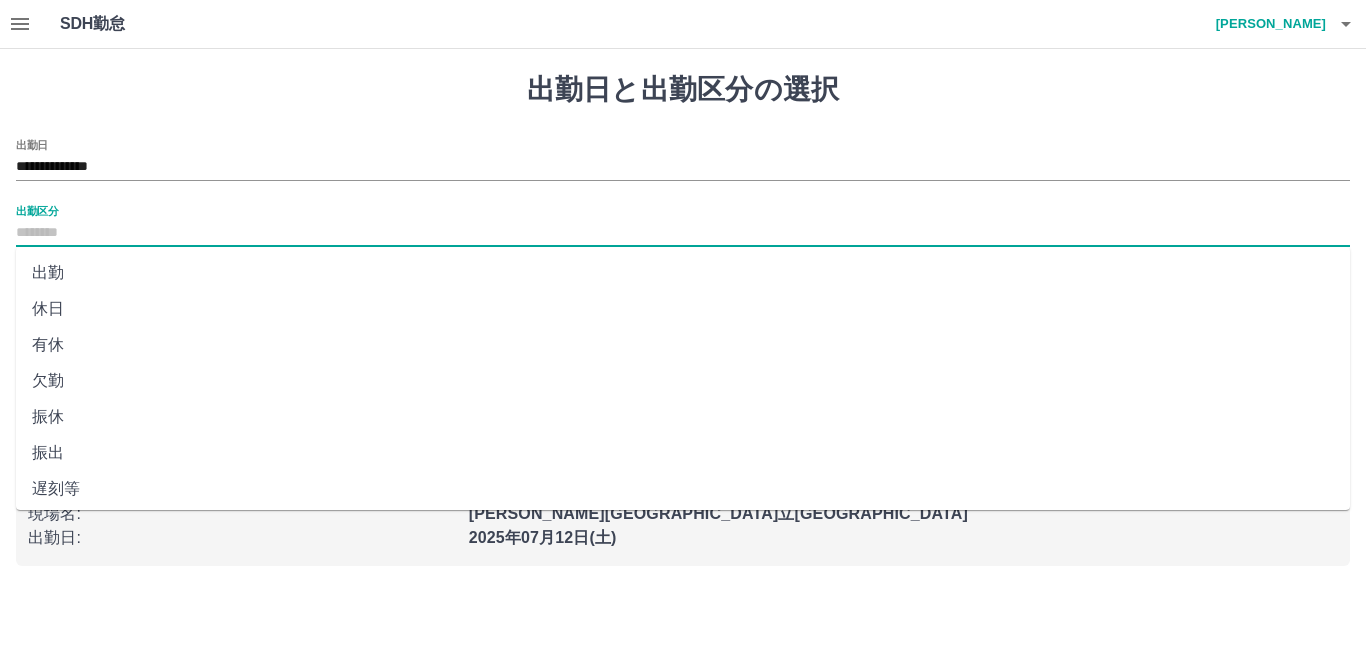 click on "出勤区分" at bounding box center (683, 233) 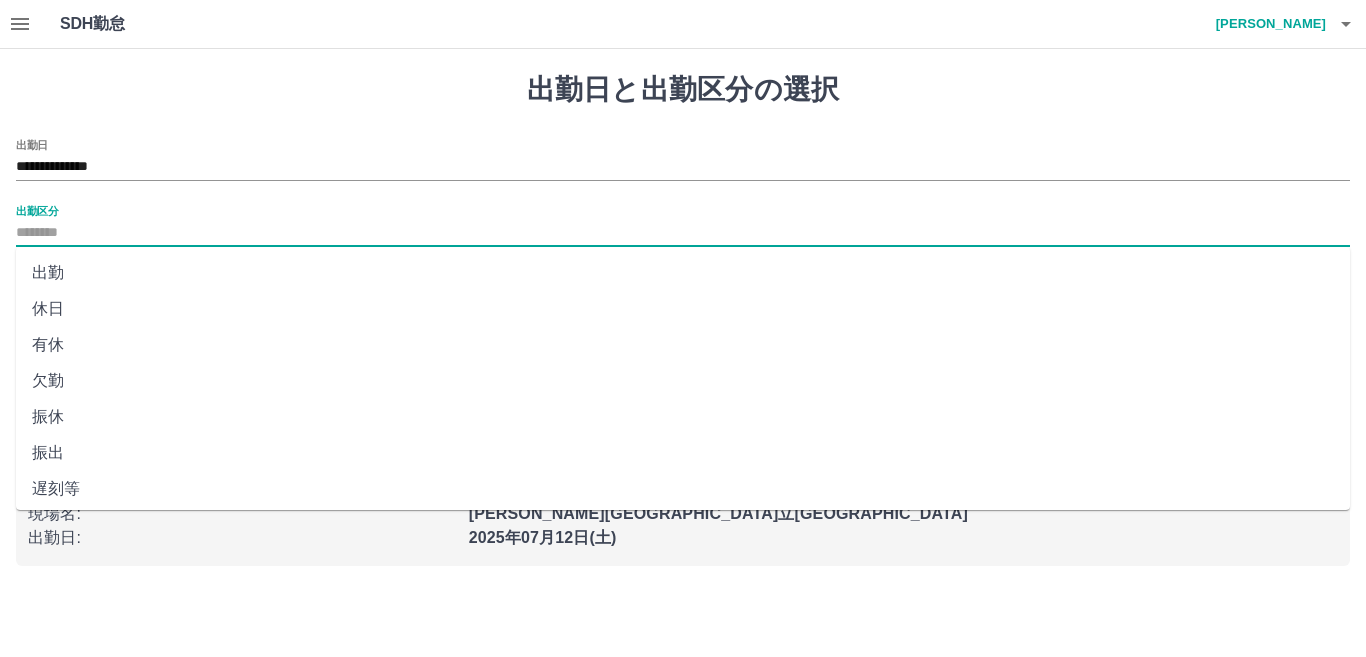 click on "休日" at bounding box center (683, 309) 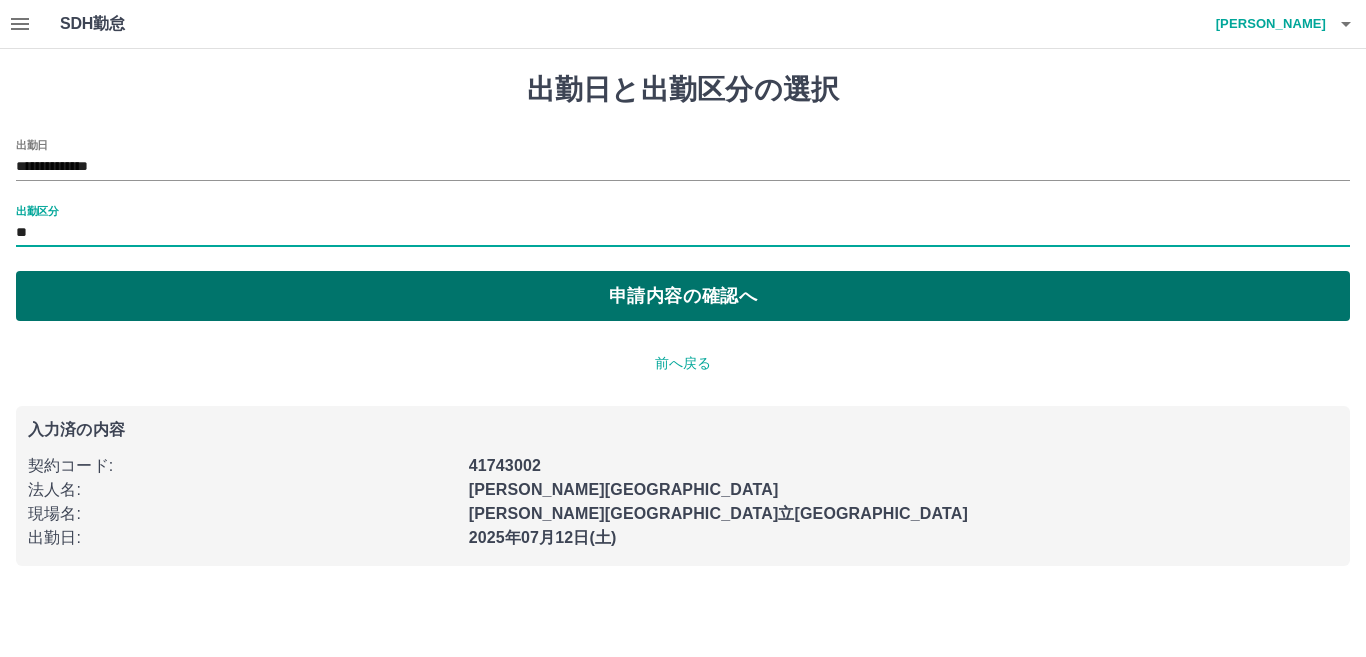 click on "申請内容の確認へ" at bounding box center [683, 296] 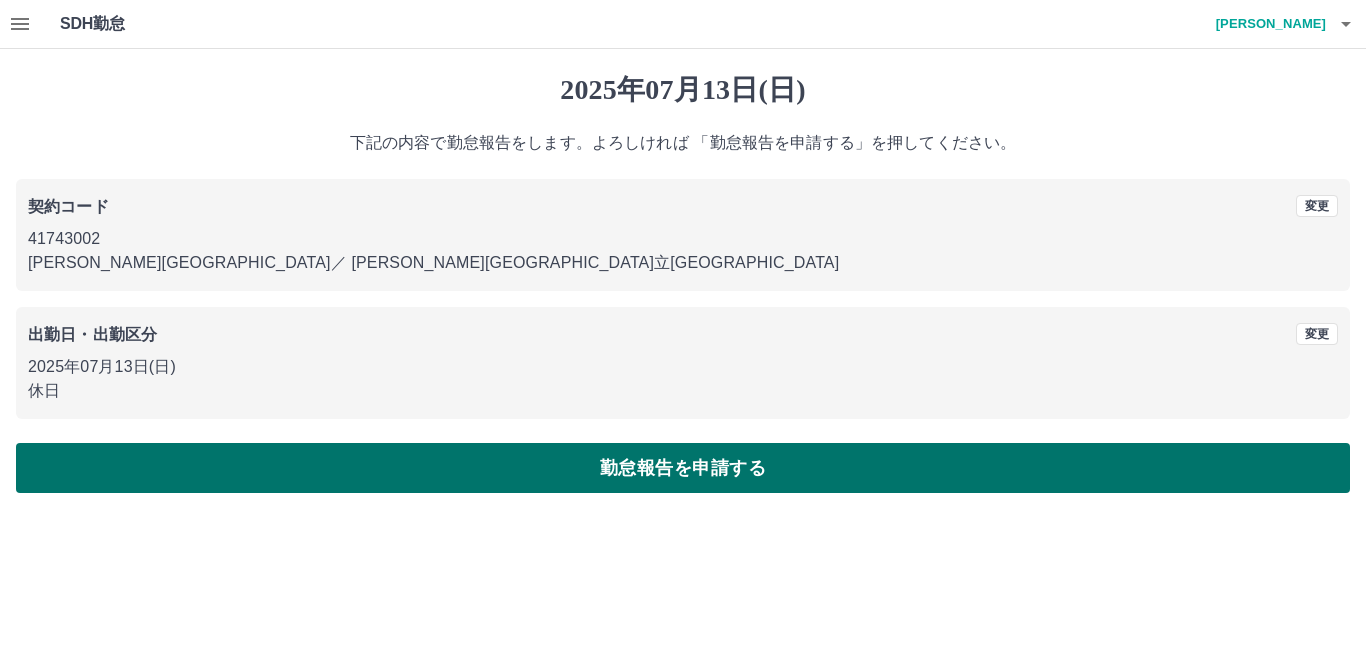 click on "勤怠報告を申請する" at bounding box center (683, 468) 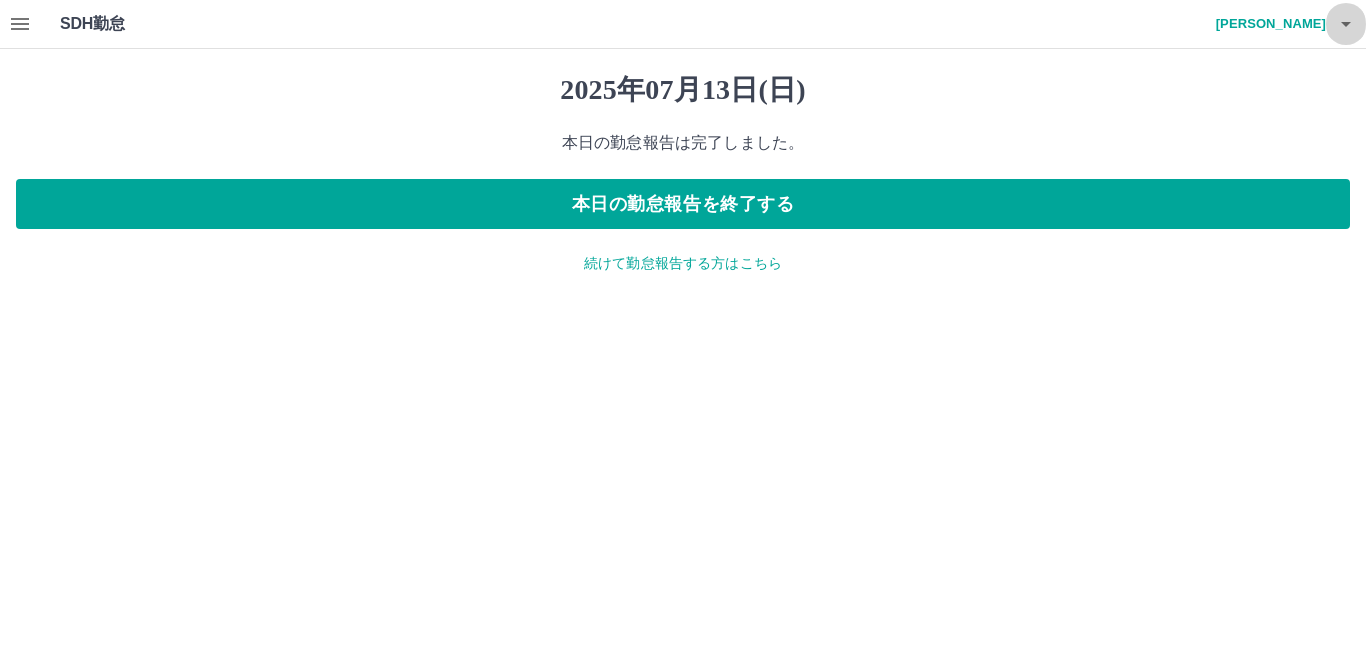 click 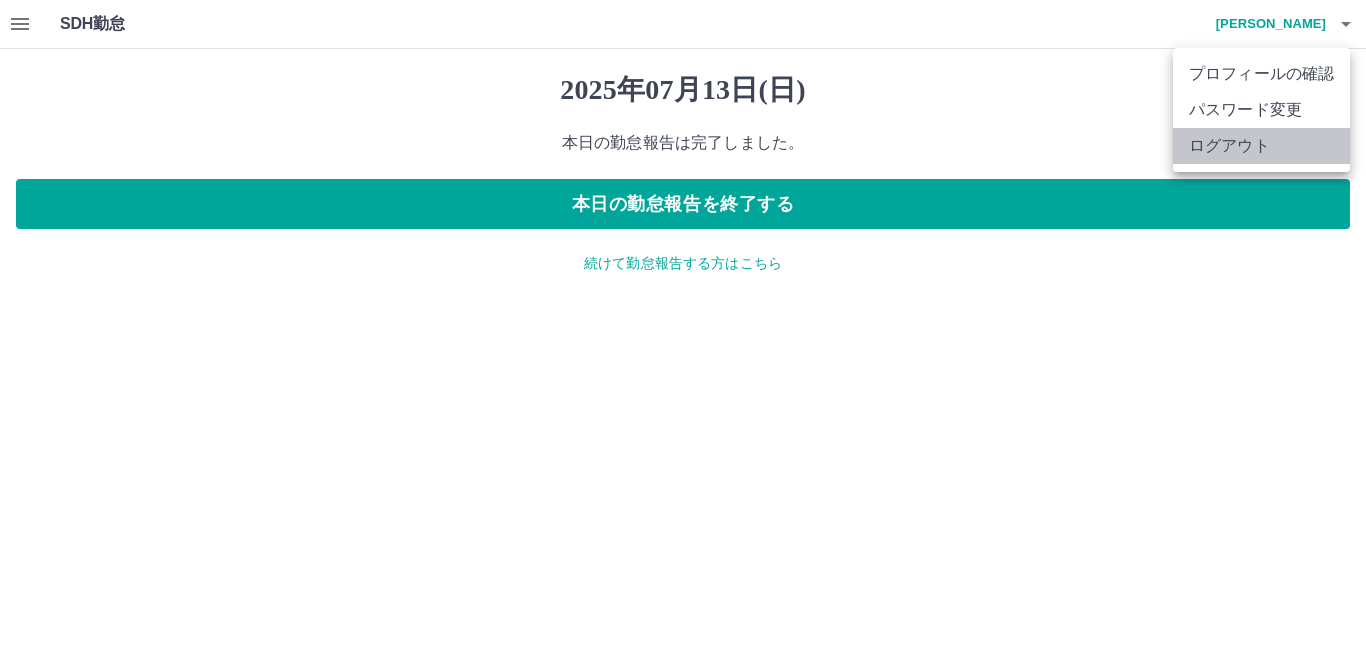 click on "ログアウト" at bounding box center [1261, 146] 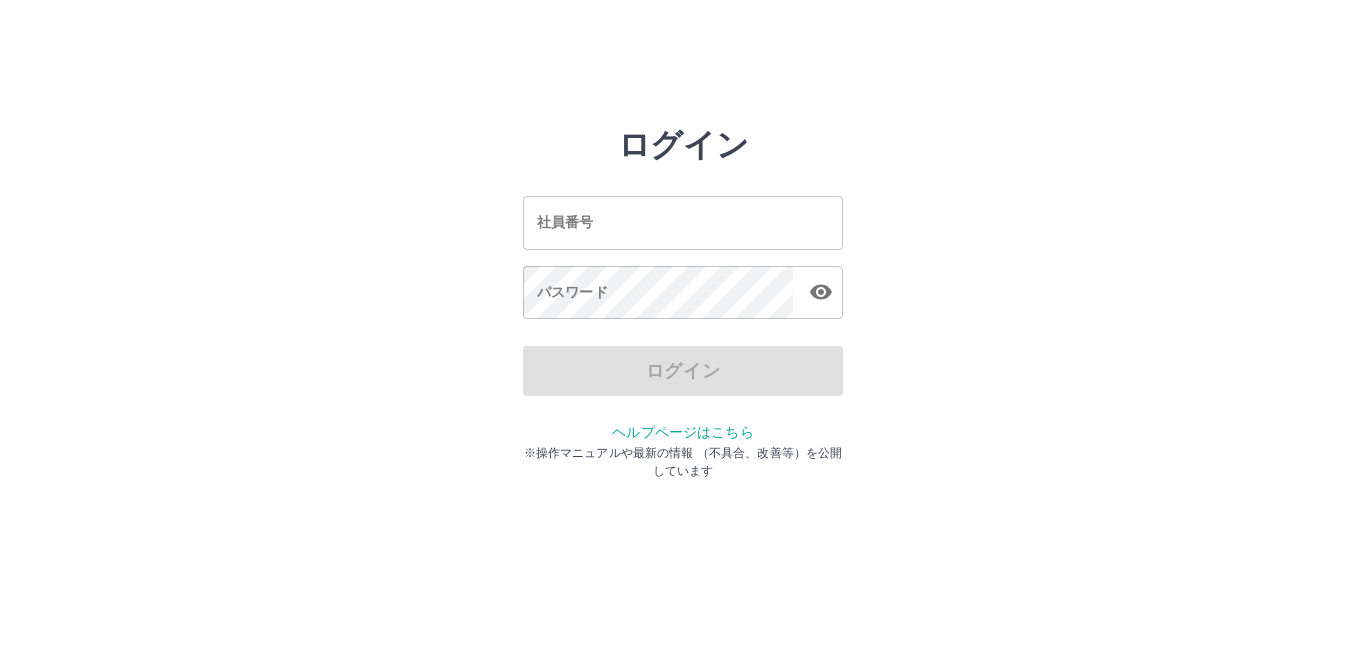 scroll, scrollTop: 0, scrollLeft: 0, axis: both 